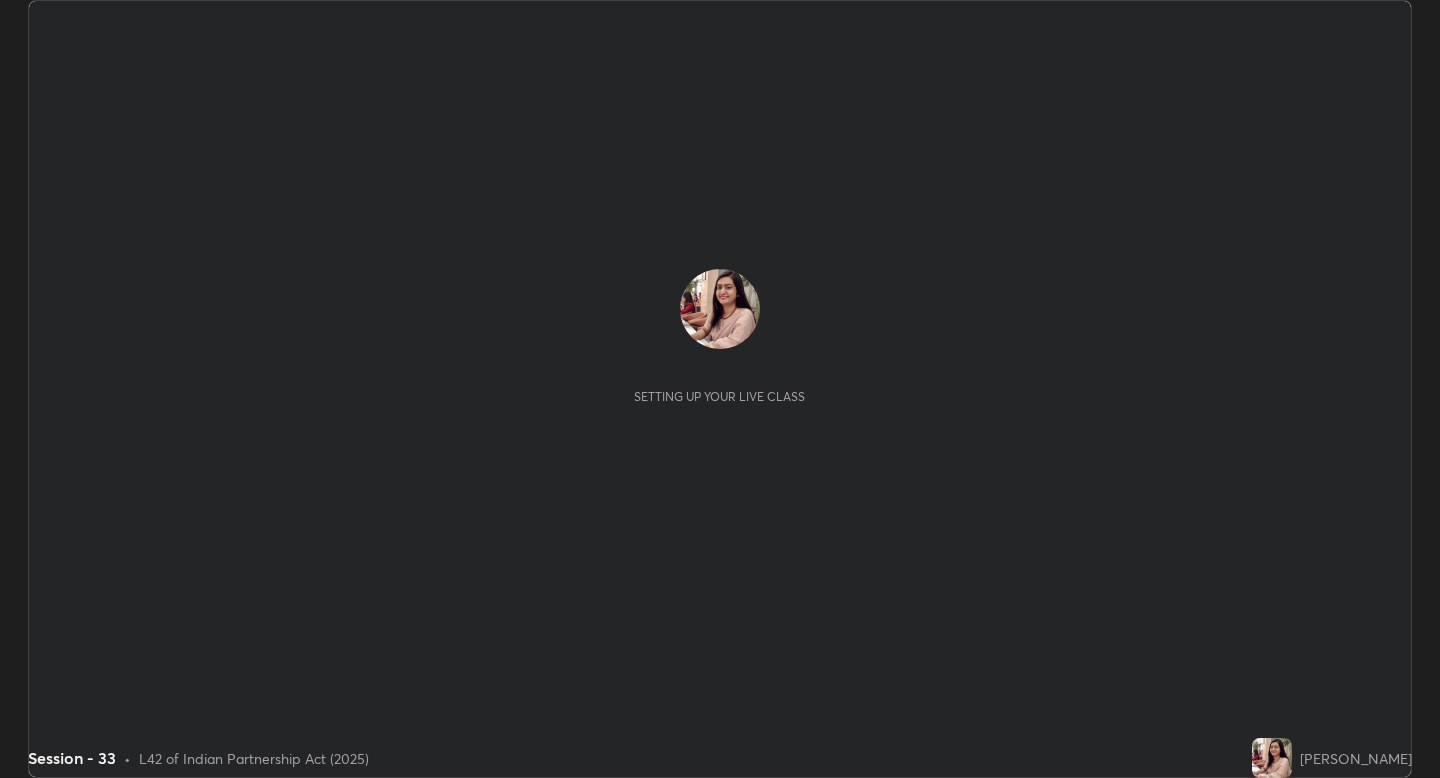 scroll, scrollTop: 0, scrollLeft: 0, axis: both 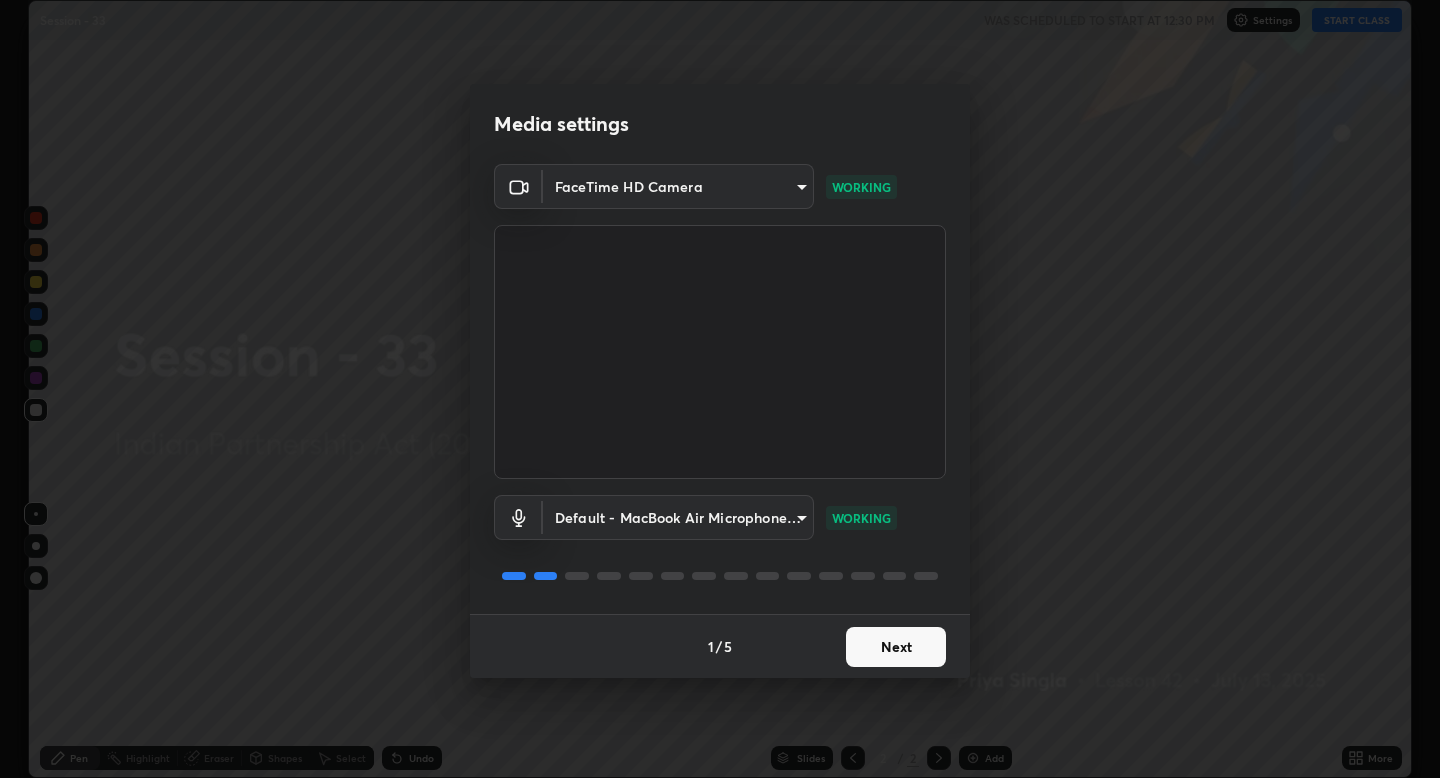 click on "Next" at bounding box center (896, 647) 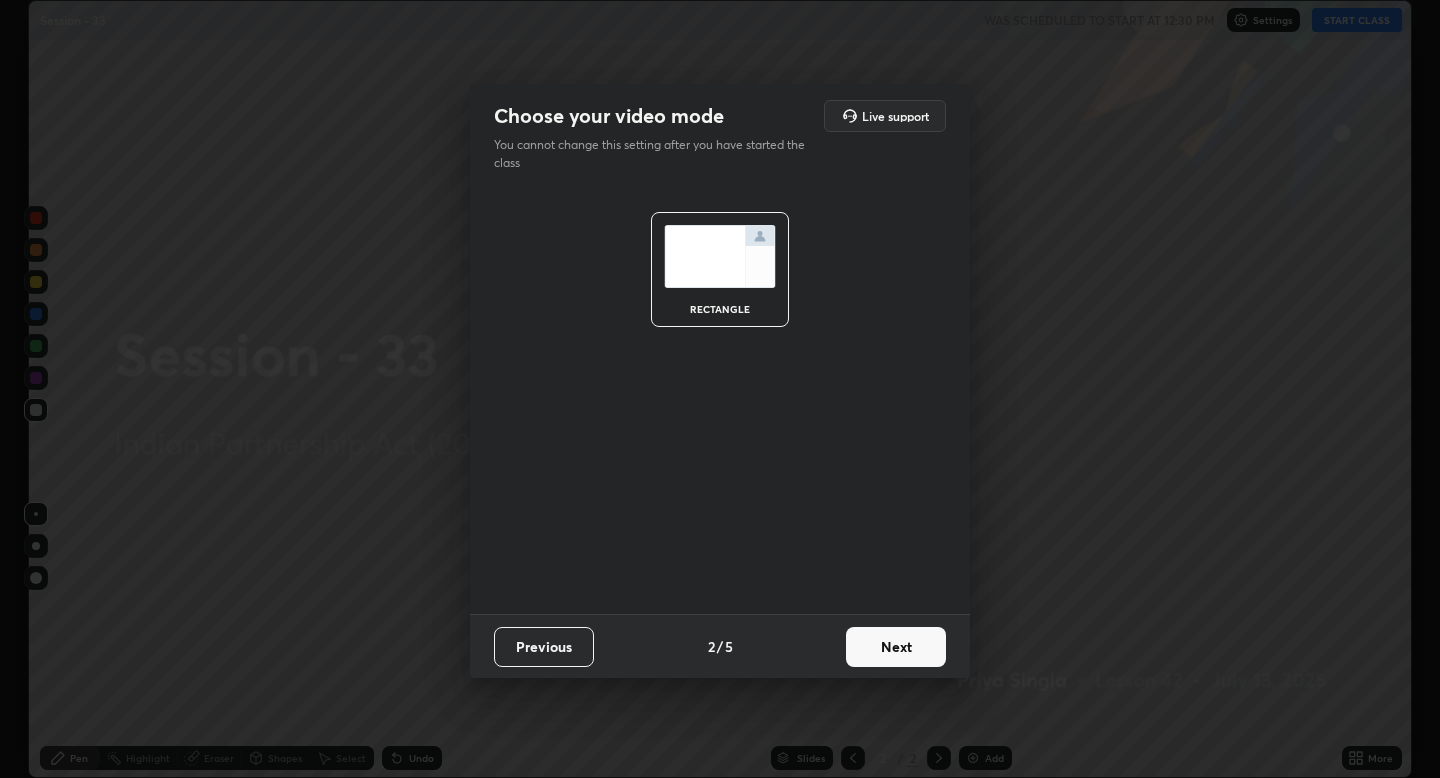 click on "Next" at bounding box center [896, 647] 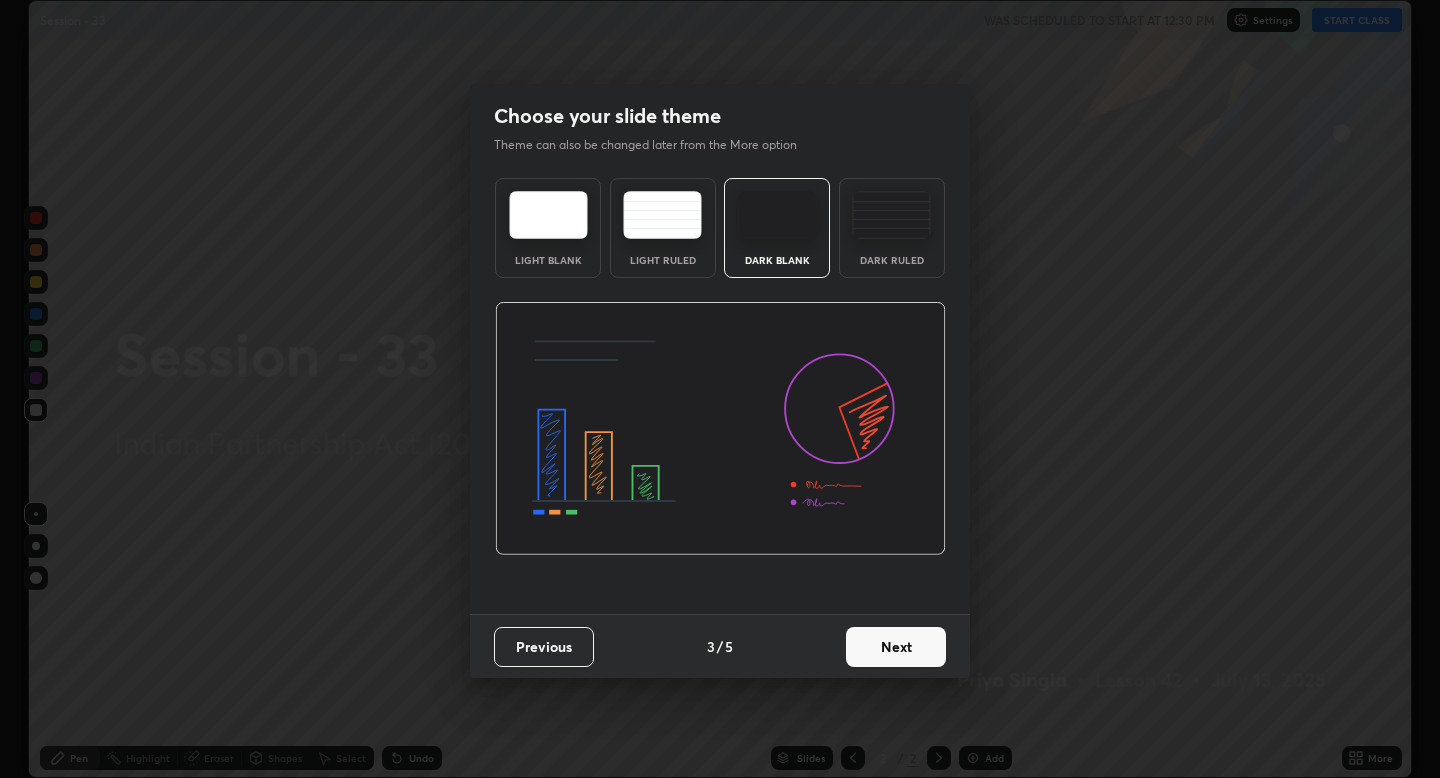 click on "Next" at bounding box center (896, 647) 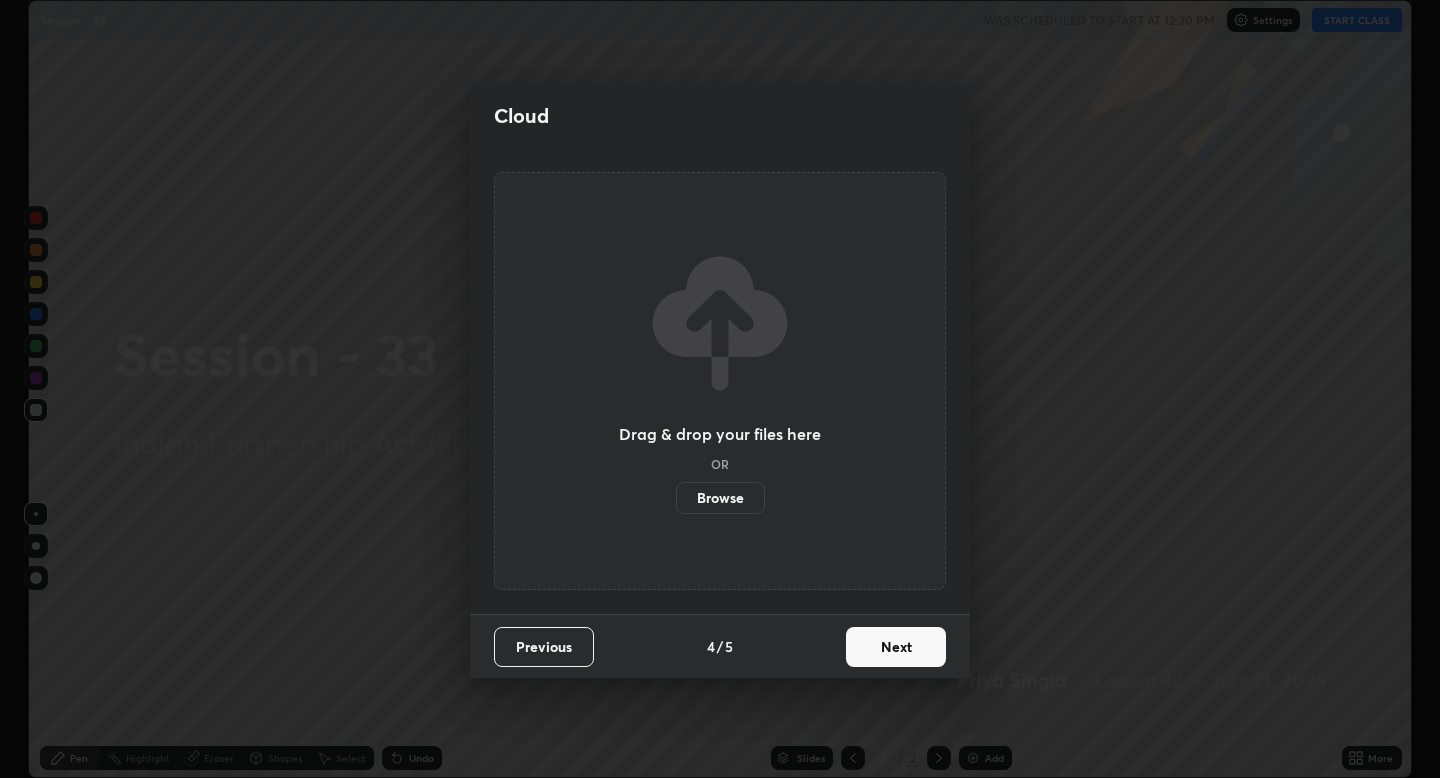 click on "Next" at bounding box center [896, 647] 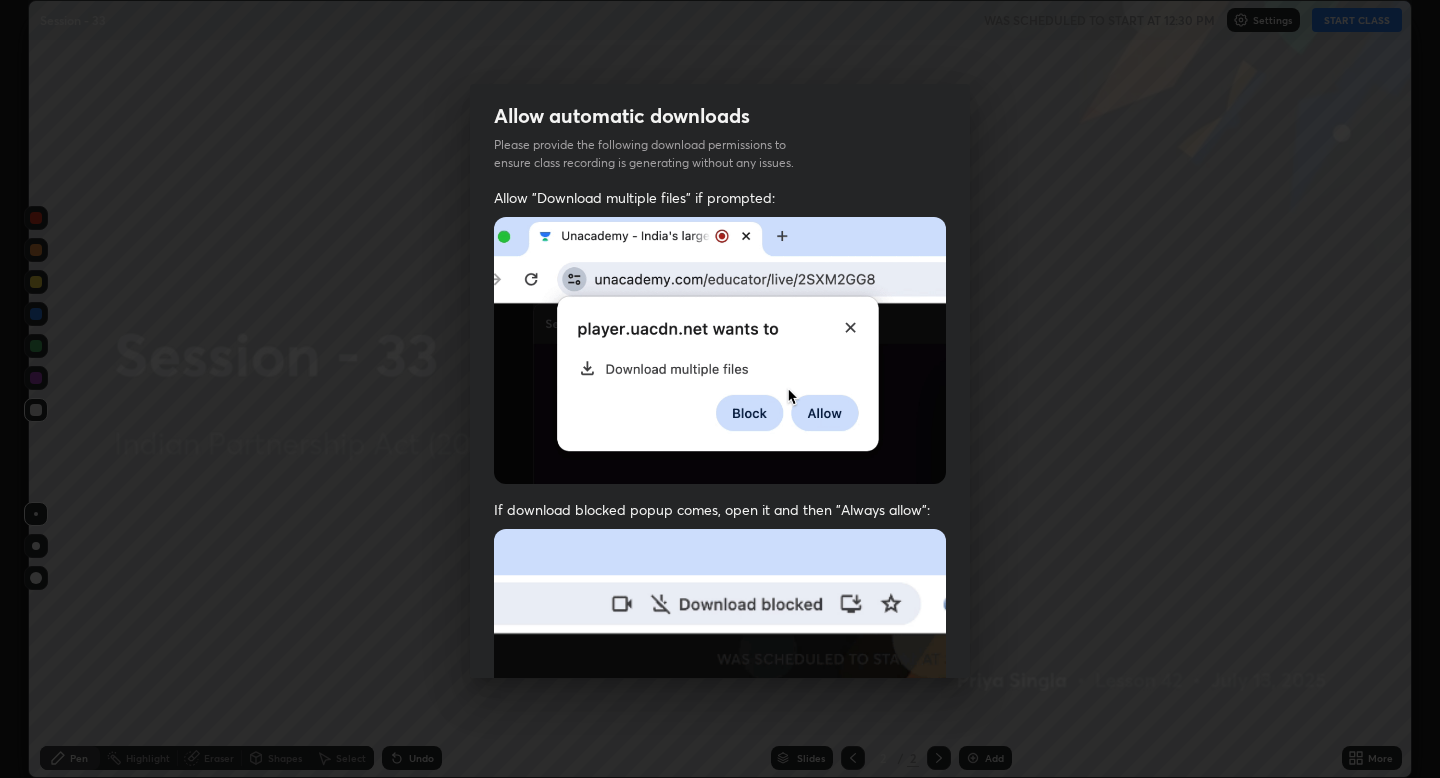 click at bounding box center (720, 350) 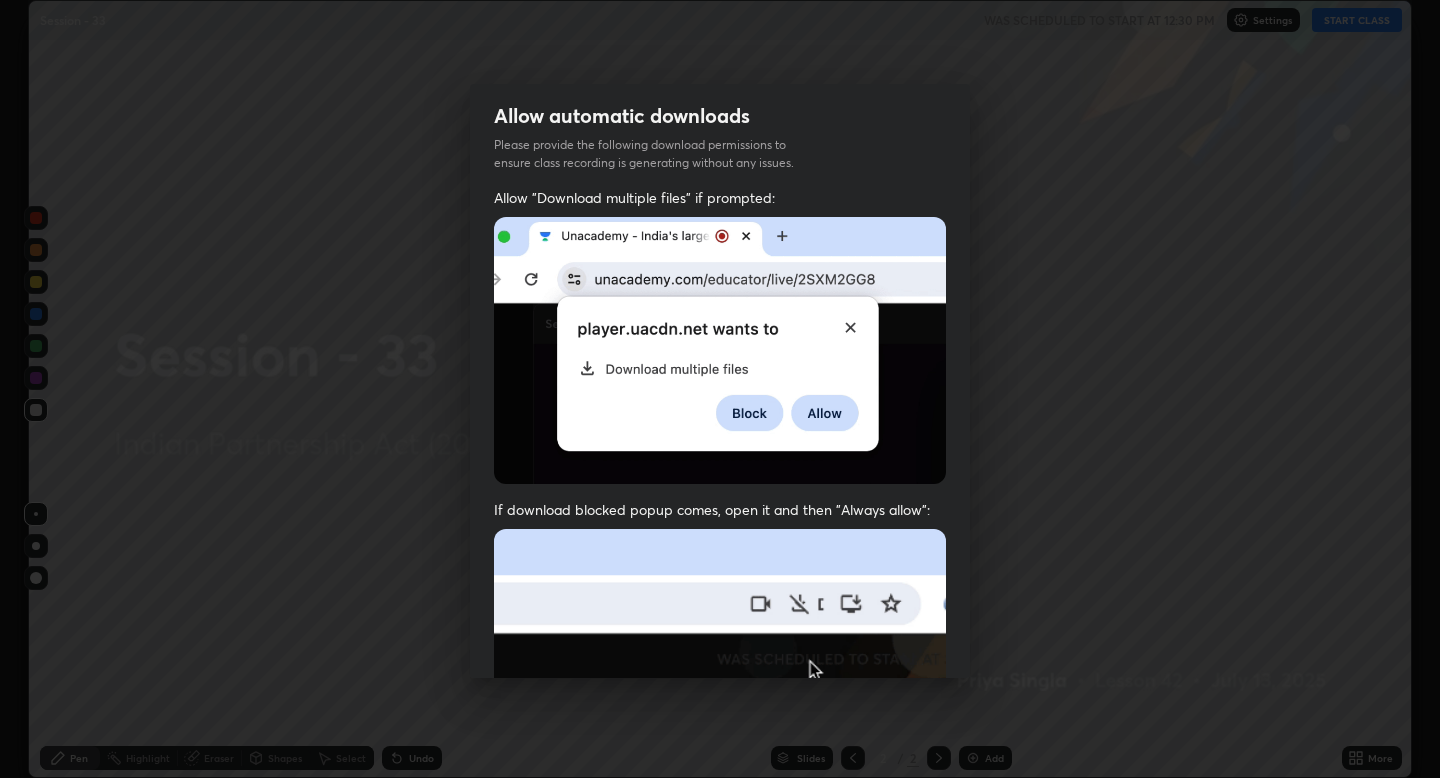click on "Allow automatic downloads Please provide the following download permissions to ensure class recording is generating without any issues. Allow "Download multiple files" if prompted: If download blocked popup comes, open it and then "Always allow": I agree that if I don't provide required permissions, class recording will not be generated Previous 5 / 5 Done" at bounding box center [720, 389] 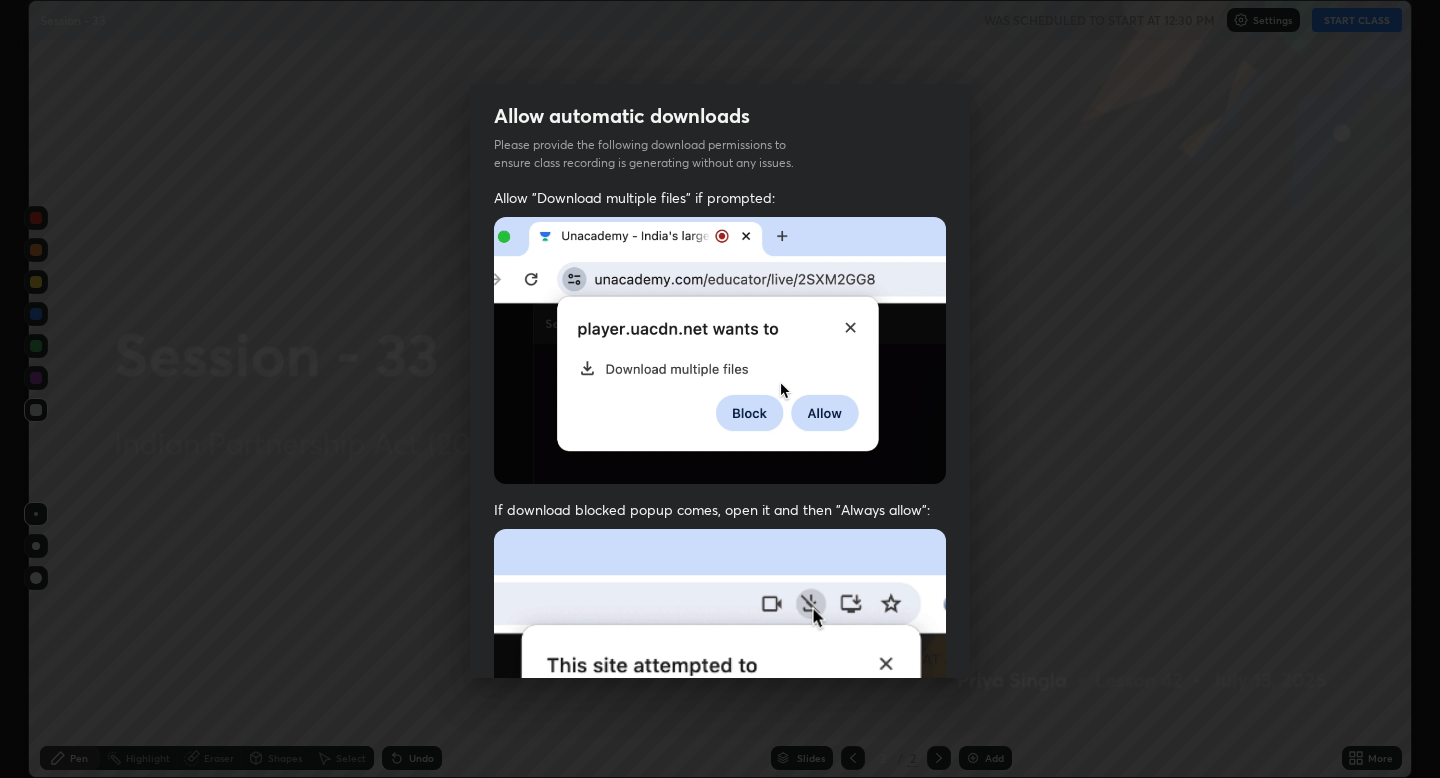click on "Allow automatic downloads Please provide the following download permissions to ensure class recording is generating without any issues. Allow "Download multiple files" if prompted: If download blocked popup comes, open it and then "Always allow": I agree that if I don't provide required permissions, class recording will not be generated Previous 5 / 5 Done" at bounding box center [720, 389] 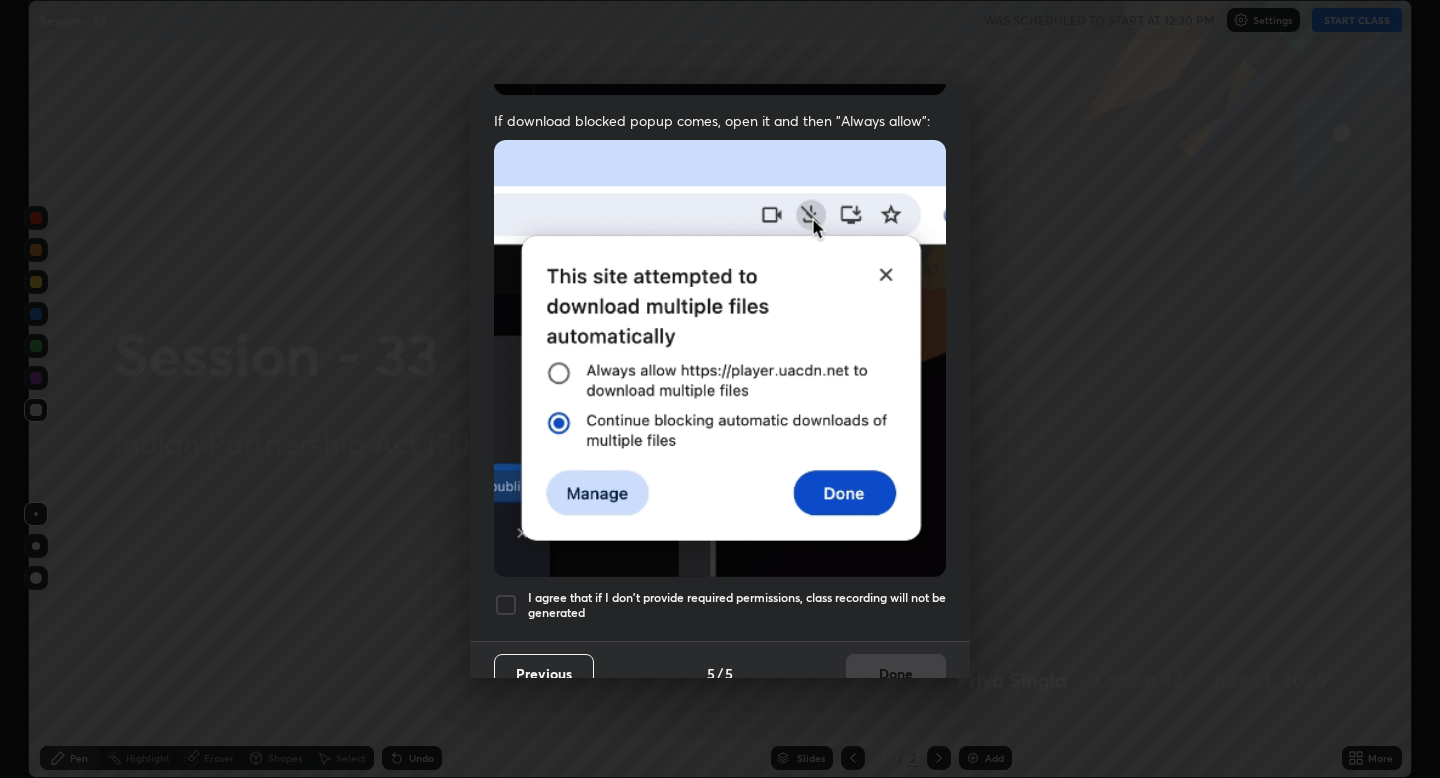 scroll, scrollTop: 406, scrollLeft: 0, axis: vertical 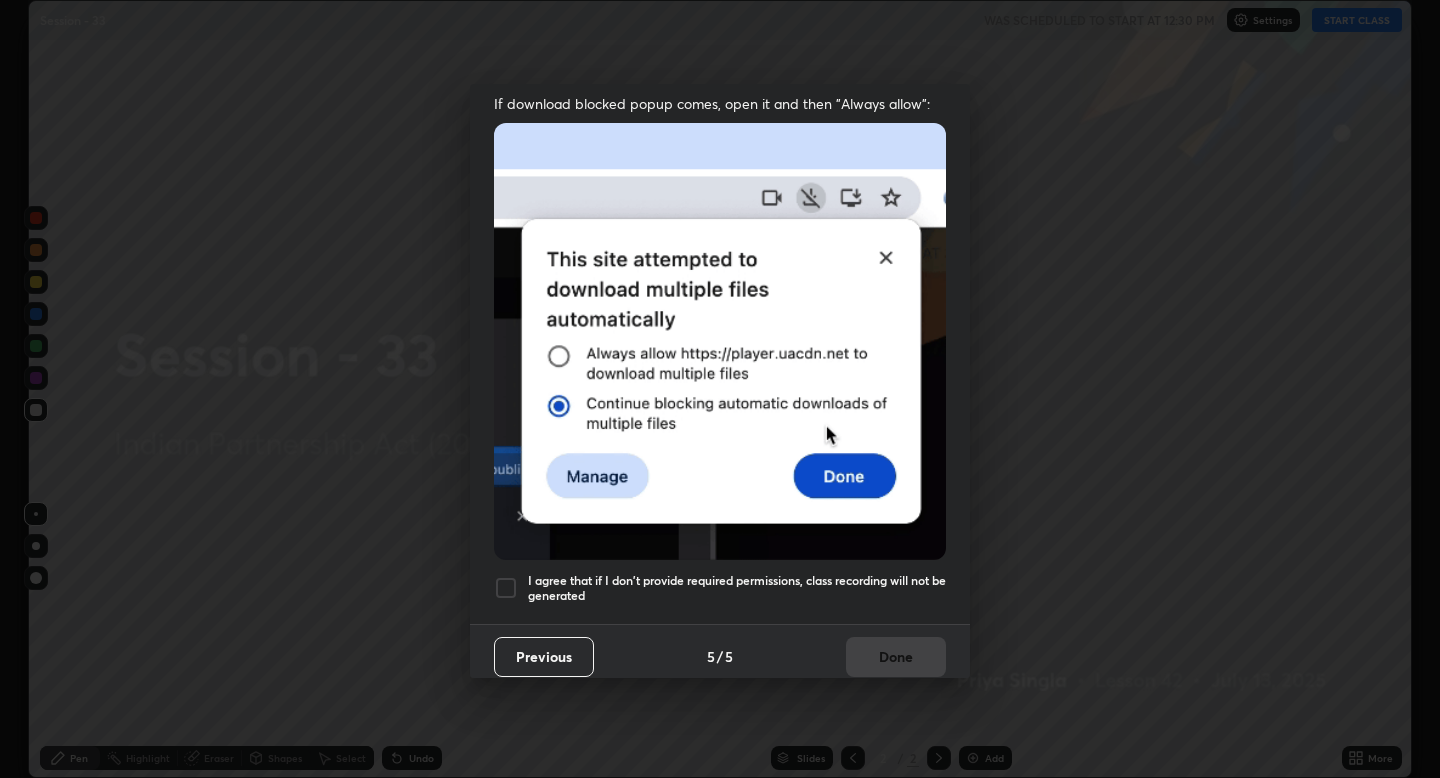 click at bounding box center (720, 341) 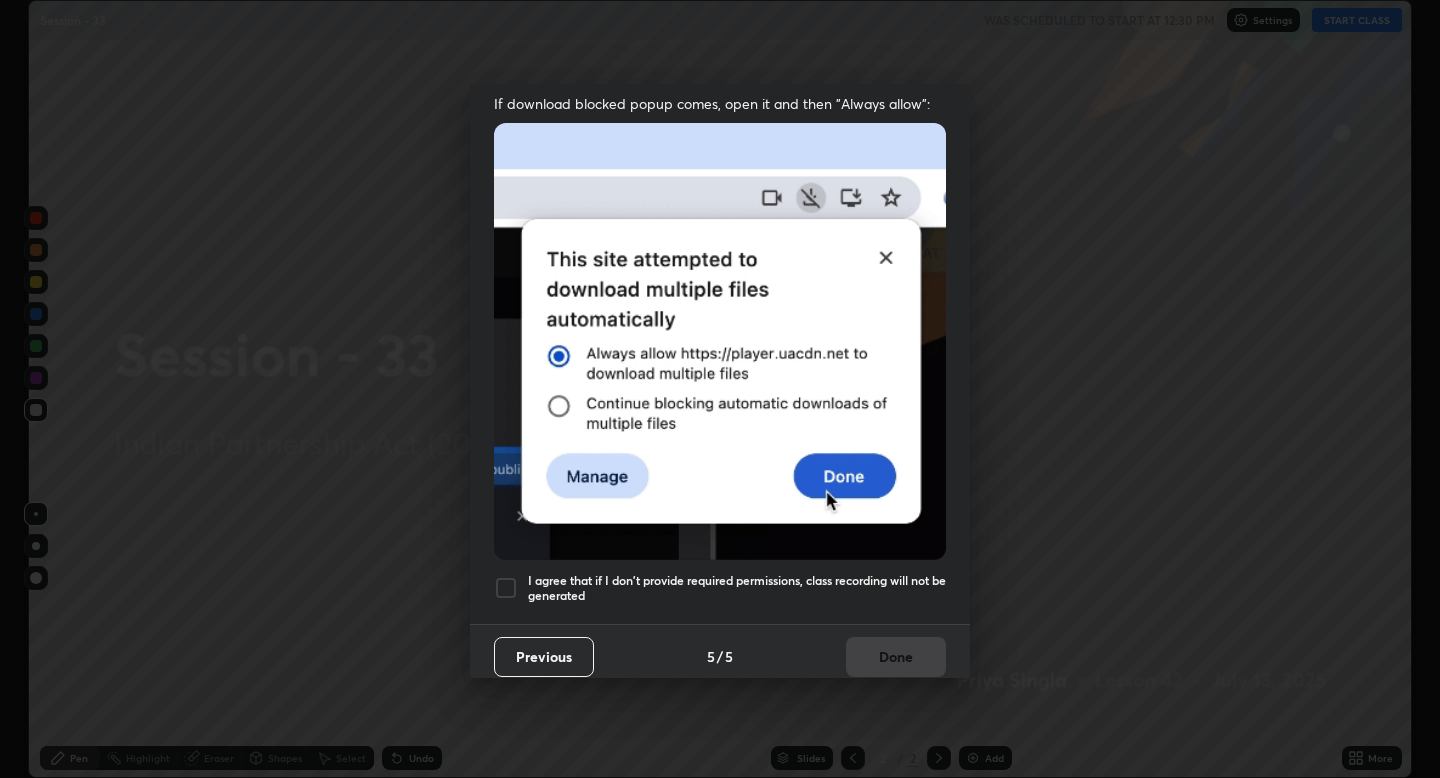 click on "Previous" at bounding box center [544, 657] 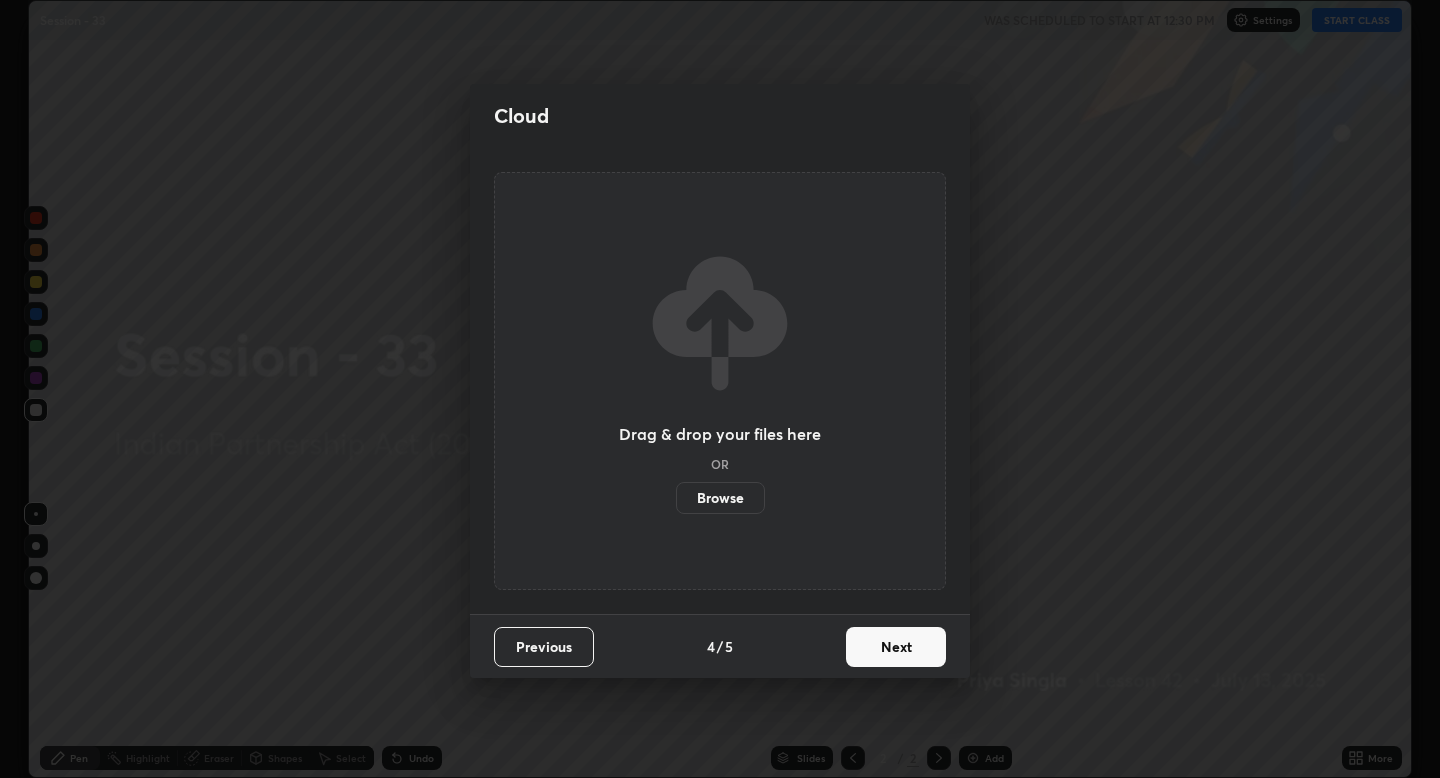 scroll, scrollTop: 0, scrollLeft: 0, axis: both 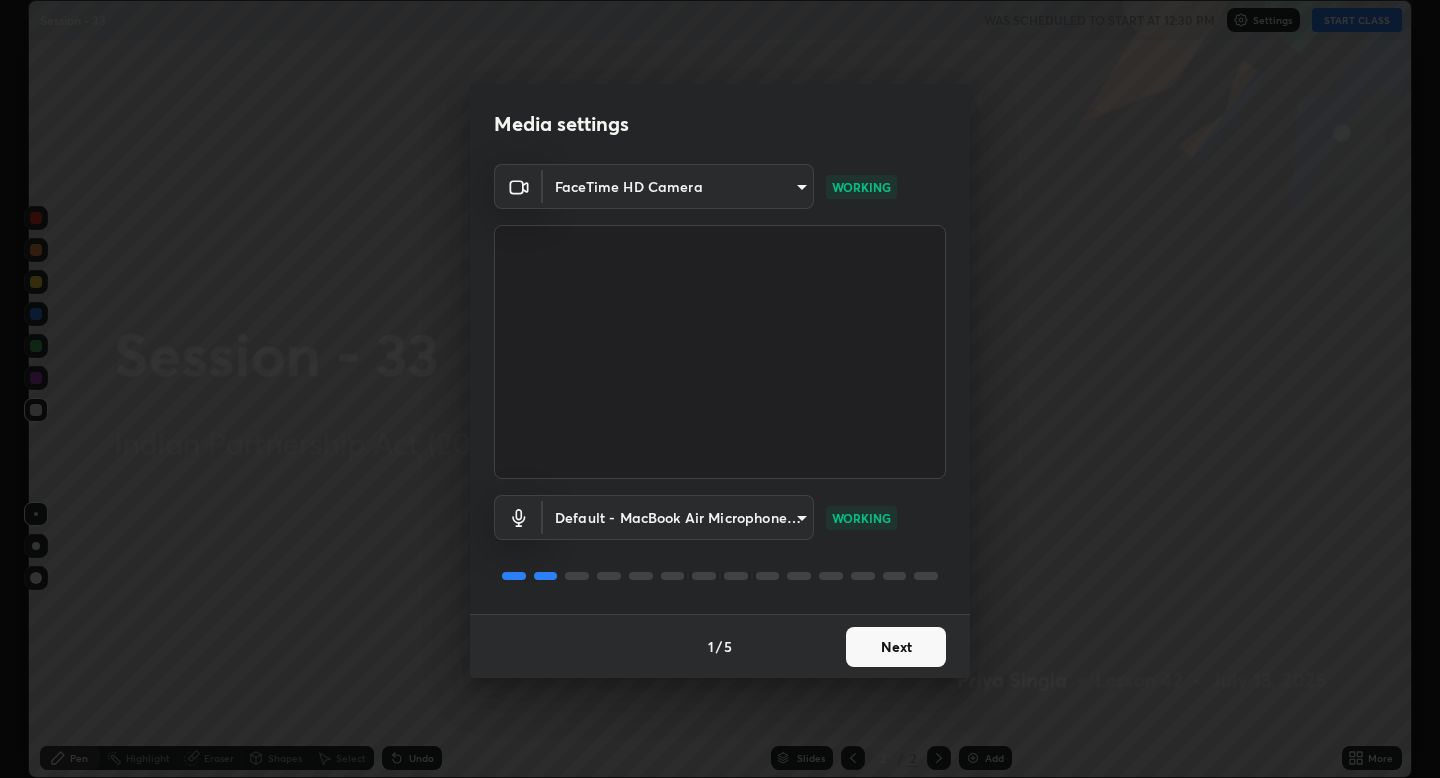 click on "Next" at bounding box center [896, 647] 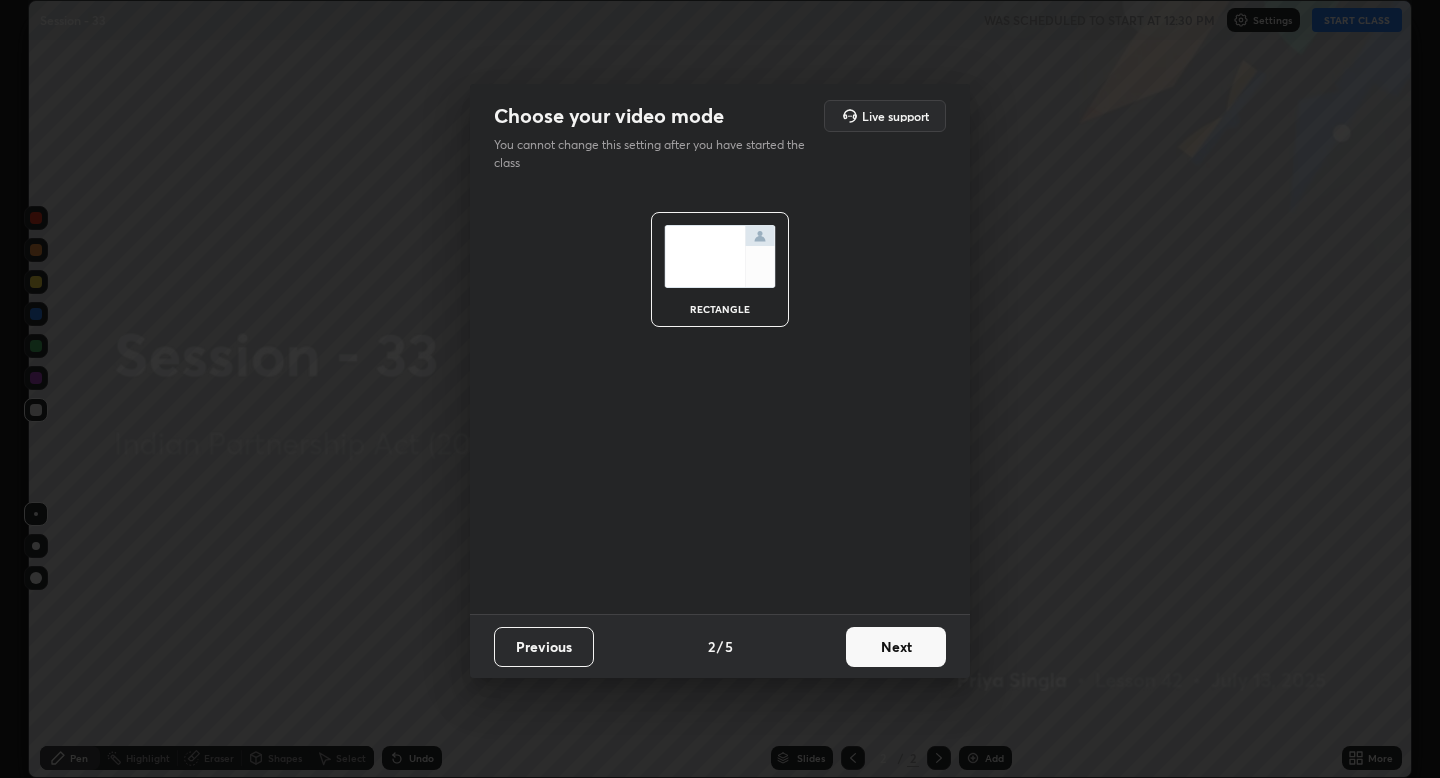 click on "Next" at bounding box center (896, 647) 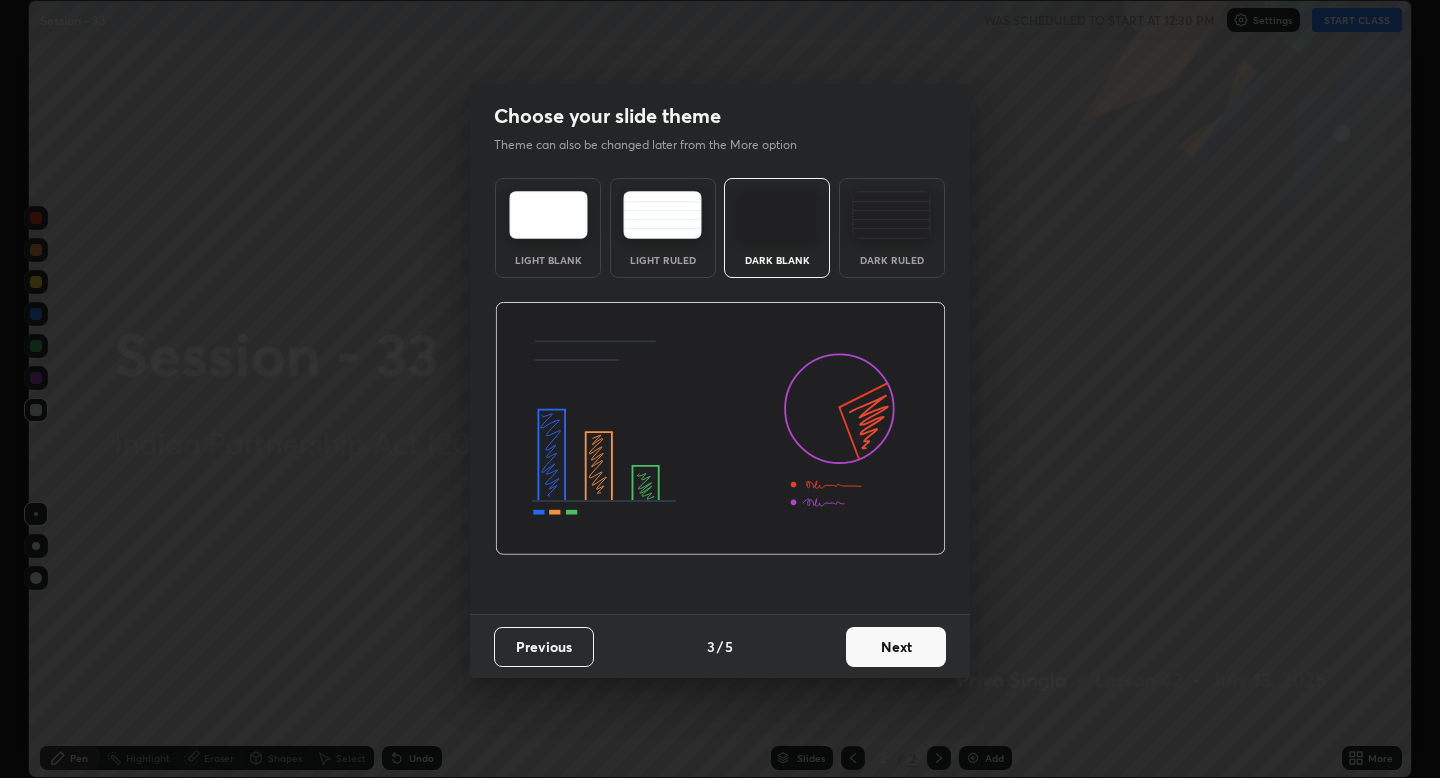 click on "Next" at bounding box center [896, 647] 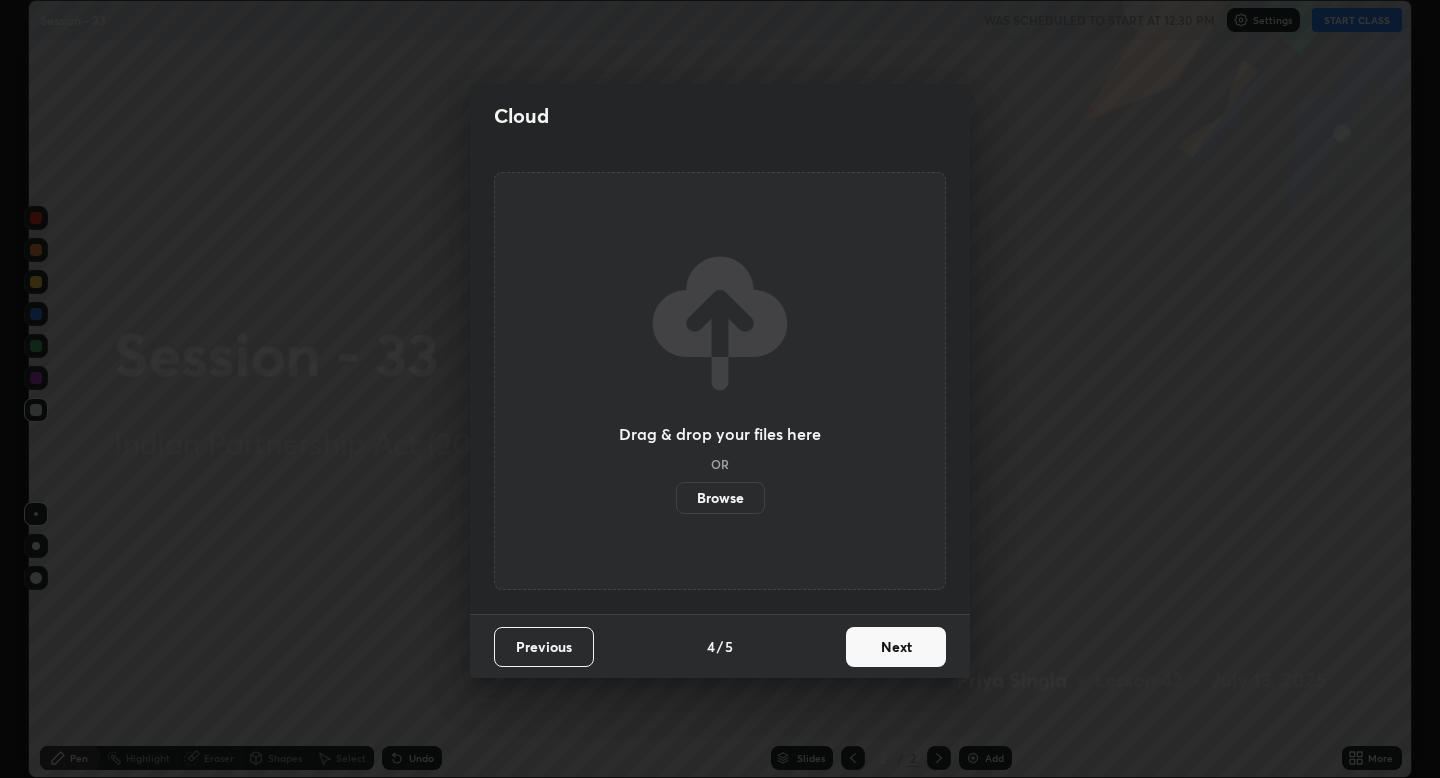 click on "Next" at bounding box center [896, 647] 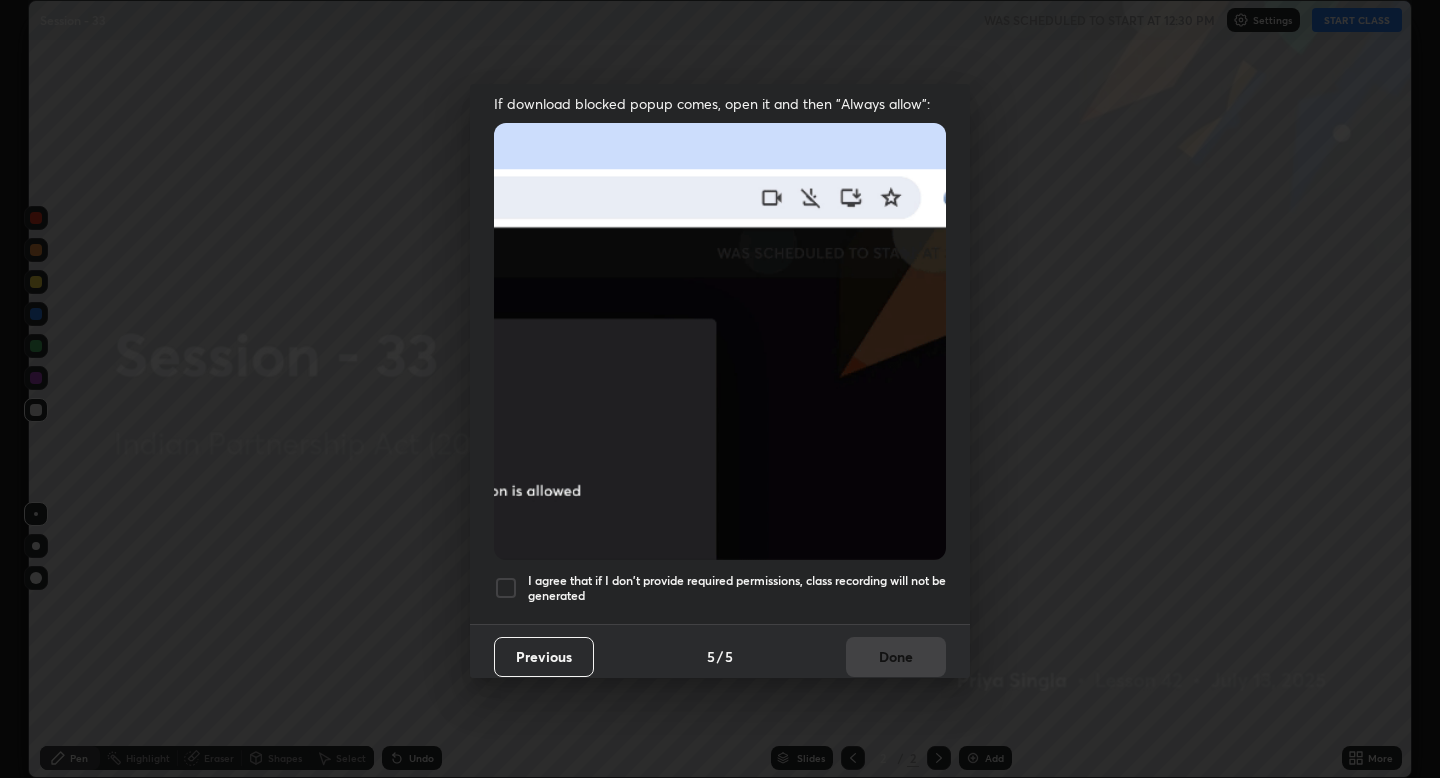 scroll, scrollTop: 0, scrollLeft: 0, axis: both 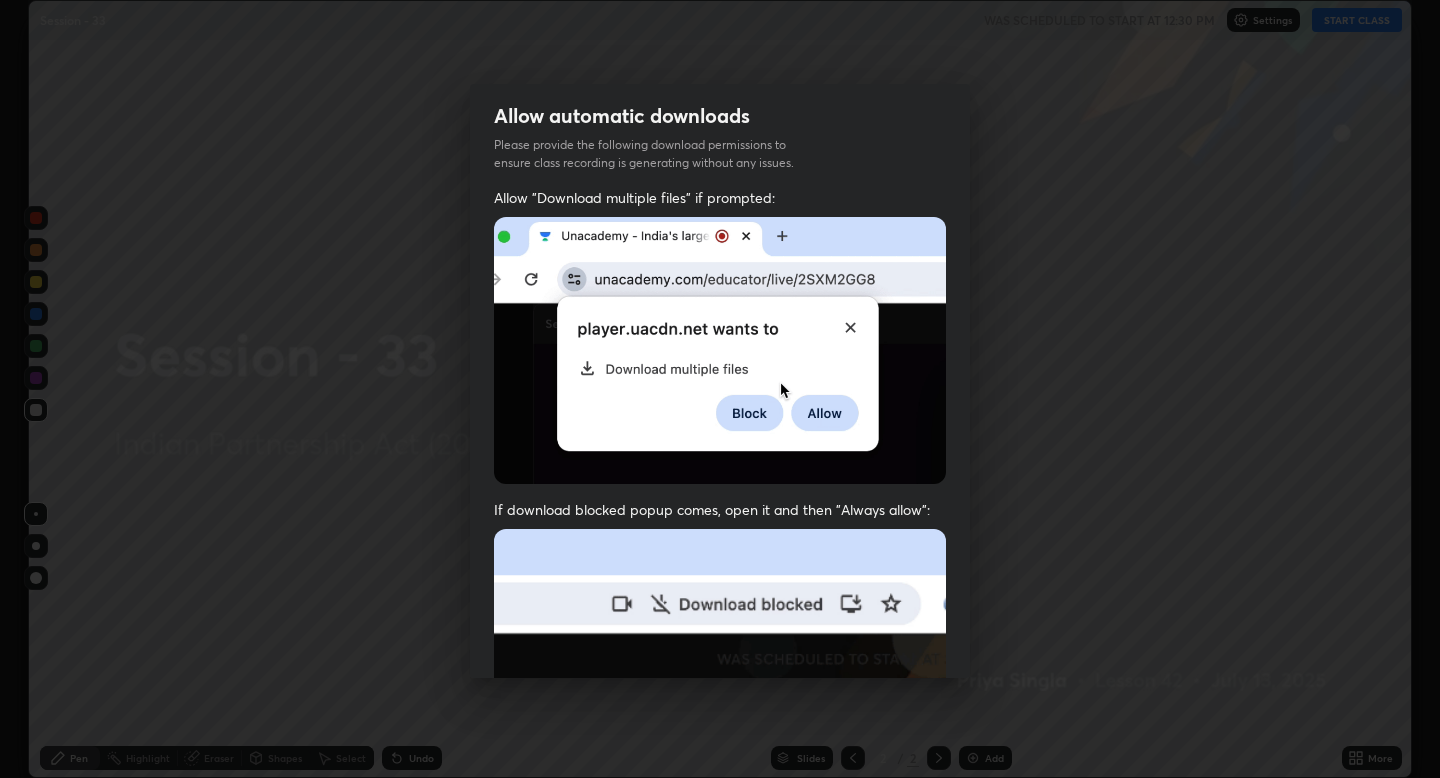 click on "Allow automatic downloads Please provide the following download permissions to ensure class recording is generating without any issues. Allow "Download multiple files" if prompted: If download blocked popup comes, open it and then "Always allow": I agree that if I don't provide required permissions, class recording will not be generated Previous 5 / 5 Done" at bounding box center [720, 389] 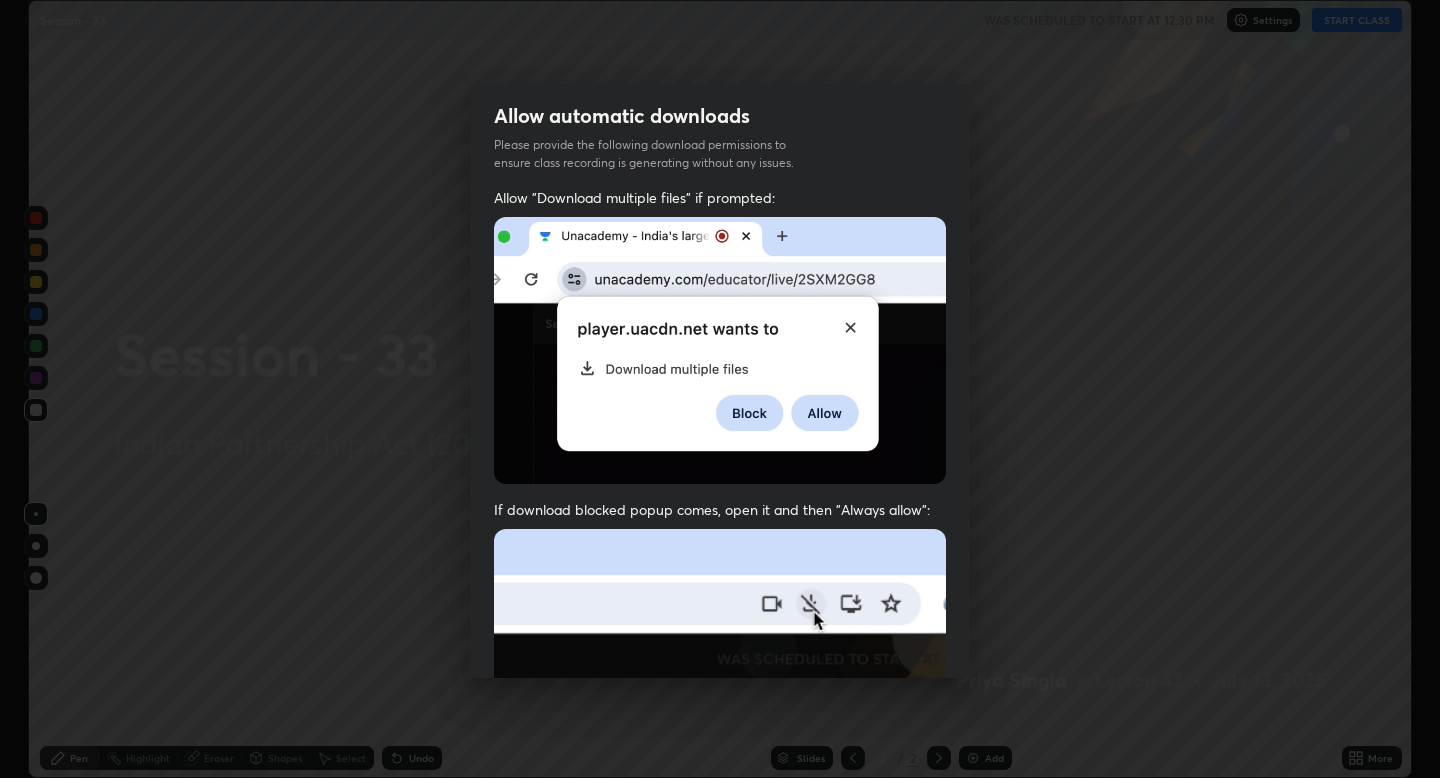 click on "Allow automatic downloads" at bounding box center [622, 116] 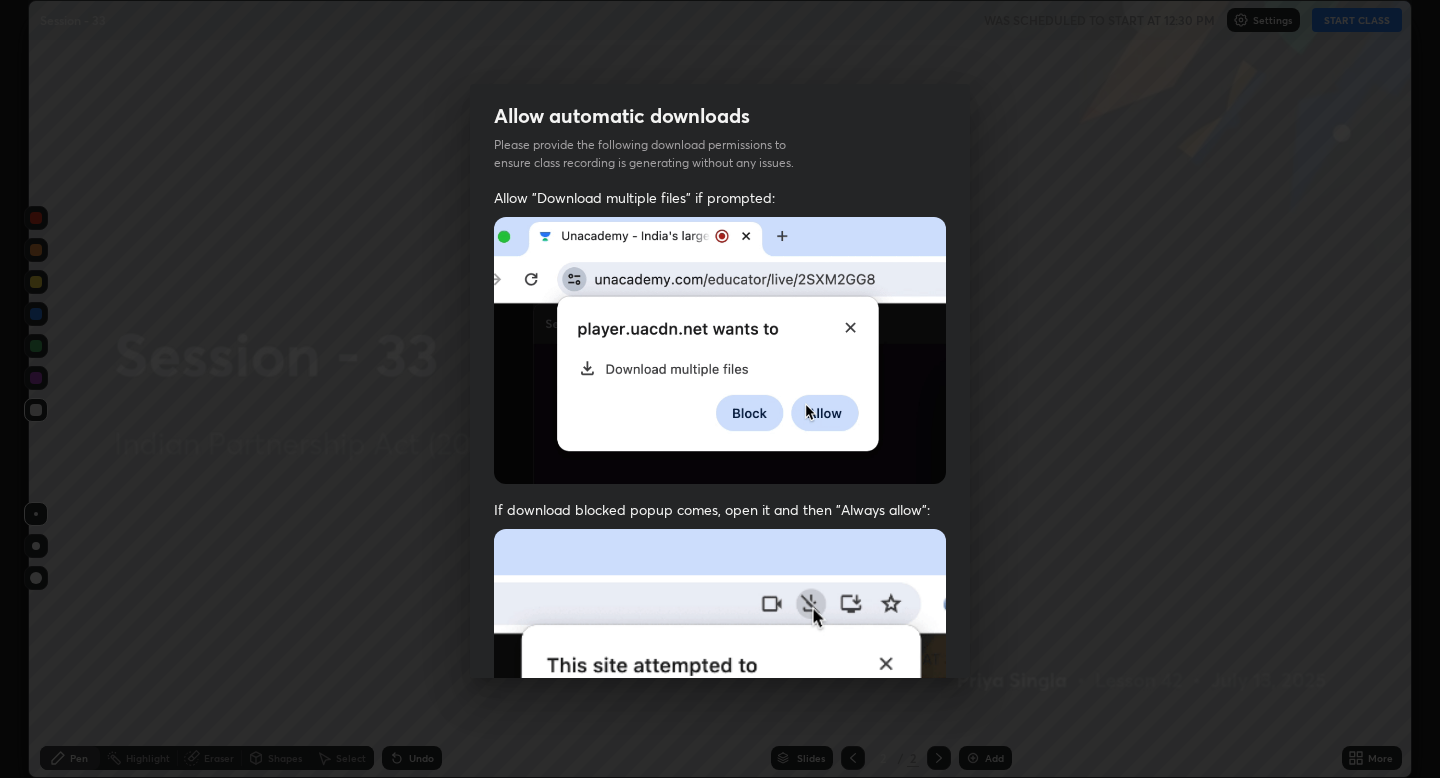 click on "Allow automatic downloads" at bounding box center [622, 116] 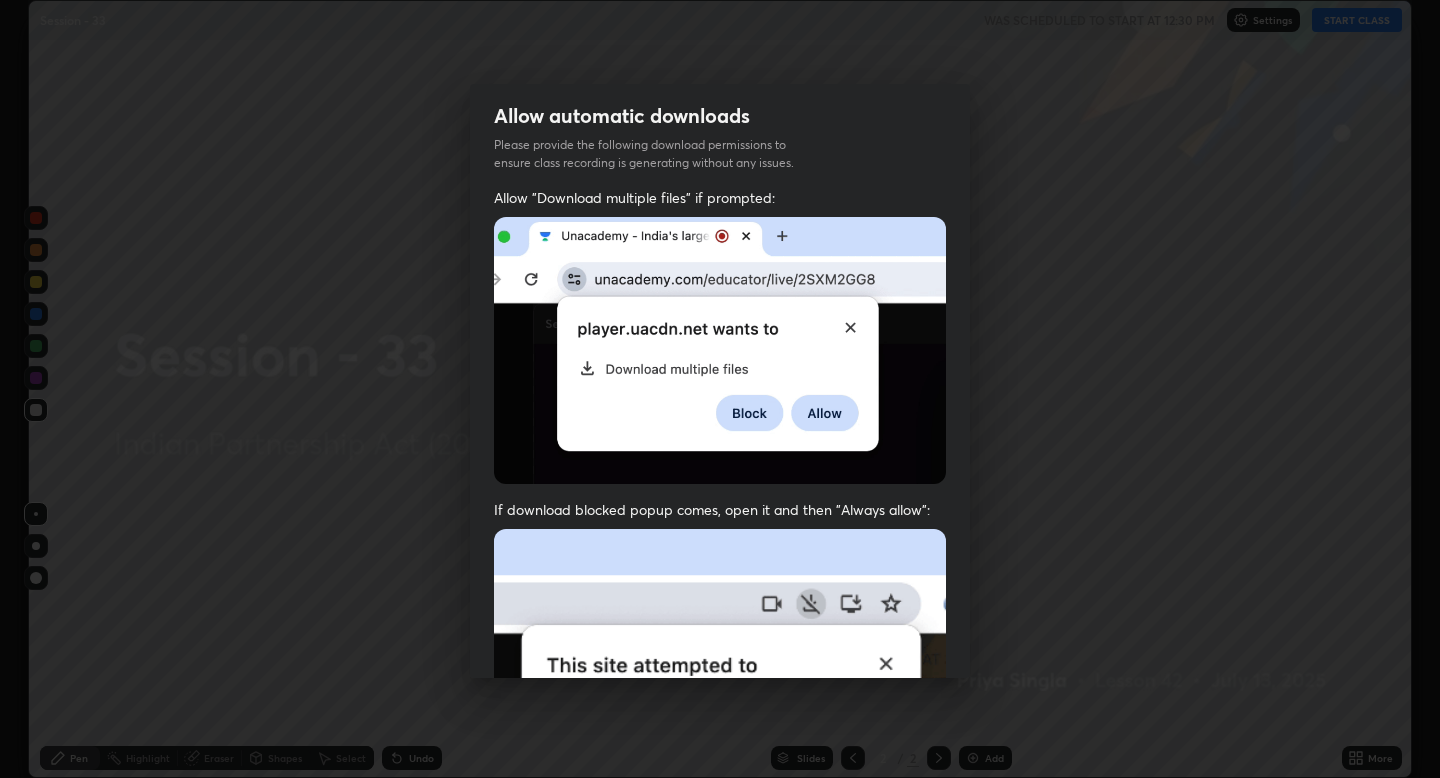 click on "Allow automatic downloads" at bounding box center (622, 116) 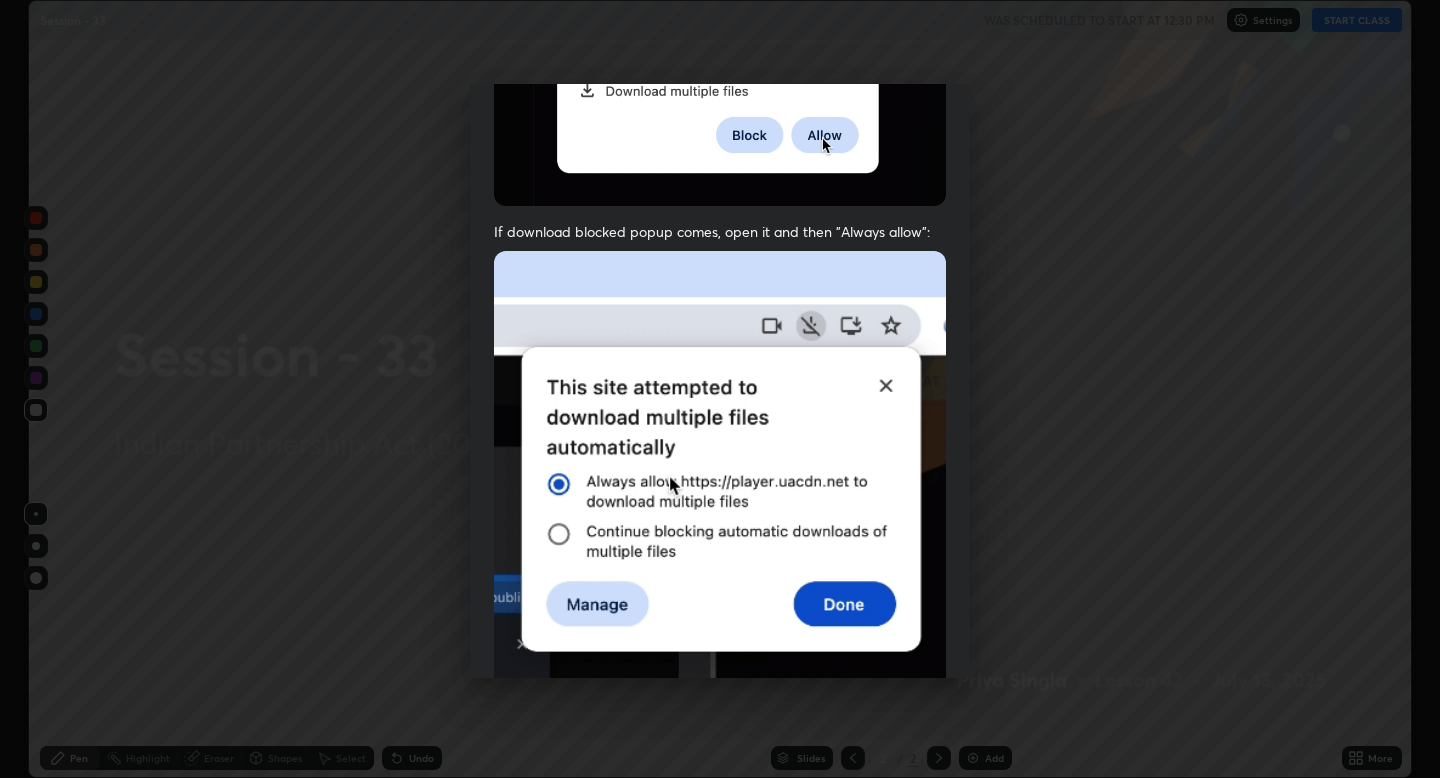 scroll, scrollTop: 406, scrollLeft: 0, axis: vertical 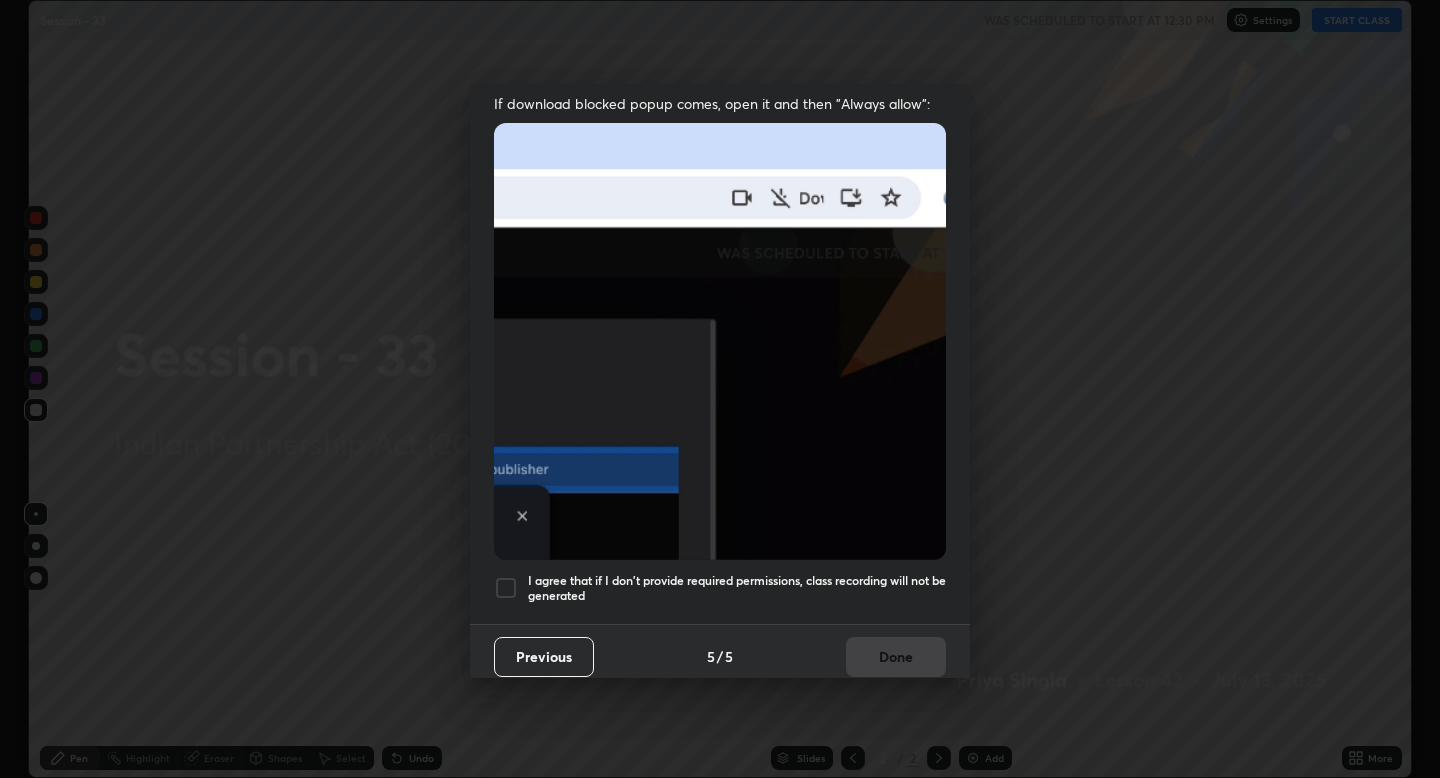 click on "Previous" at bounding box center [544, 657] 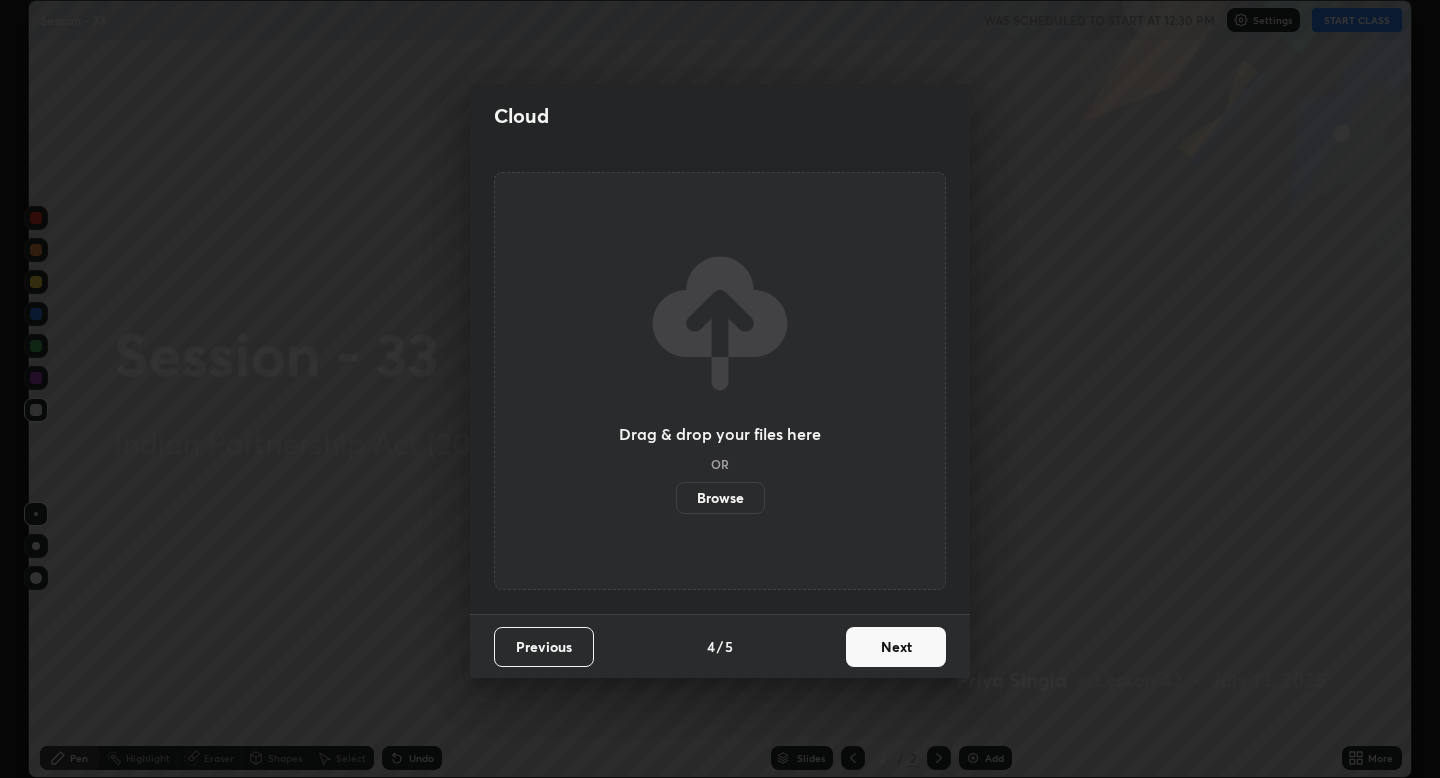scroll, scrollTop: 0, scrollLeft: 0, axis: both 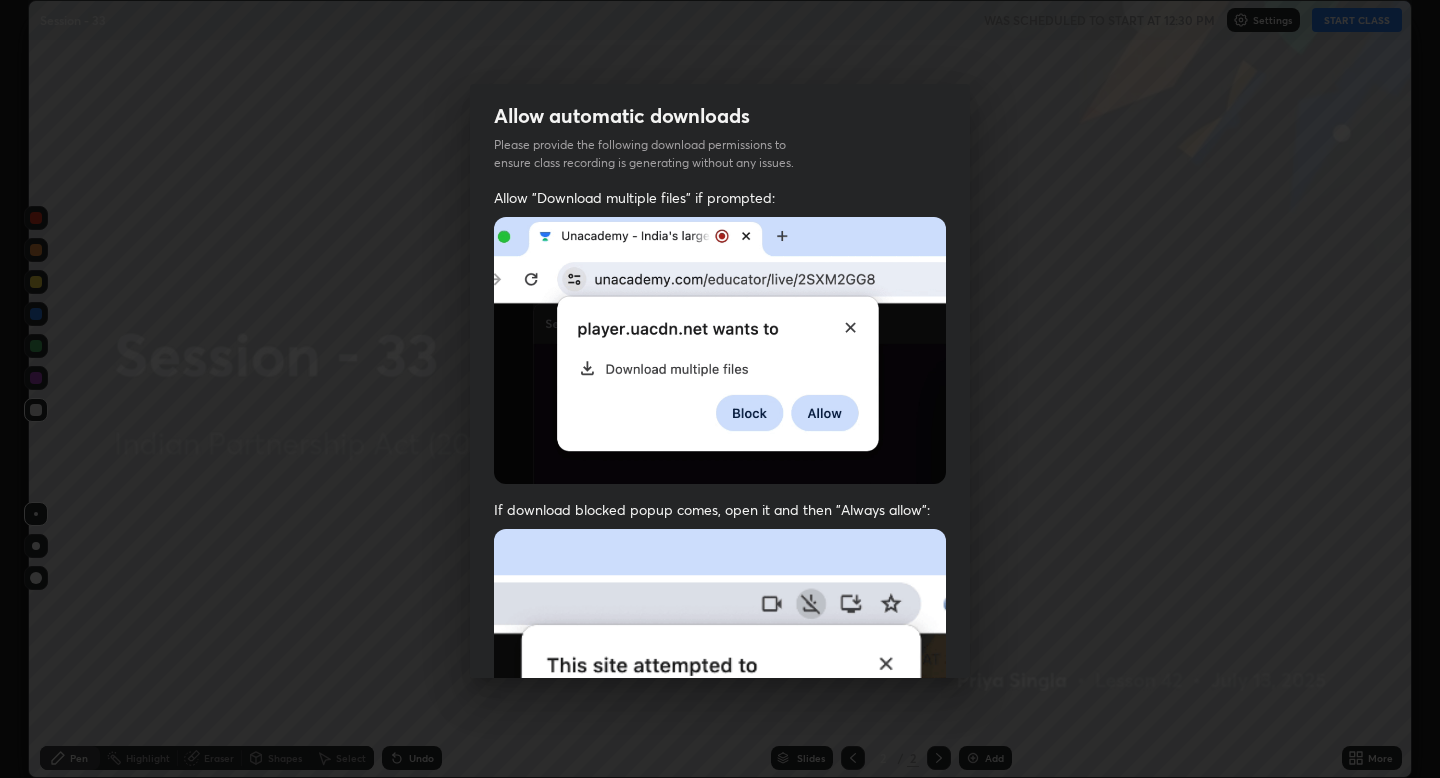 click at bounding box center [720, 350] 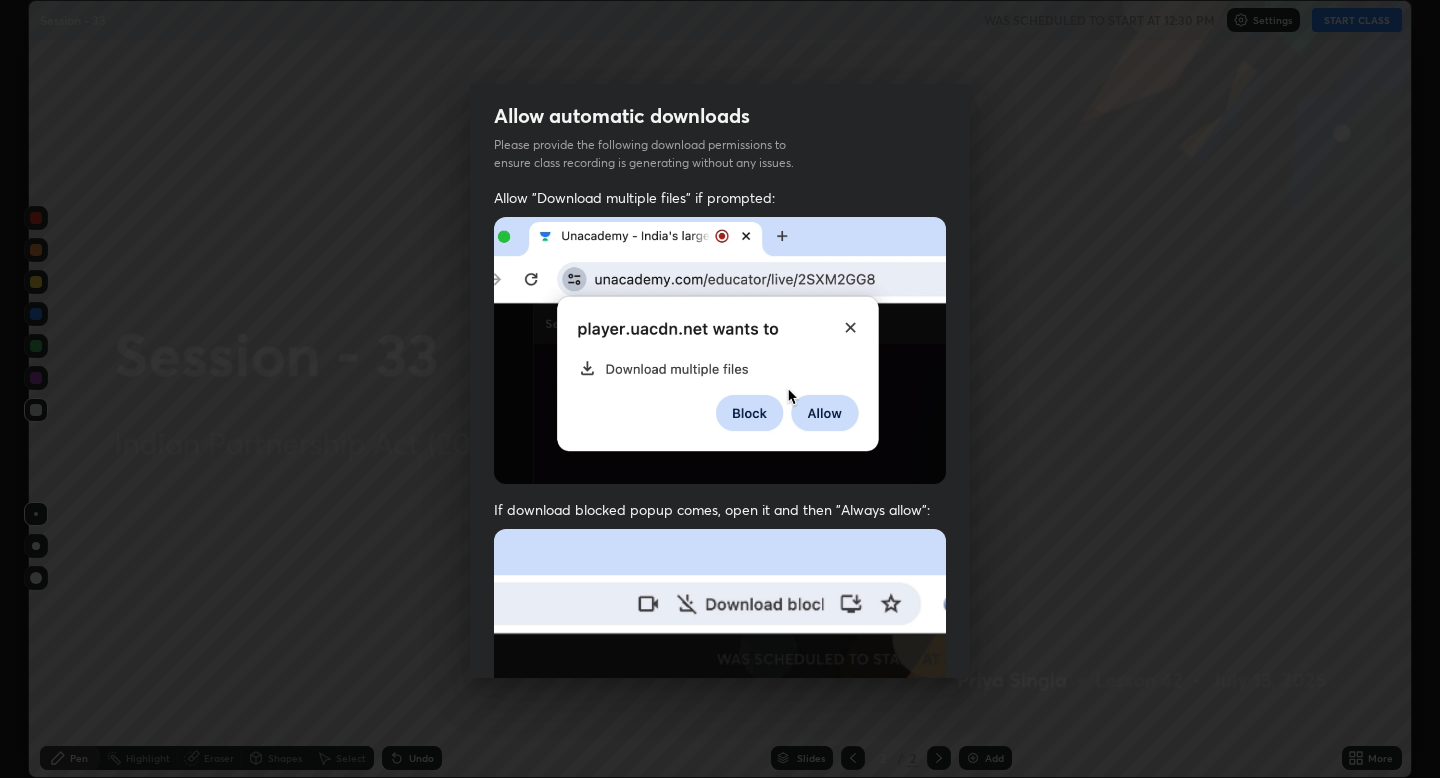 click at bounding box center (720, 350) 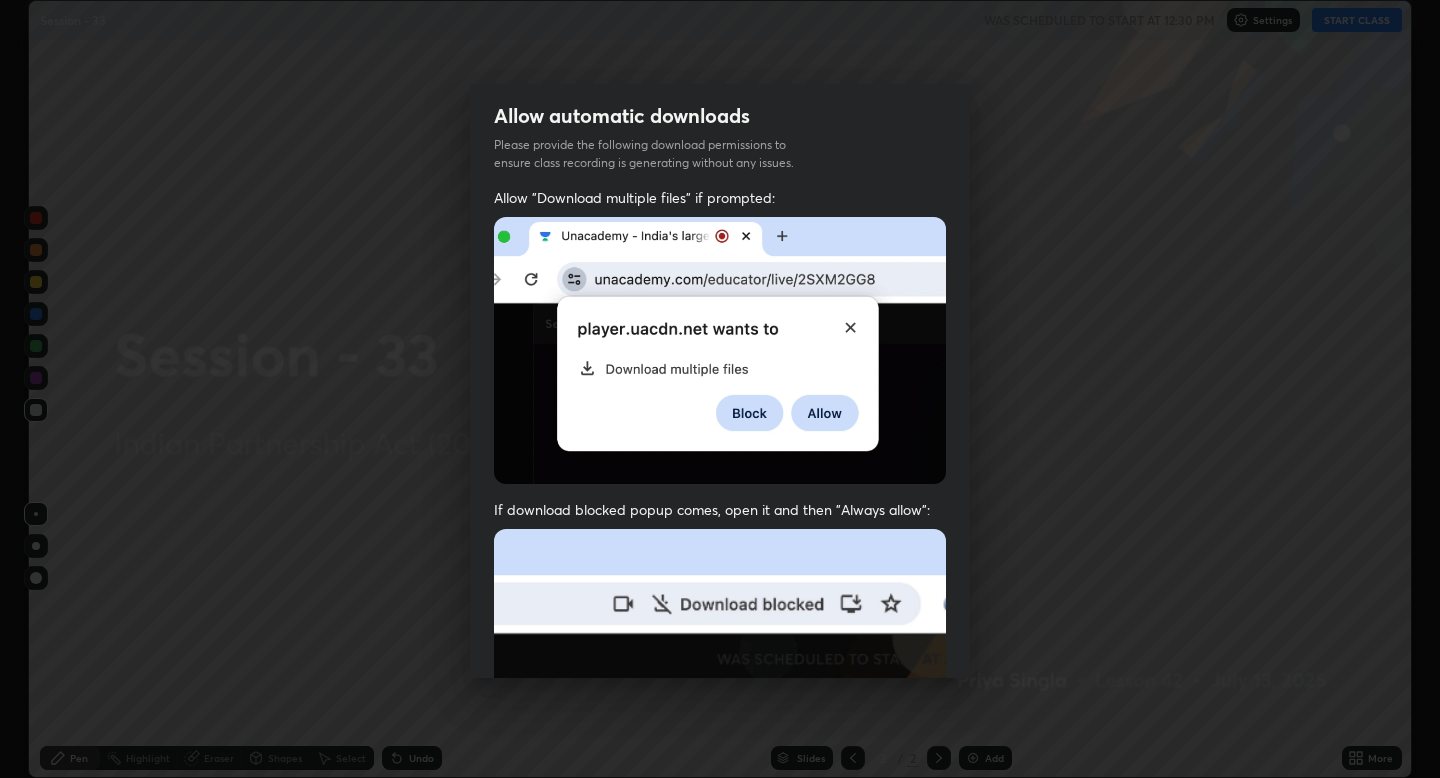 click at bounding box center (720, 350) 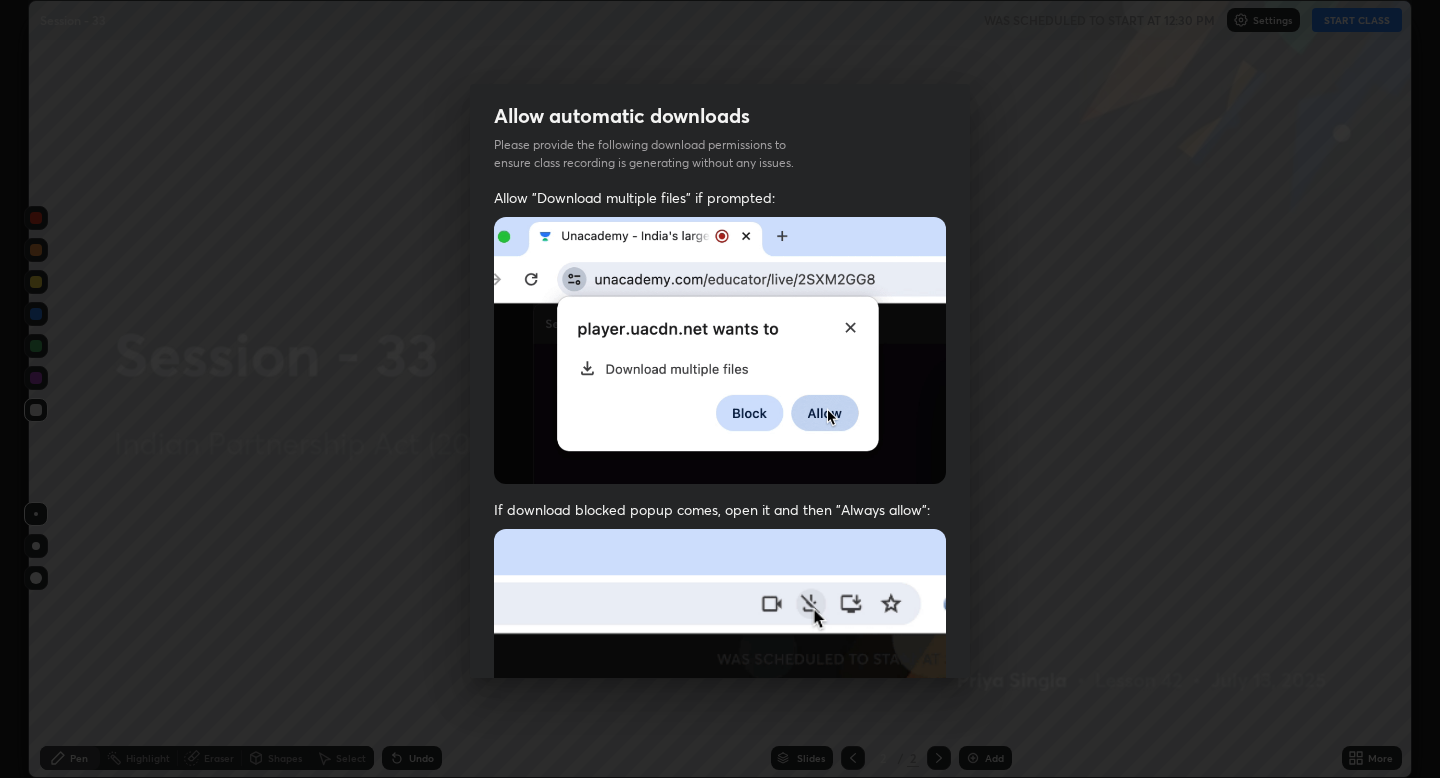 click at bounding box center (720, 350) 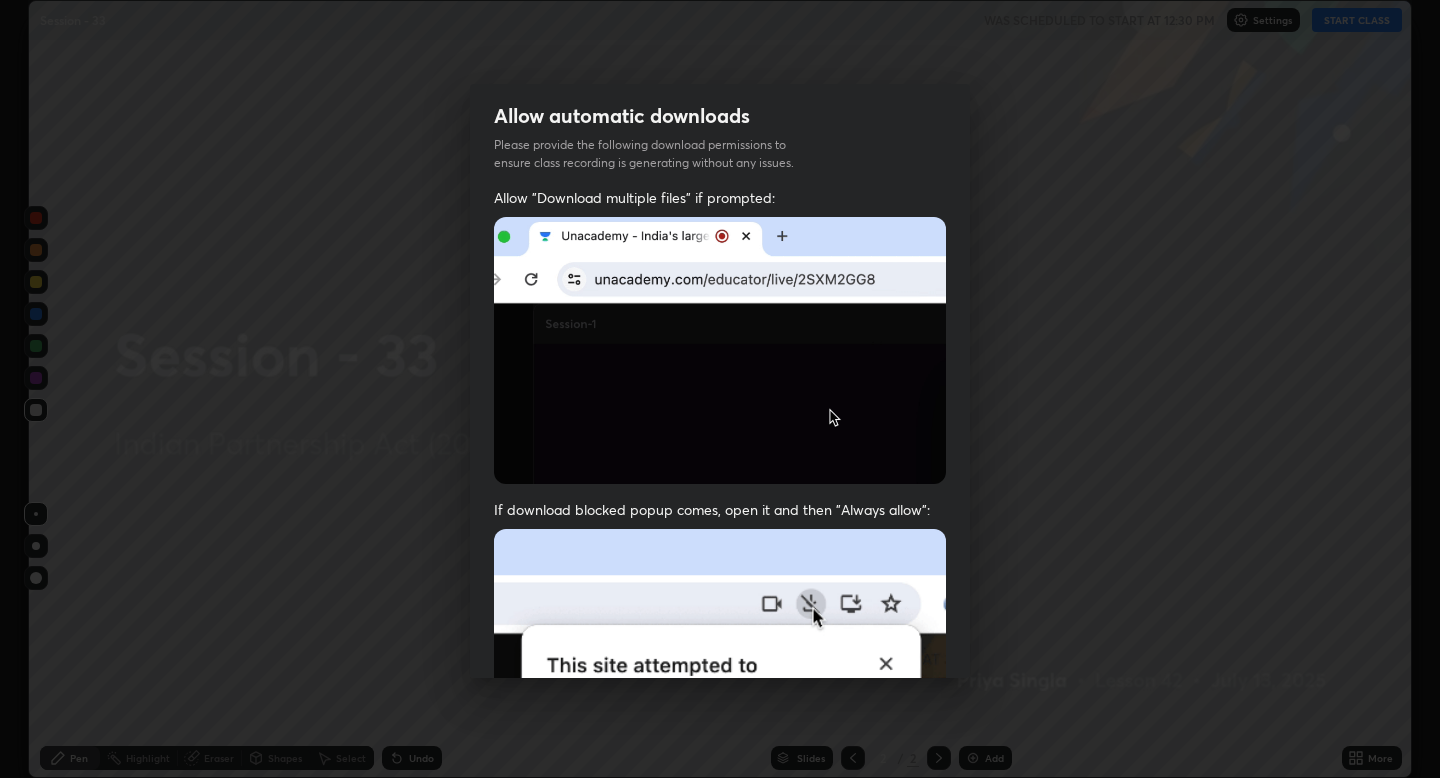 click at bounding box center [720, 350] 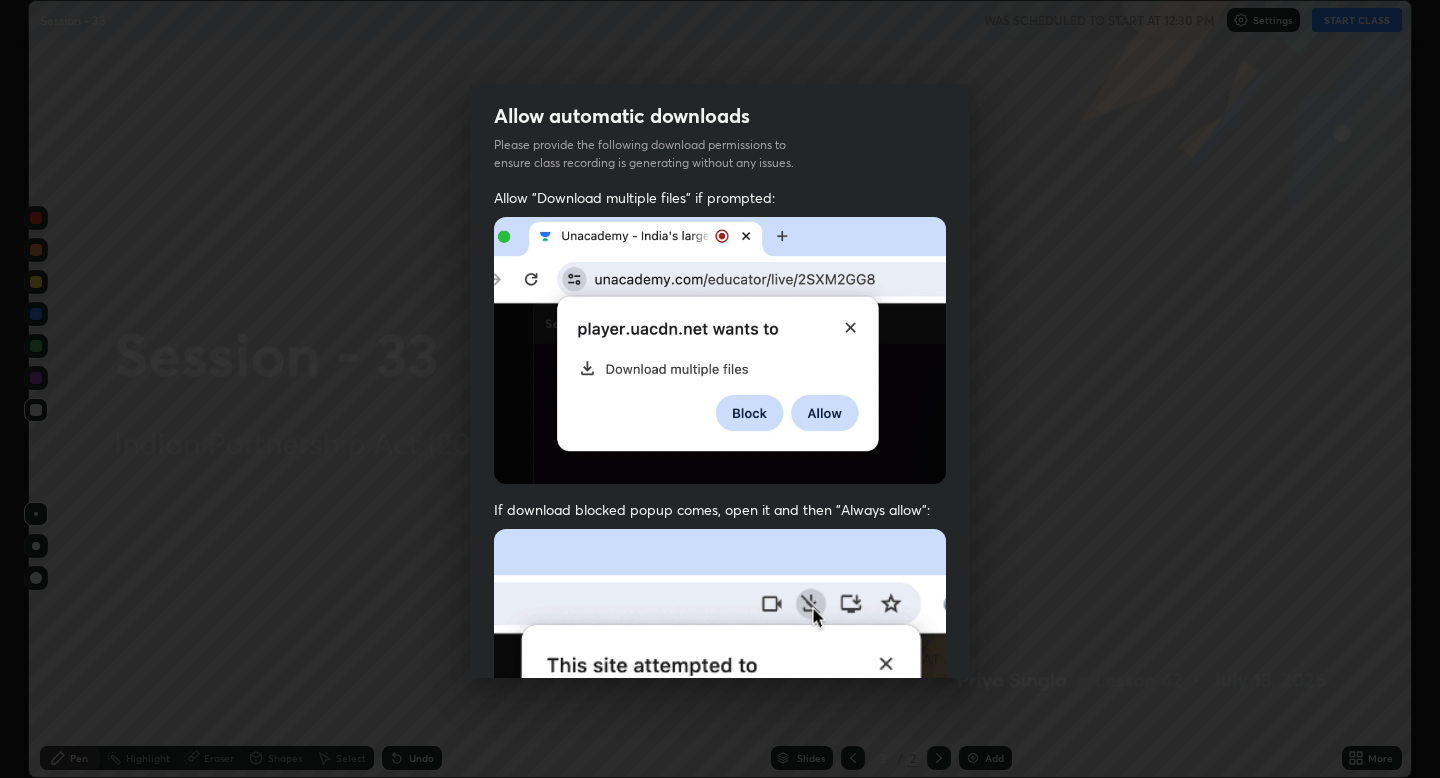 click at bounding box center (720, 350) 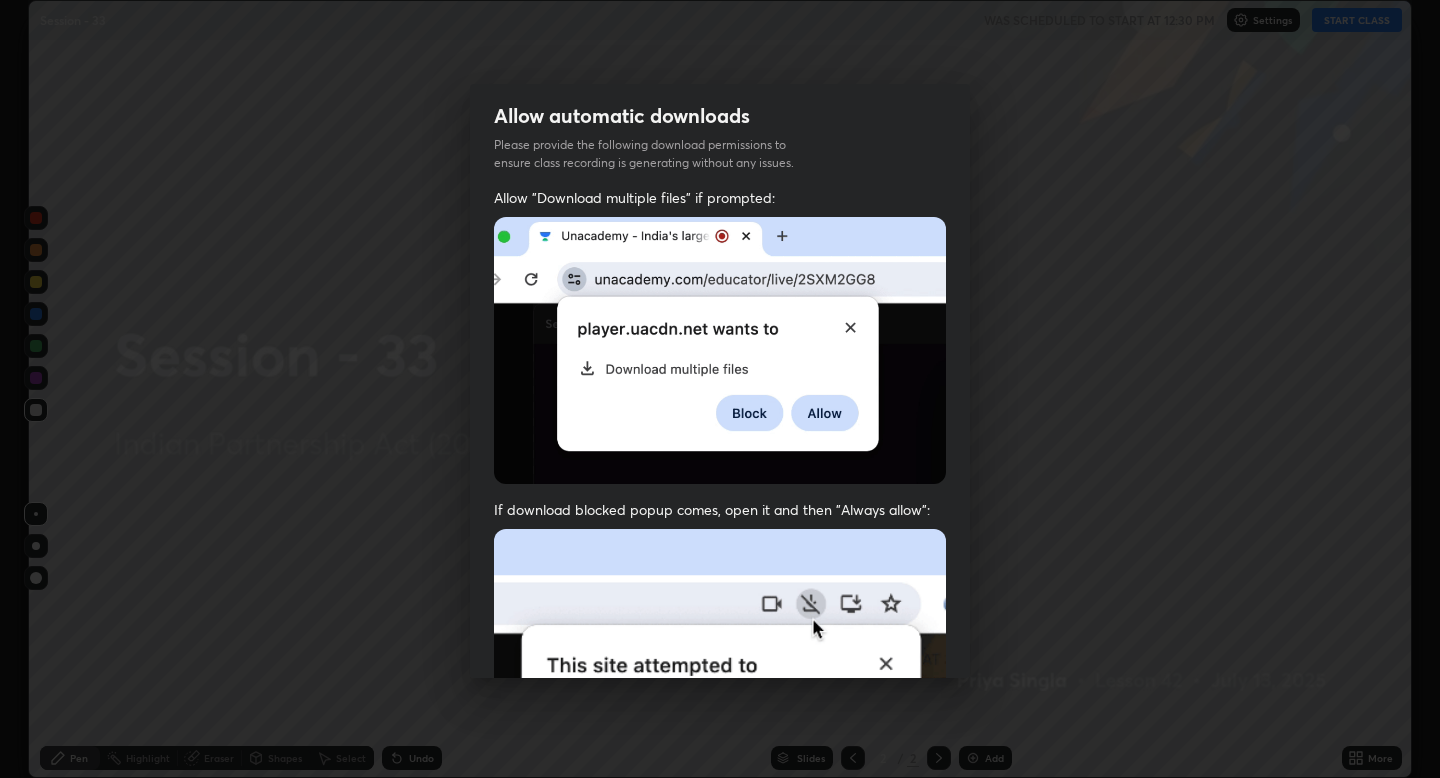 click at bounding box center (720, 350) 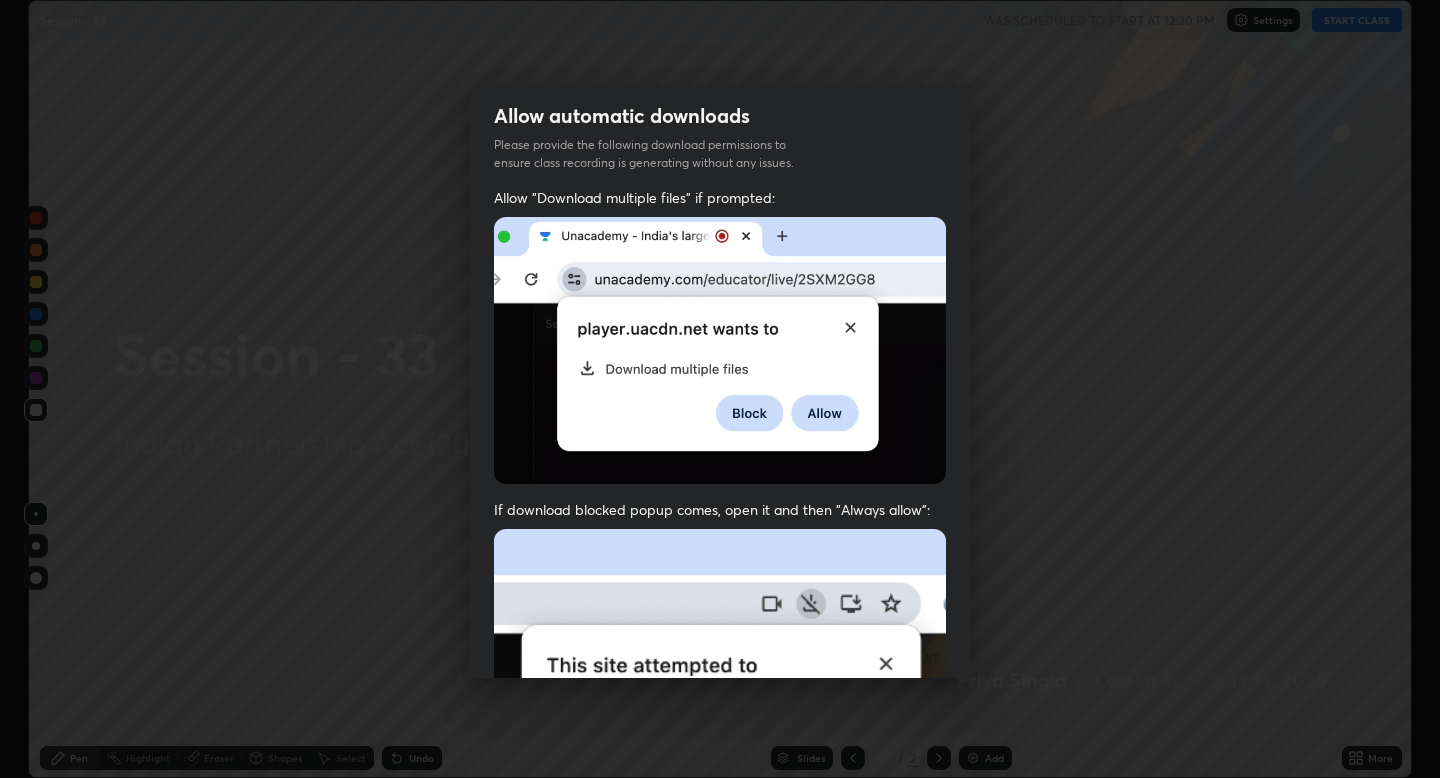 click at bounding box center (720, 350) 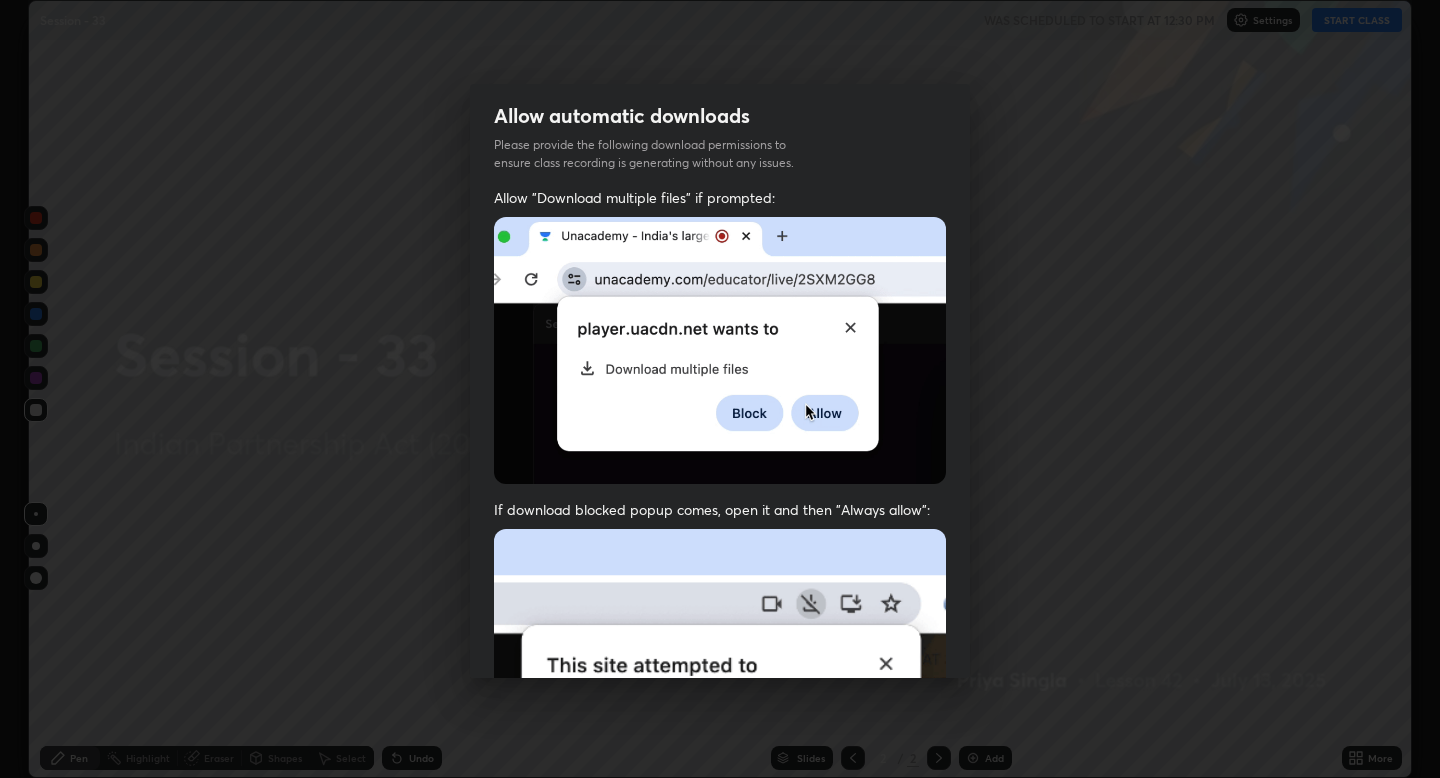 click at bounding box center (720, 350) 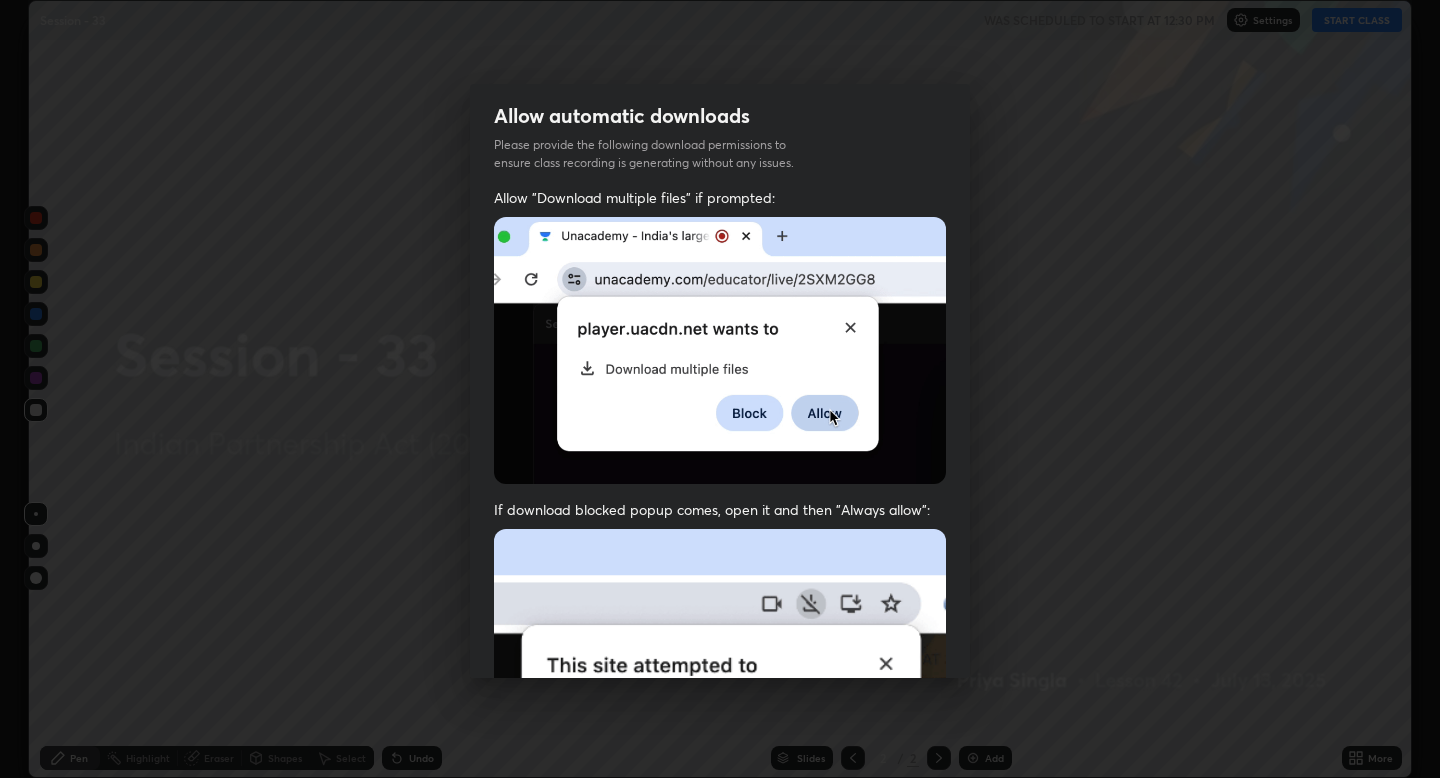 click at bounding box center [720, 350] 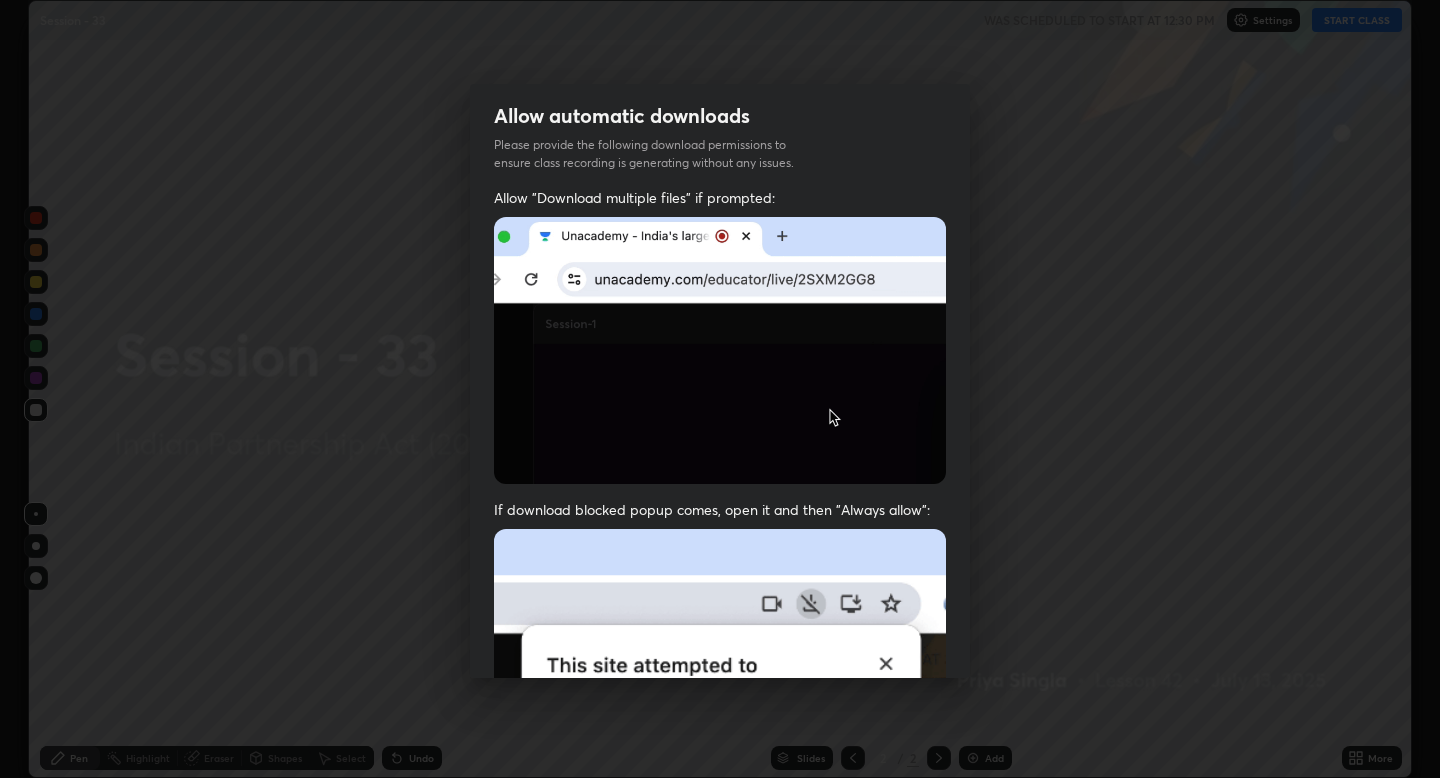 click at bounding box center (720, 350) 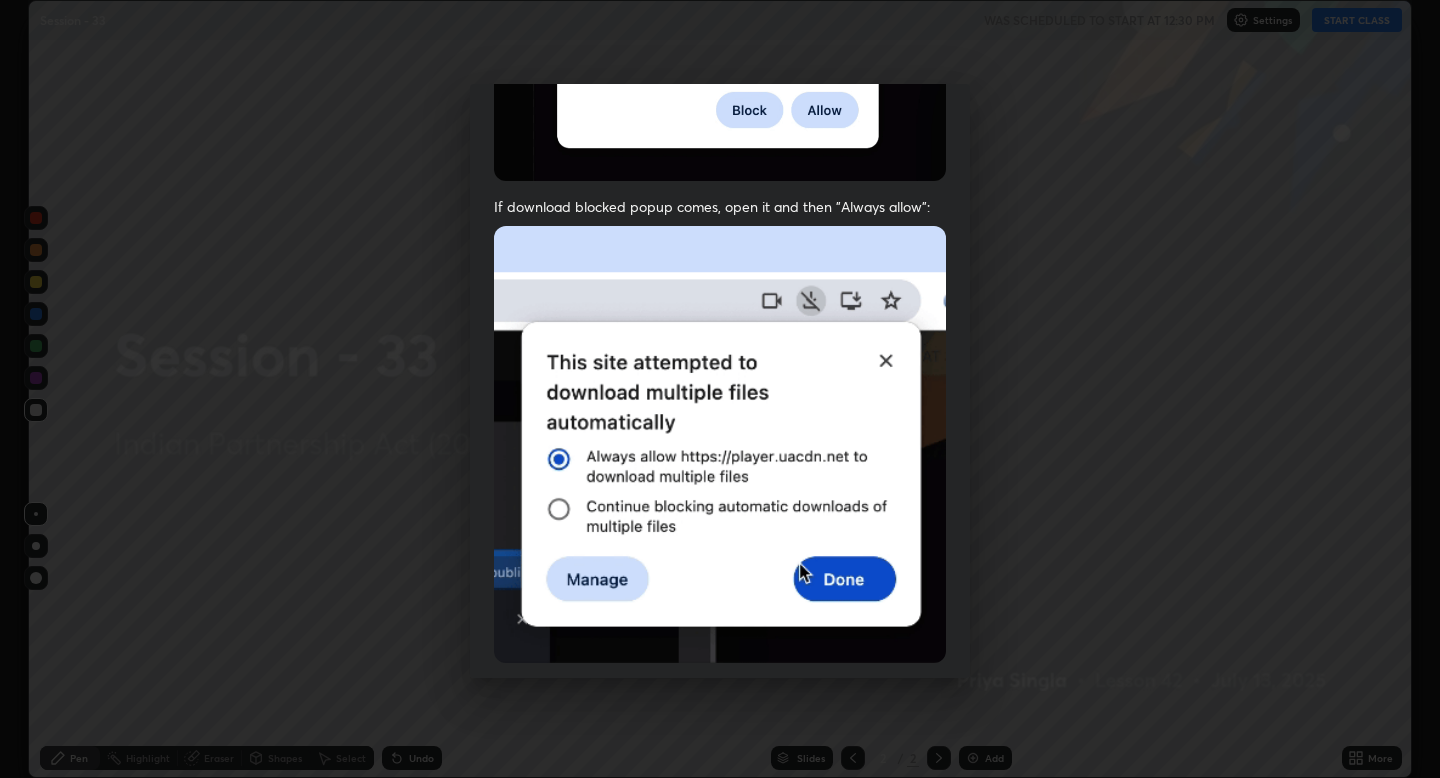scroll, scrollTop: 406, scrollLeft: 0, axis: vertical 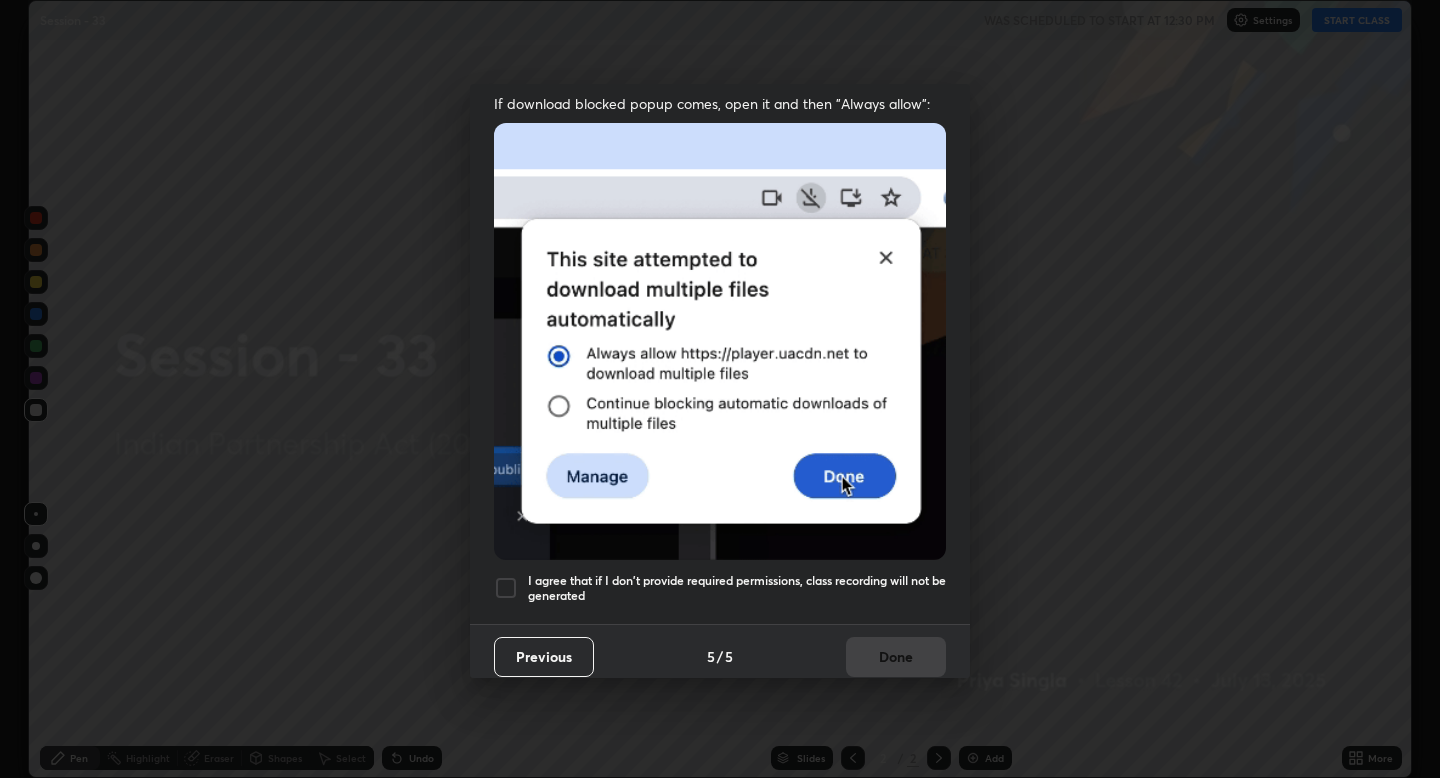 click at bounding box center (720, 341) 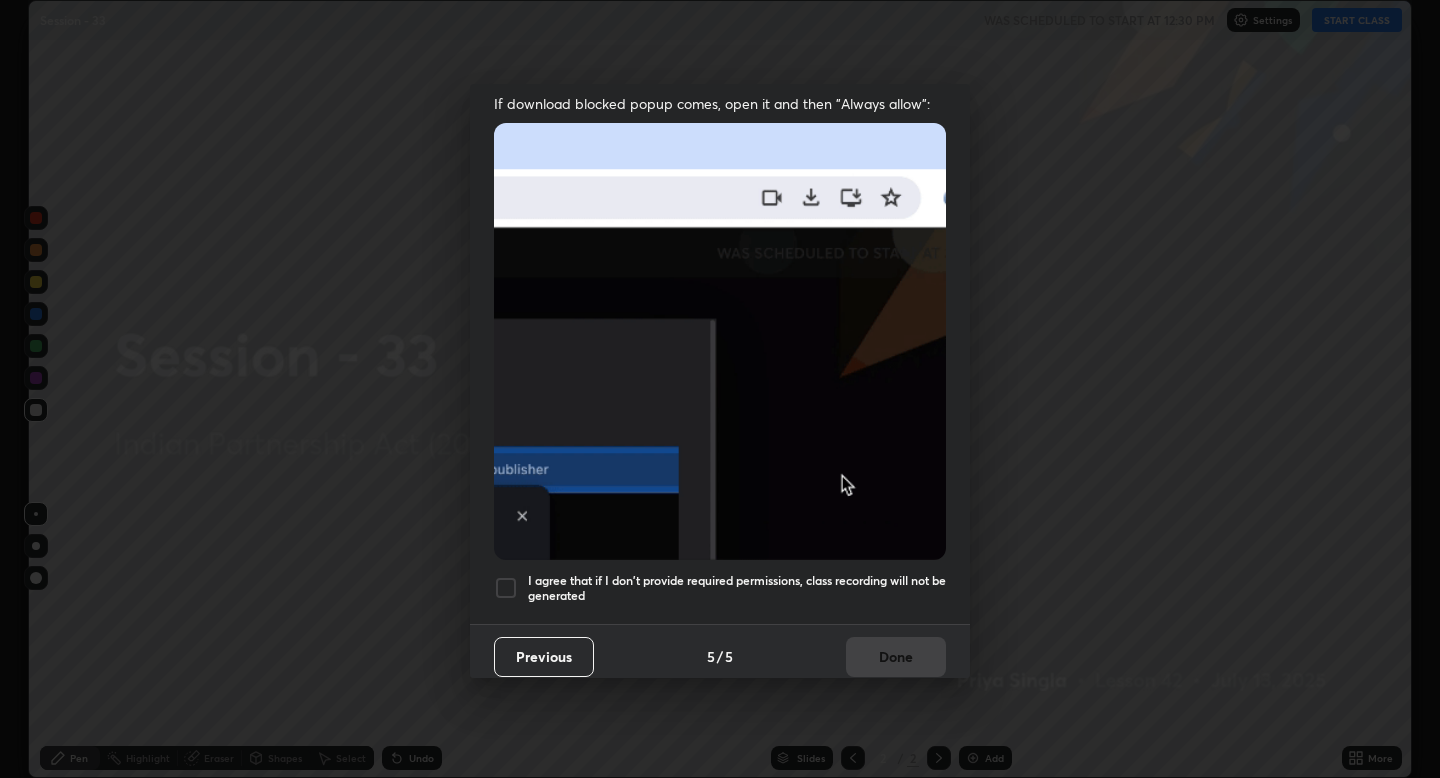 click at bounding box center [720, 341] 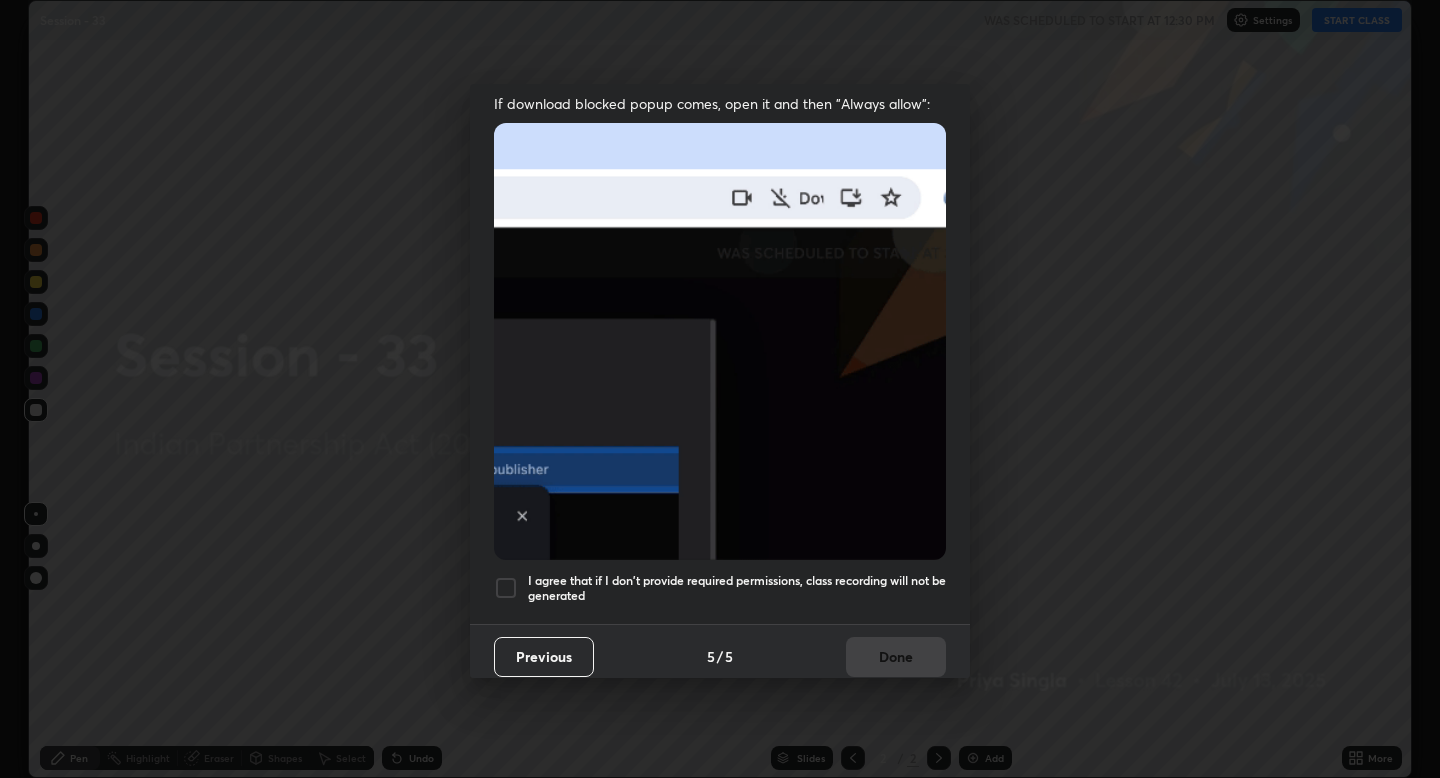 click on "Allow automatic downloads Please provide the following download permissions to ensure class recording is generating without any issues. Allow "Download multiple files" if prompted: If download blocked popup comes, open it and then "Always allow": I agree that if I don't provide required permissions, class recording will not be generated Previous 5 / 5 Done" at bounding box center (720, 389) 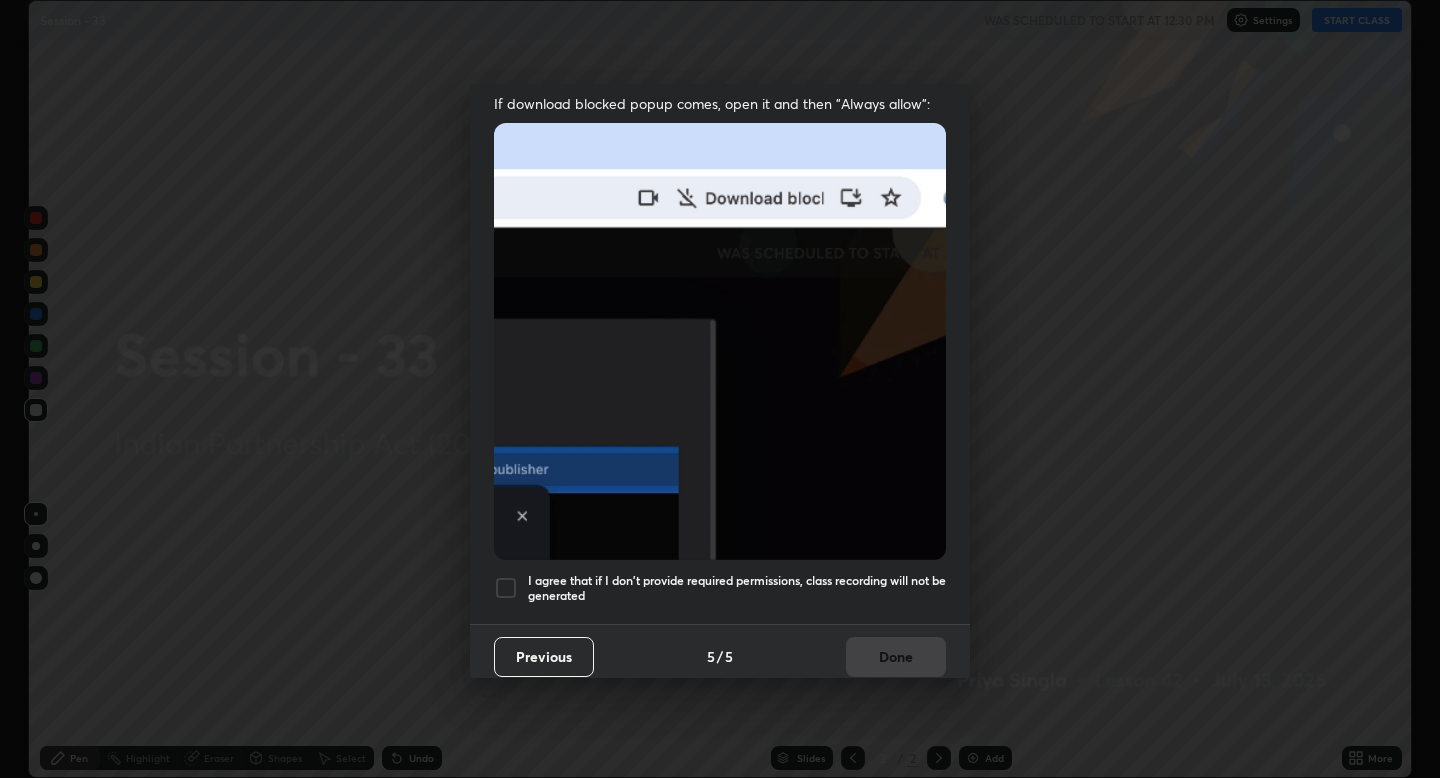 click on "If download blocked popup comes, open it and then "Always allow":" at bounding box center (720, 103) 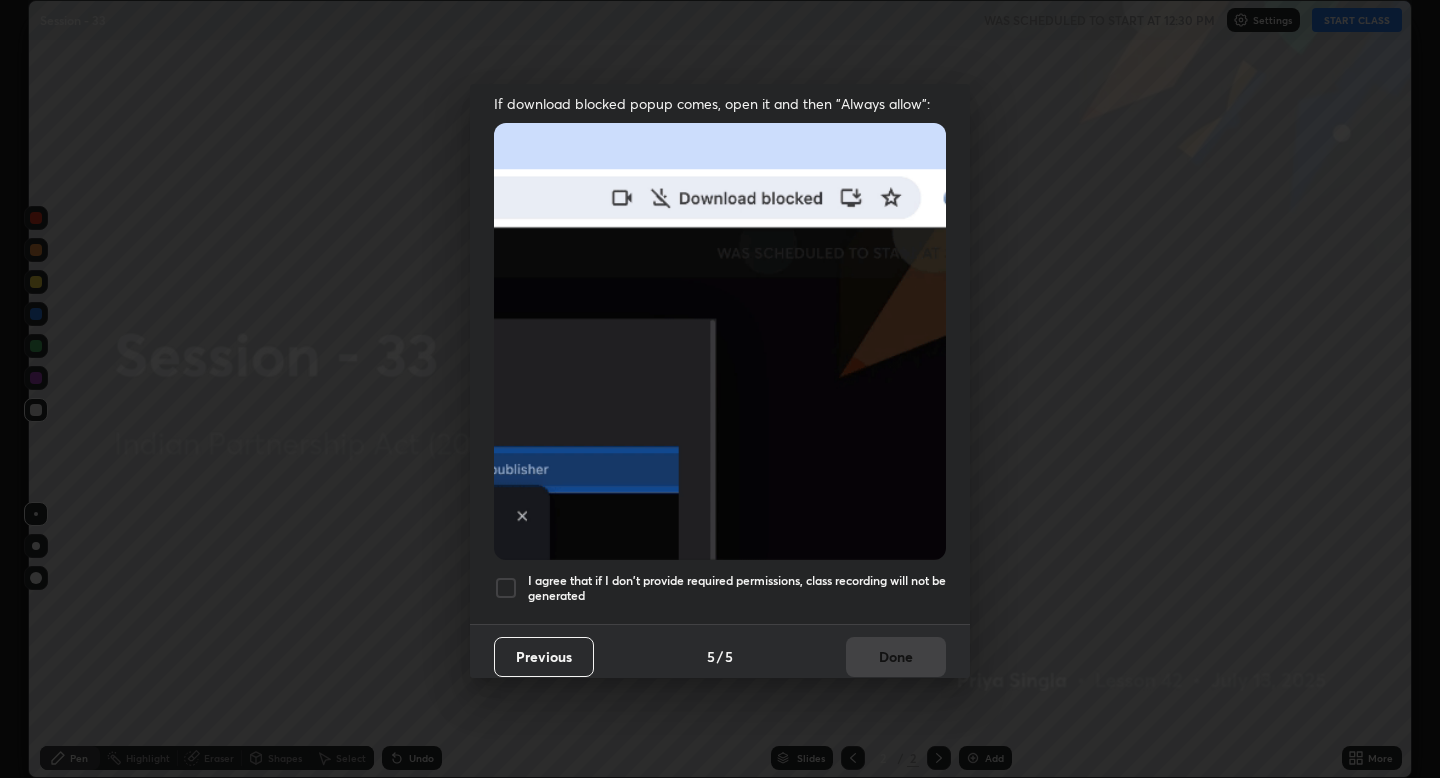 click on "If download blocked popup comes, open it and then "Always allow":" at bounding box center (720, 103) 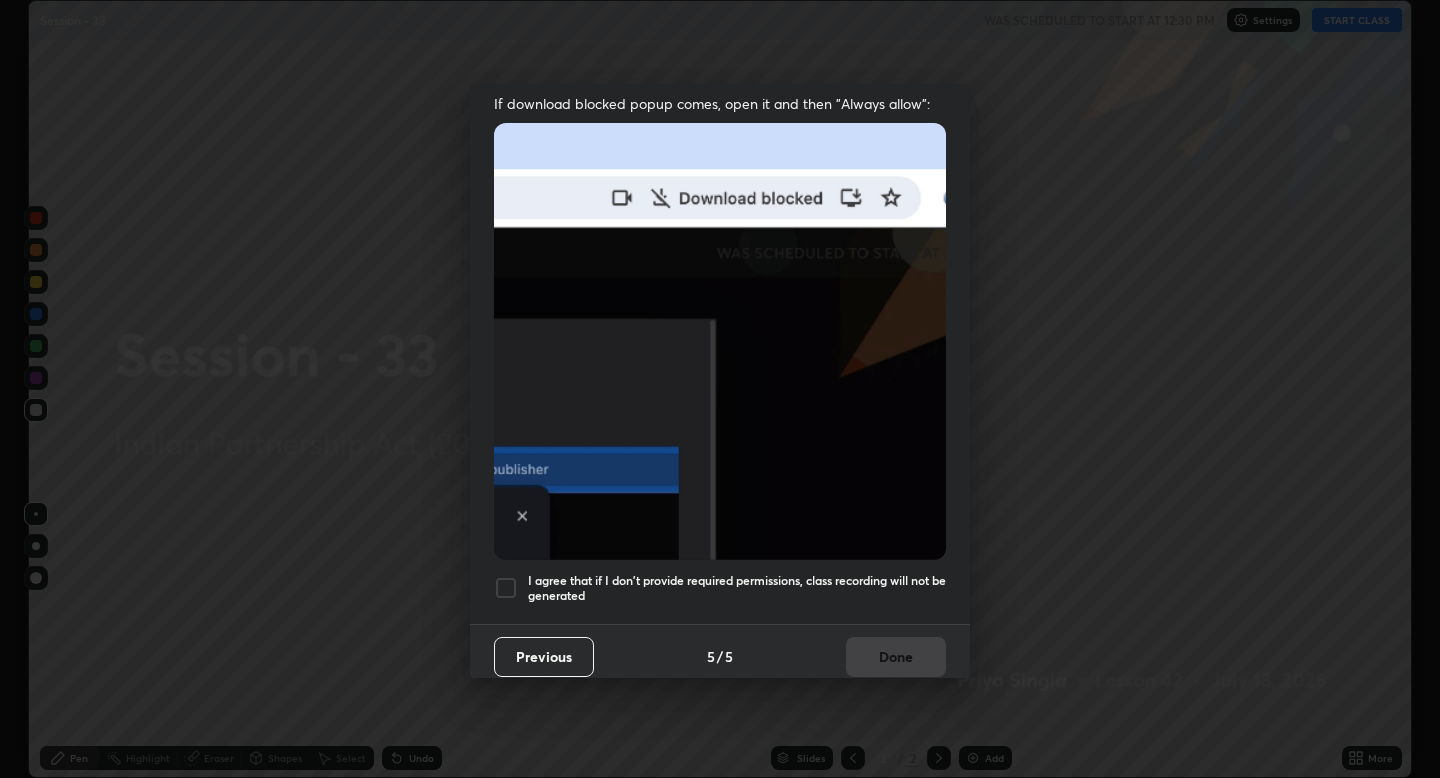 click on "If download blocked popup comes, open it and then "Always allow":" at bounding box center [720, 103] 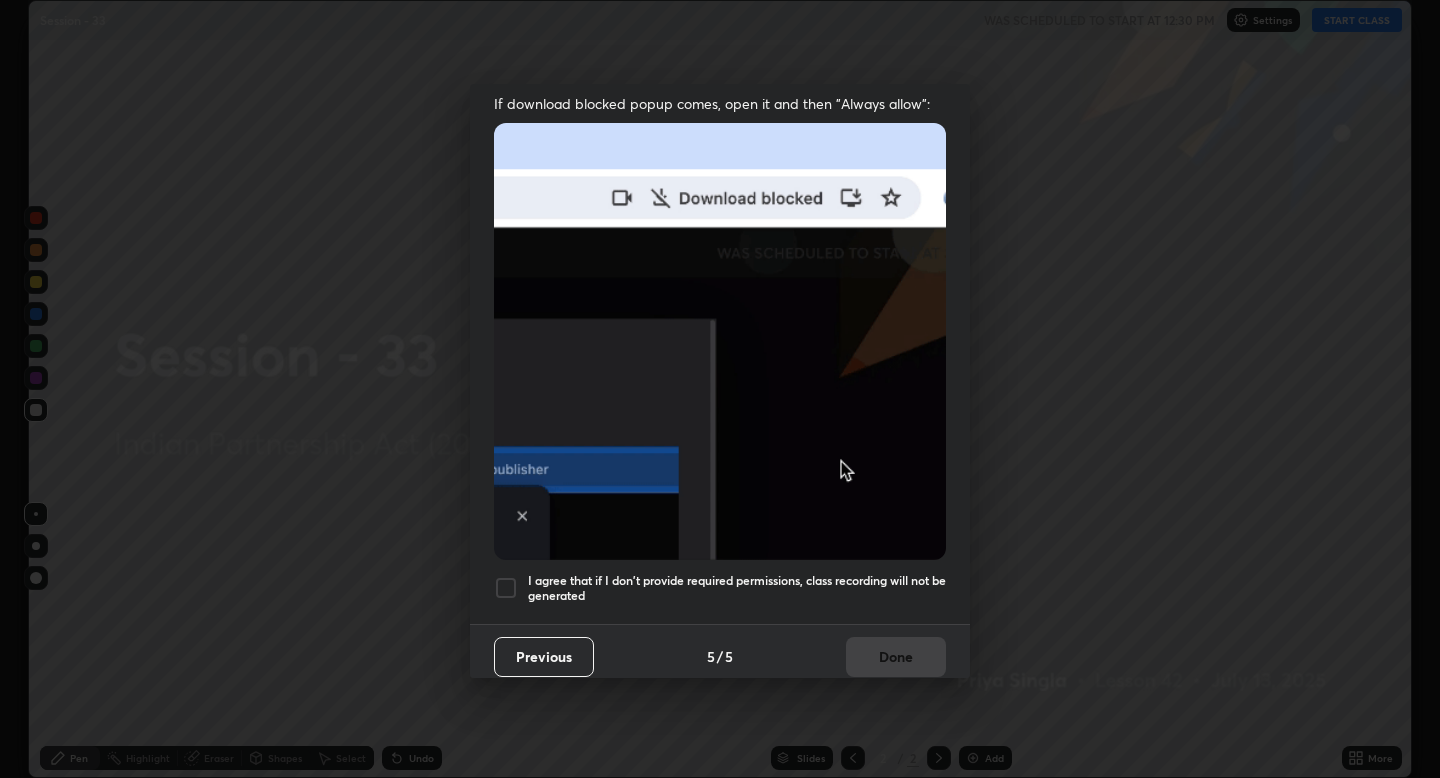 click on "If download blocked popup comes, open it and then "Always allow":" at bounding box center [720, 103] 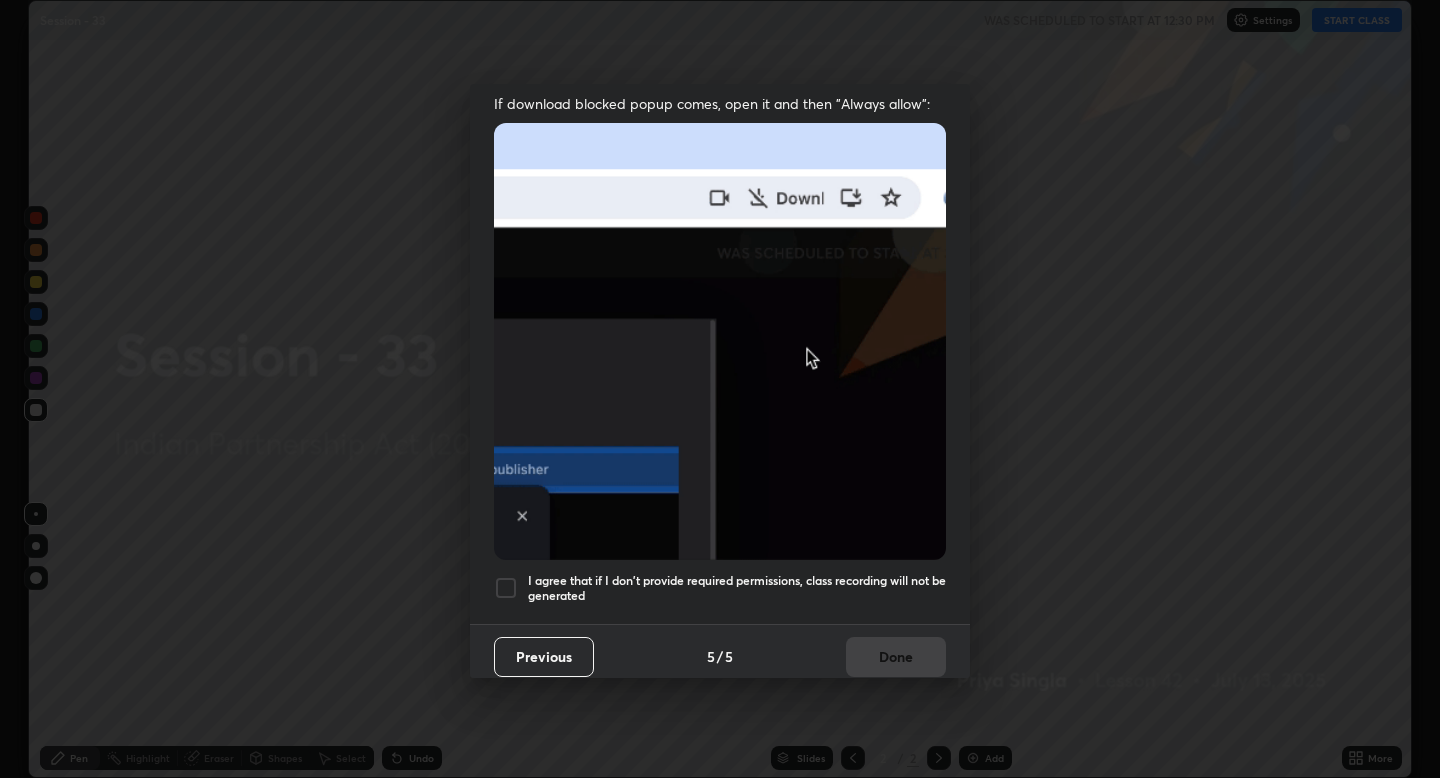click on "If download blocked popup comes, open it and then "Always allow":" at bounding box center [720, 103] 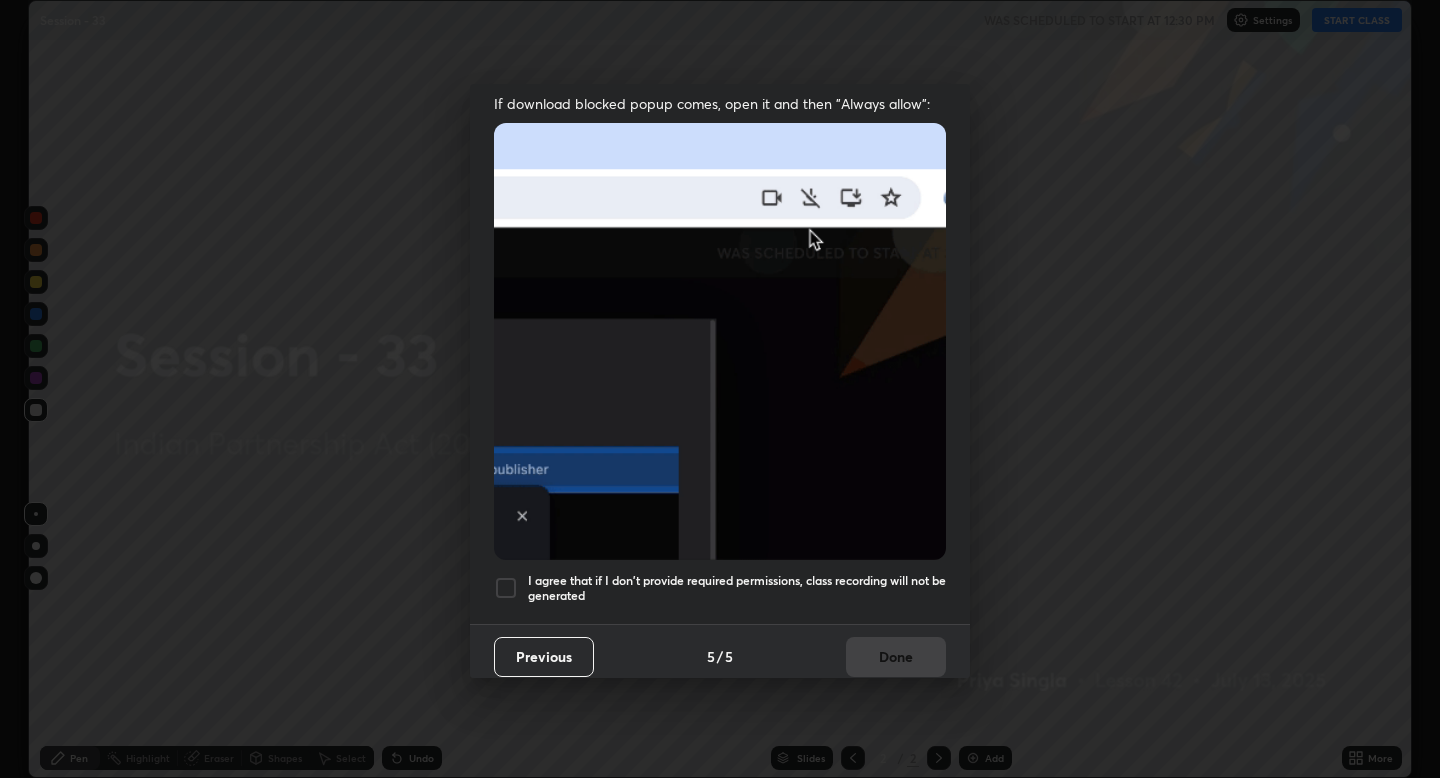 click on "Allow automatic downloads Please provide the following download permissions to ensure class recording is generating without any issues. Allow "Download multiple files" if prompted: If download blocked popup comes, open it and then "Always allow": I agree that if I don't provide required permissions, class recording will not be generated Previous 5 / 5 Done" at bounding box center [720, 389] 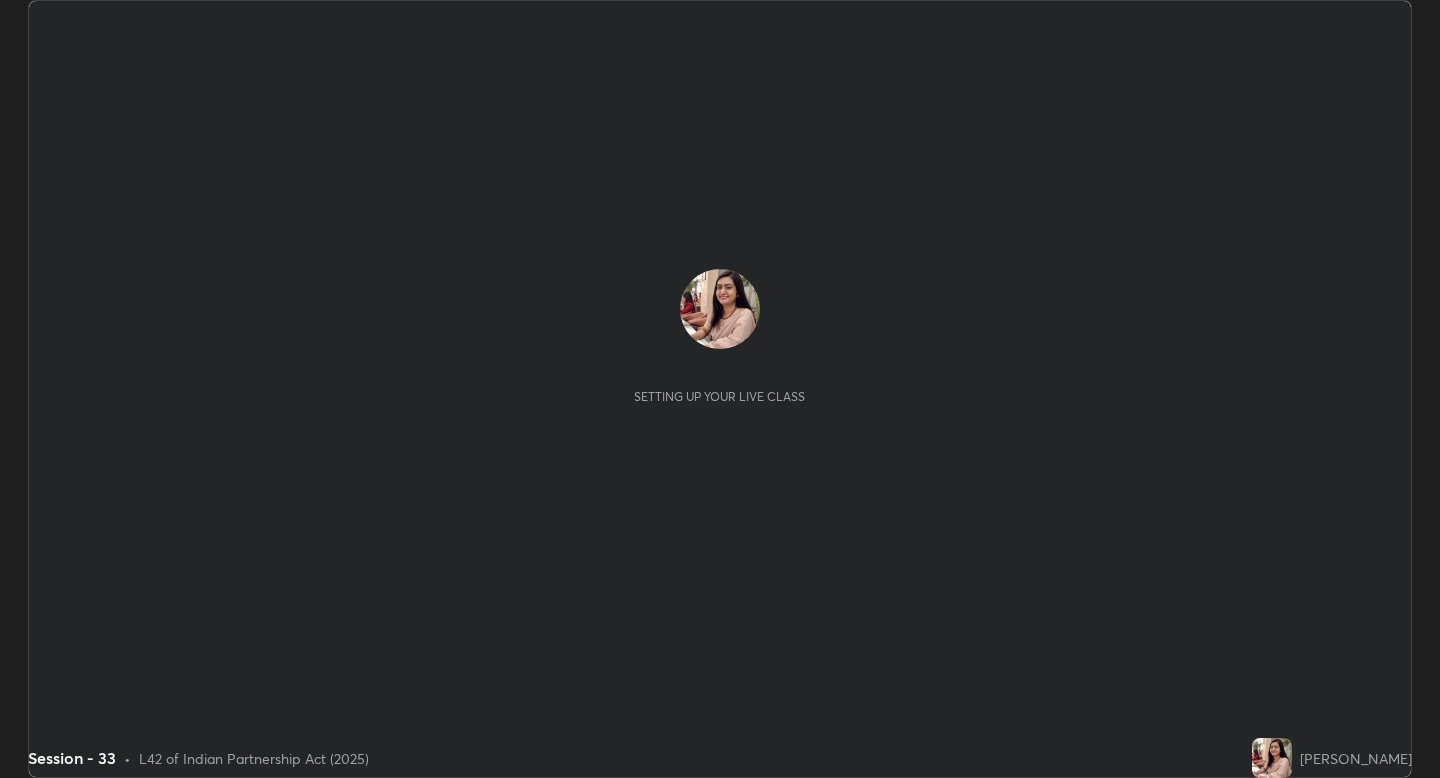 scroll, scrollTop: 0, scrollLeft: 0, axis: both 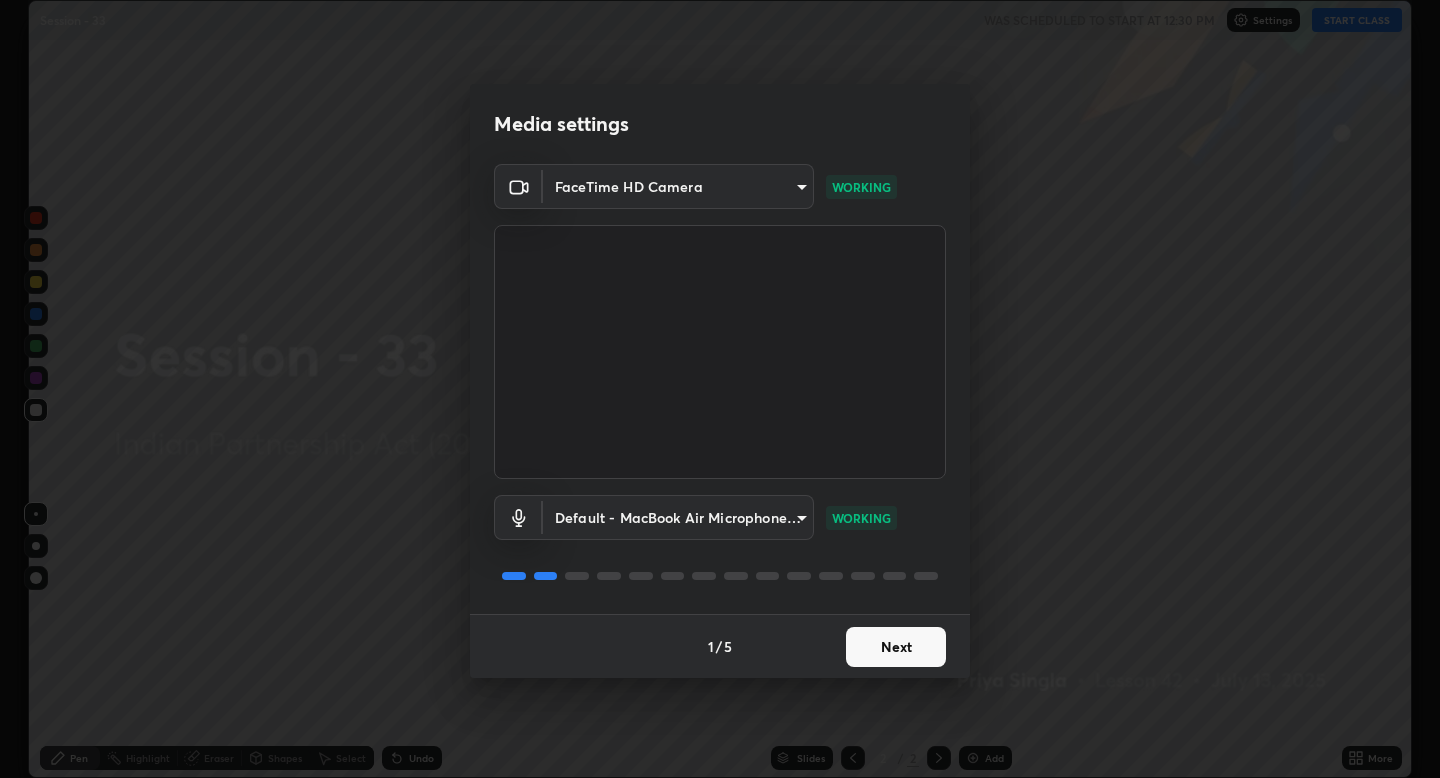 click on "Next" at bounding box center (896, 647) 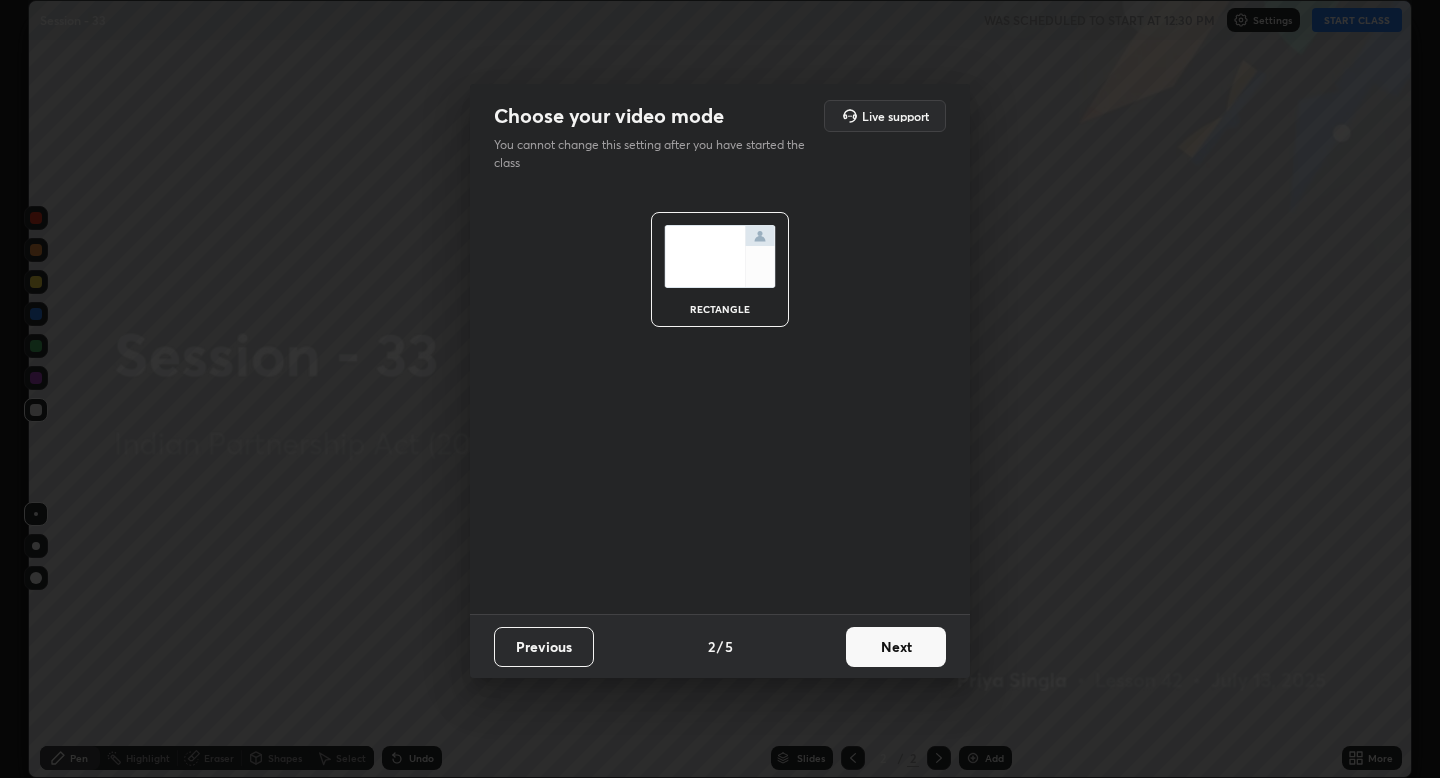 click on "Next" at bounding box center [896, 647] 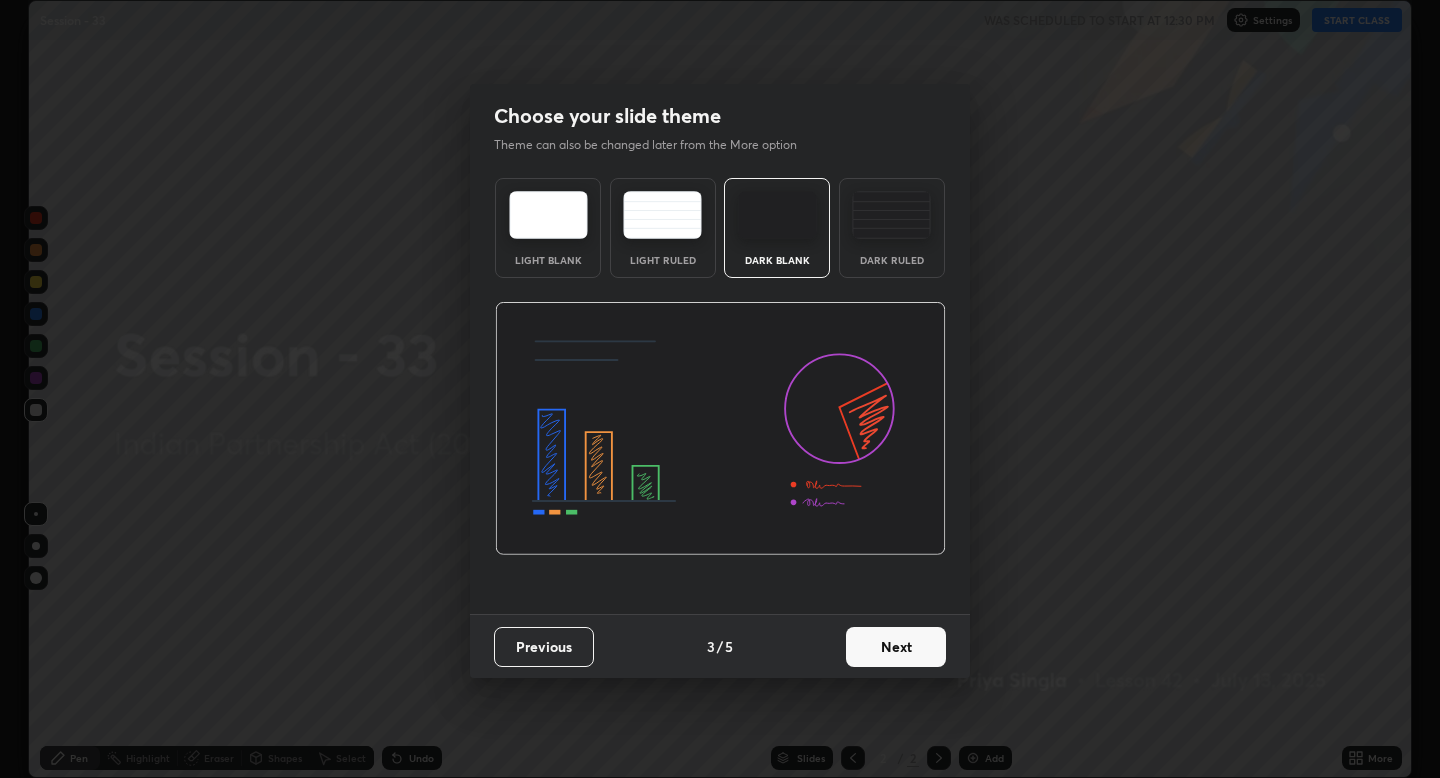 click on "Next" at bounding box center (896, 647) 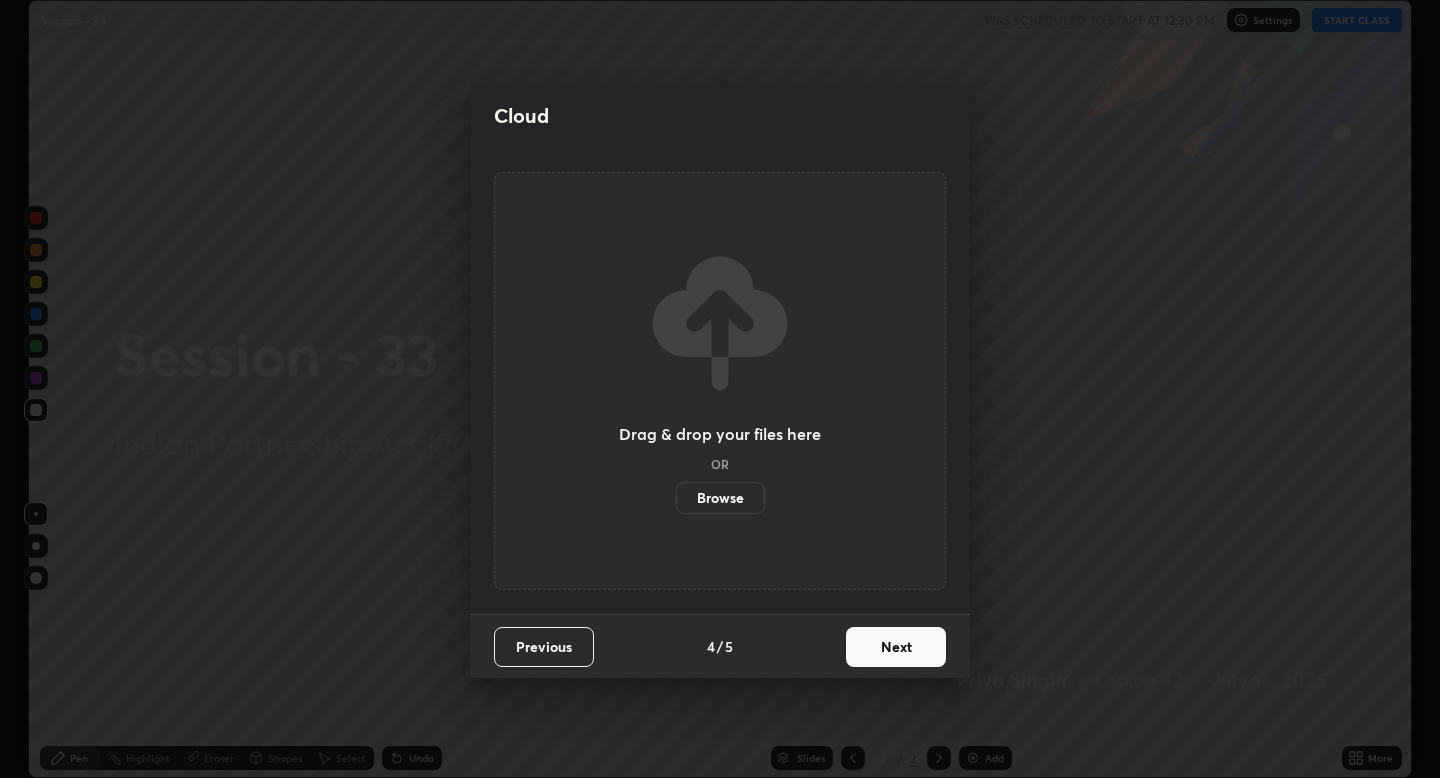 click on "Next" at bounding box center (896, 647) 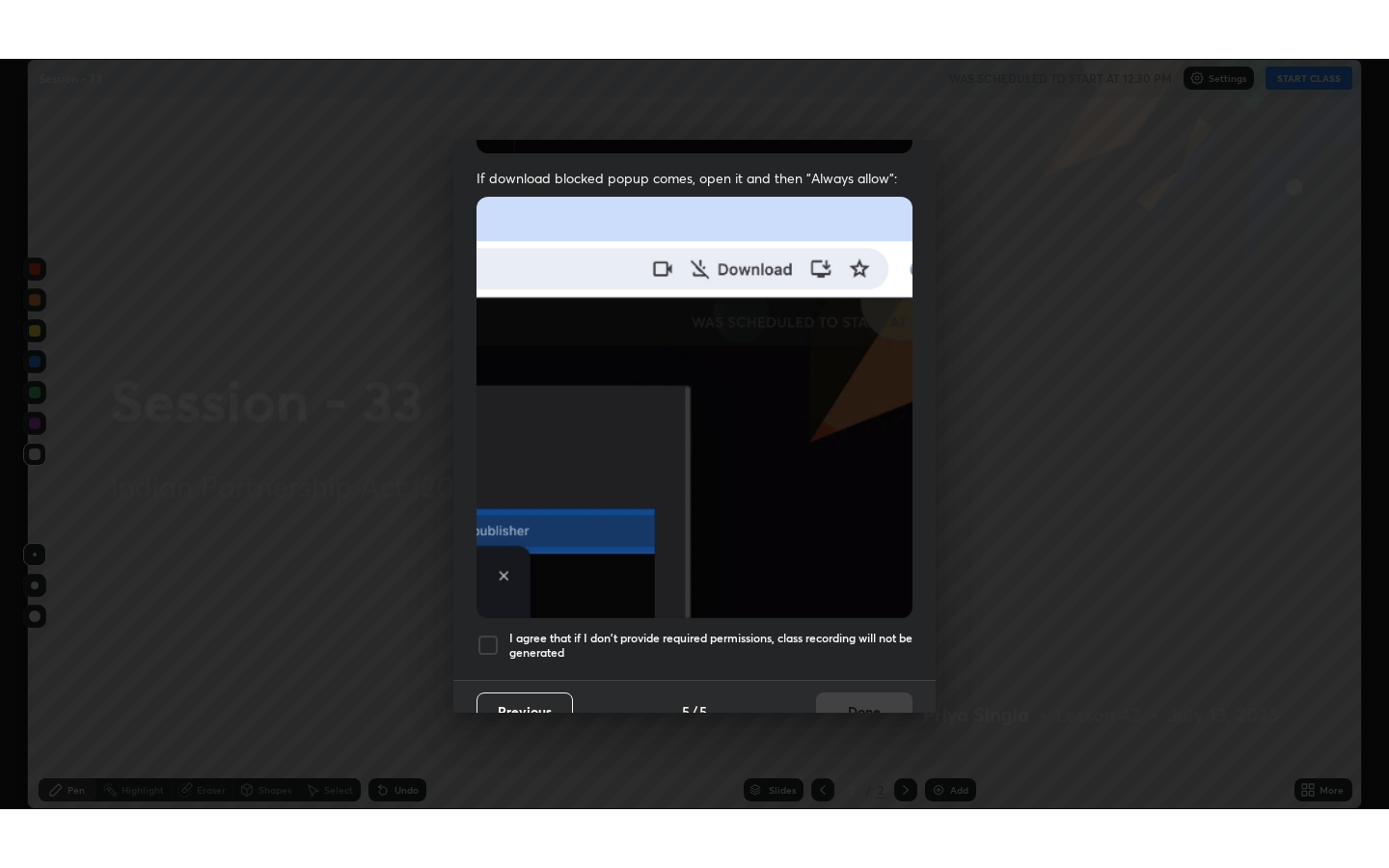 scroll, scrollTop: 392, scrollLeft: 0, axis: vertical 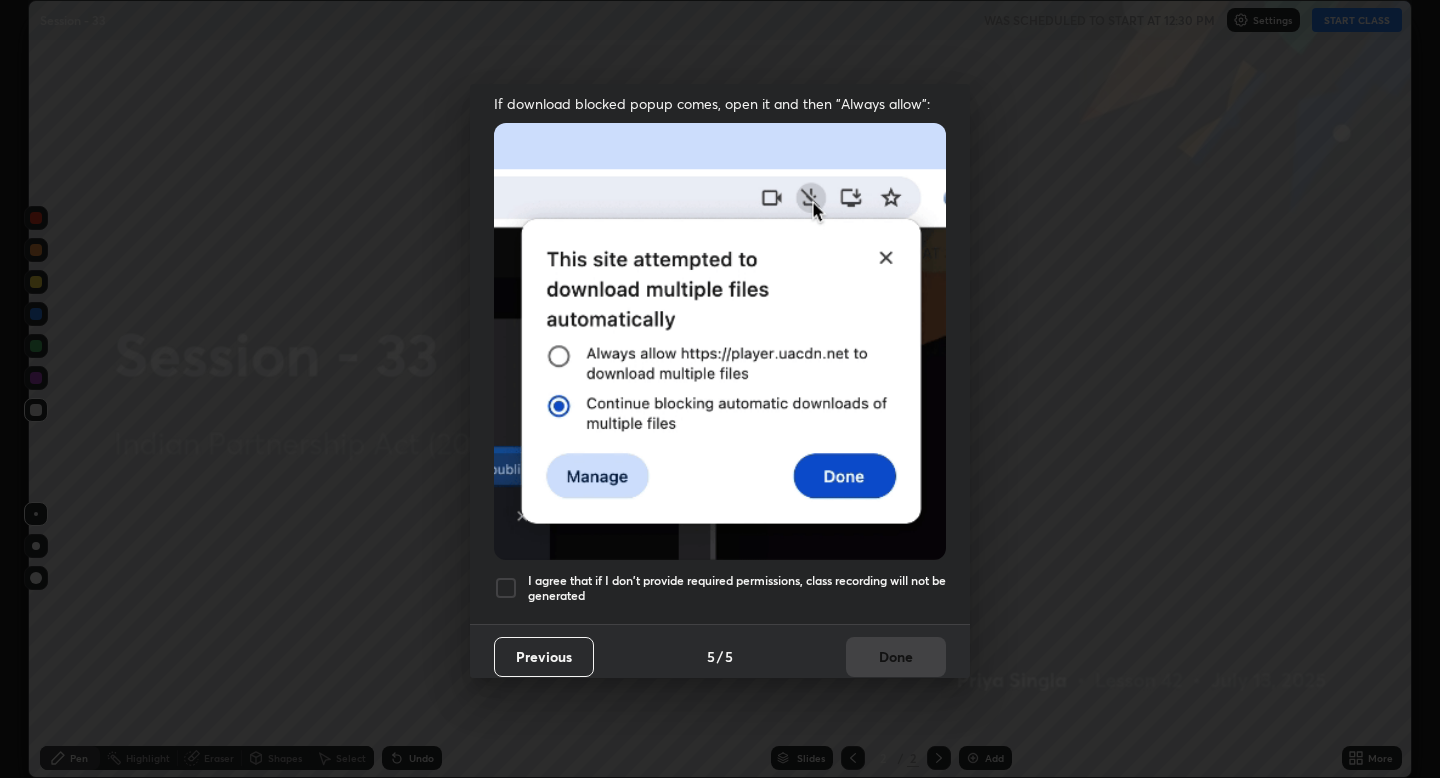 click at bounding box center (506, 588) 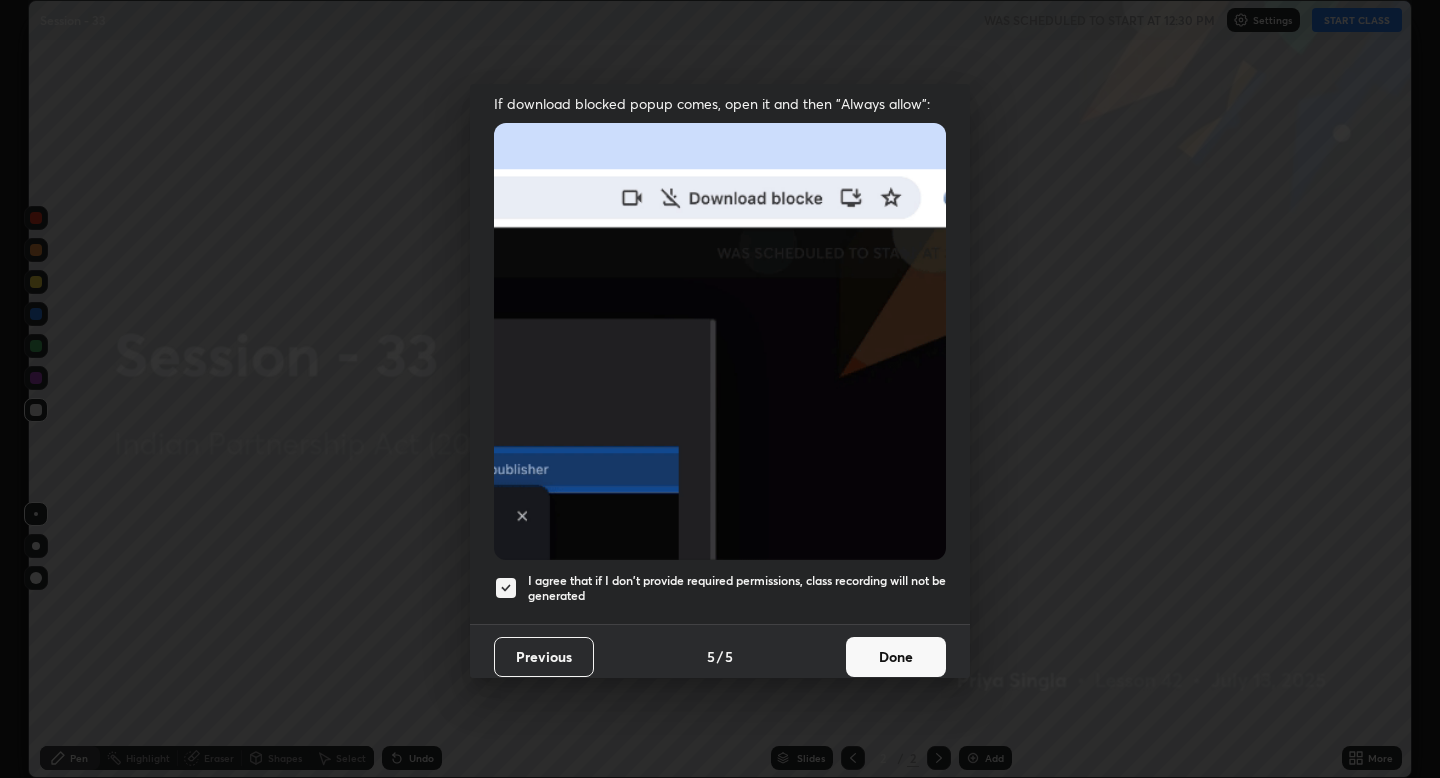 click on "Done" at bounding box center (896, 657) 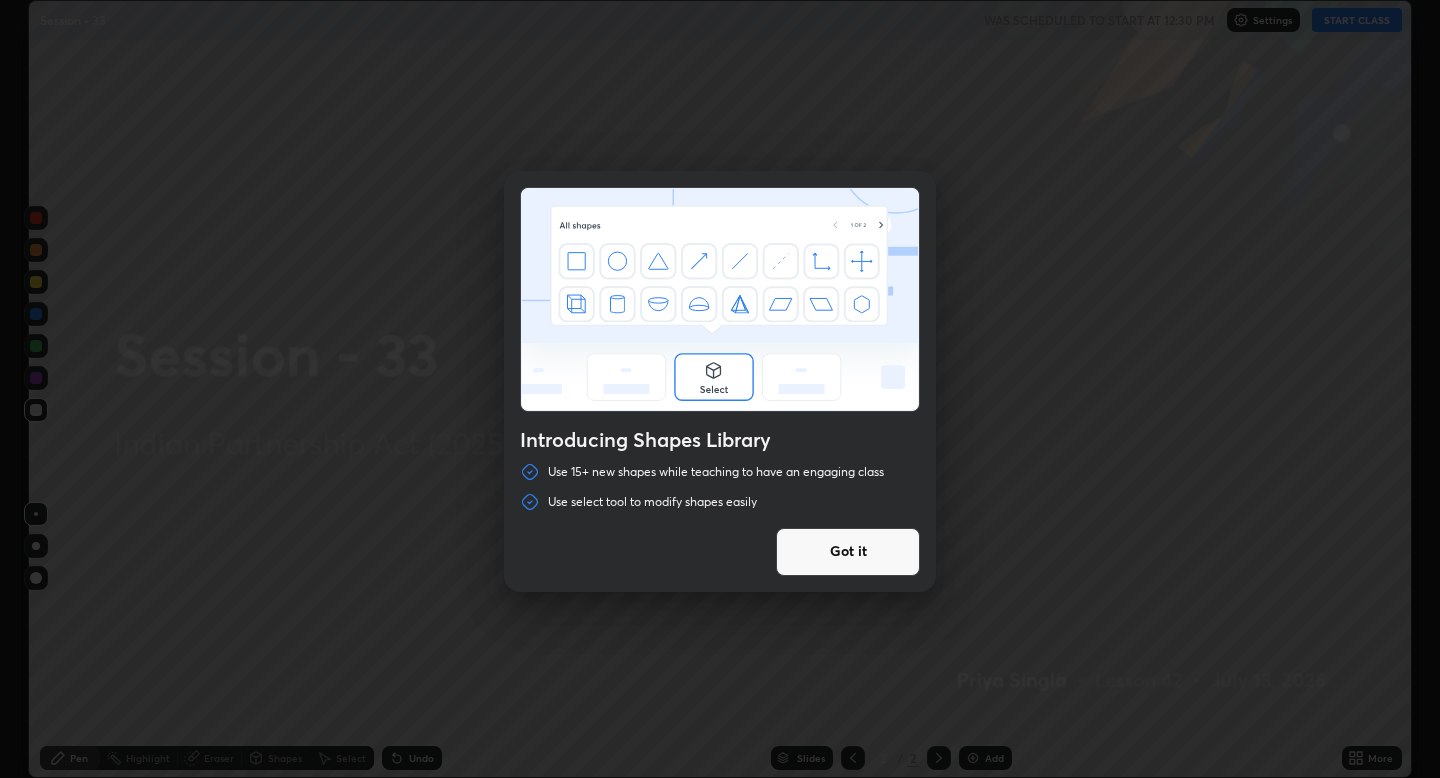 click on "Got it" at bounding box center [848, 552] 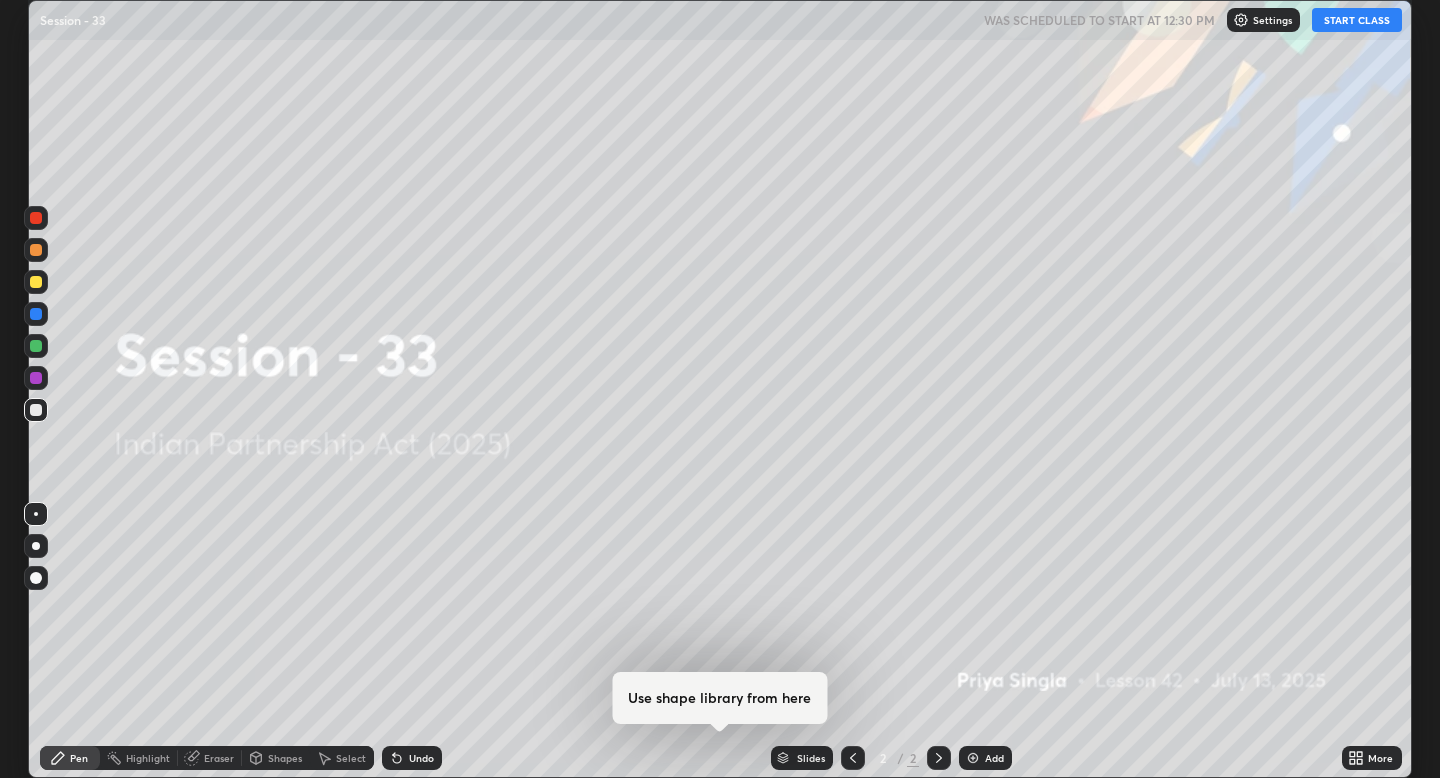 click on "START CLASS" at bounding box center [1357, 20] 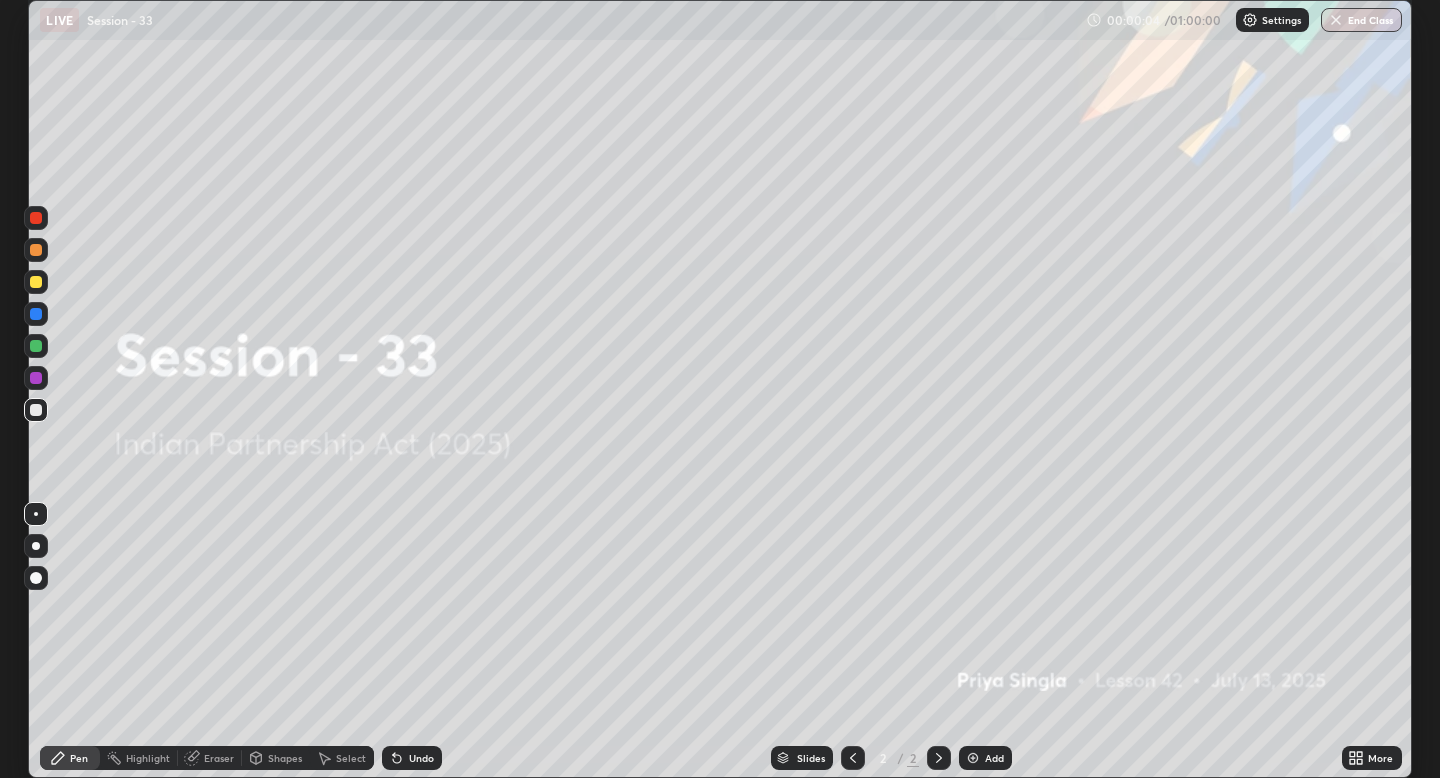 click on "More" at bounding box center (1372, 758) 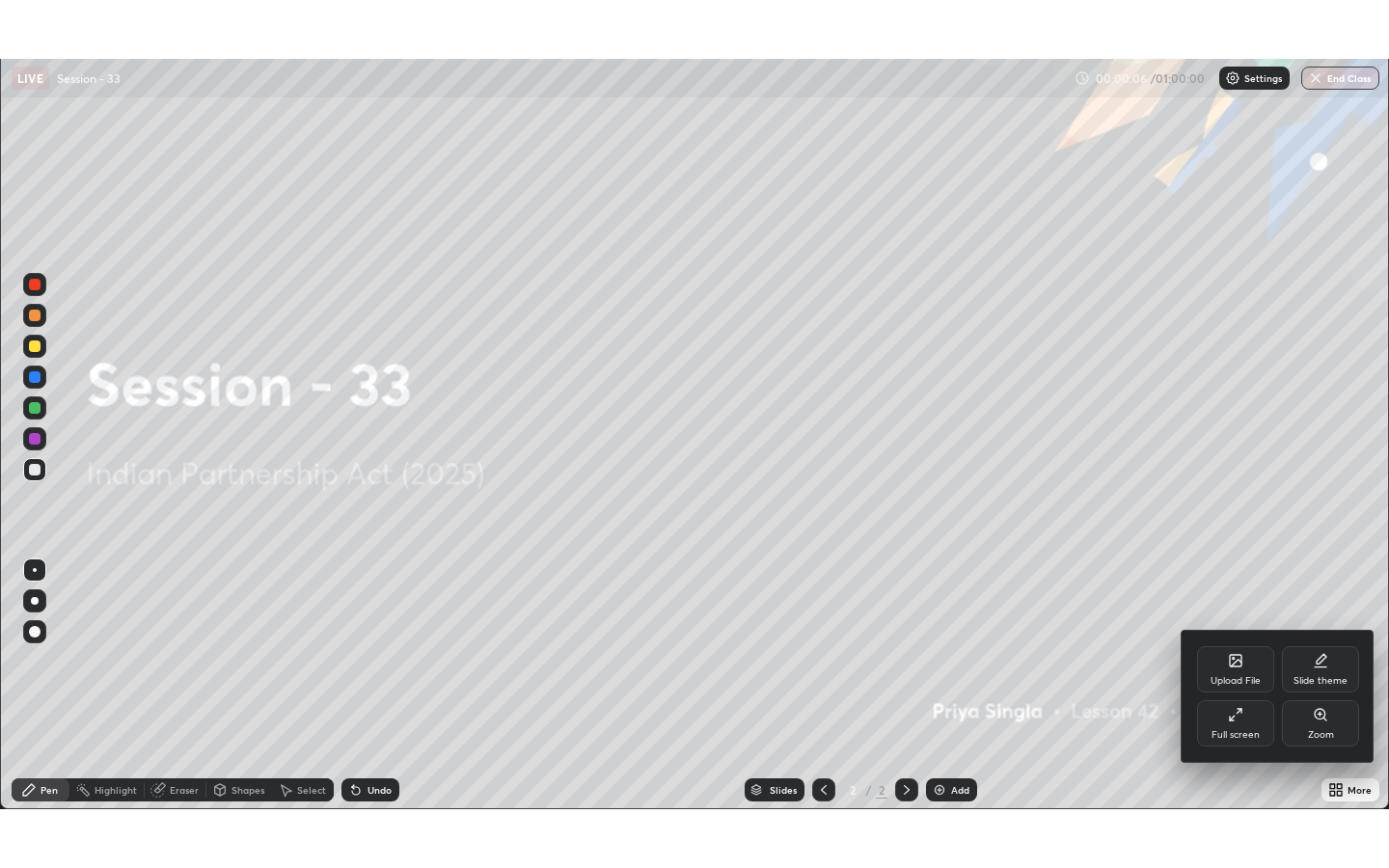 scroll, scrollTop: 95576, scrollLeft: 95069, axis: both 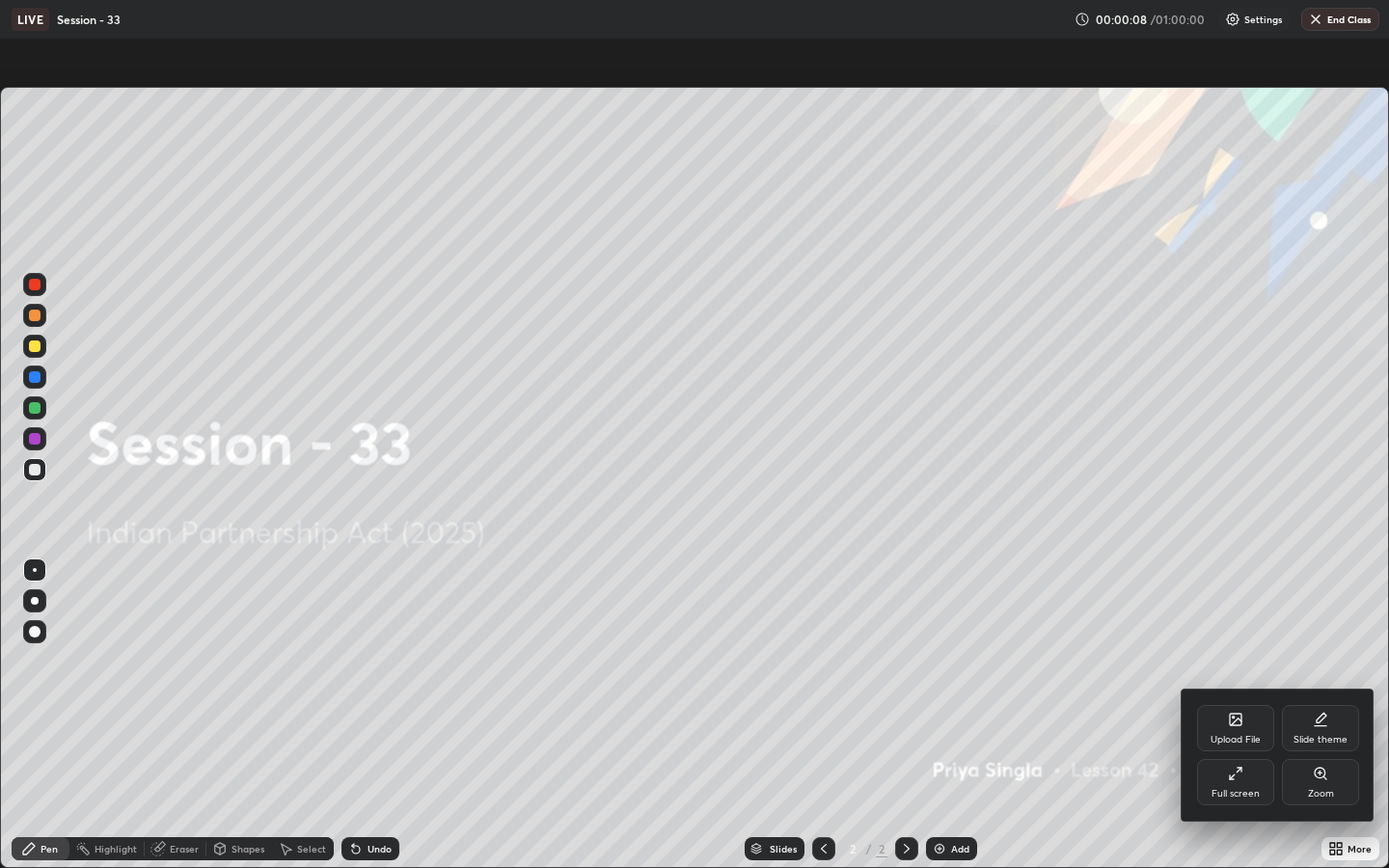 click on "Full screen" at bounding box center (1236, 782) 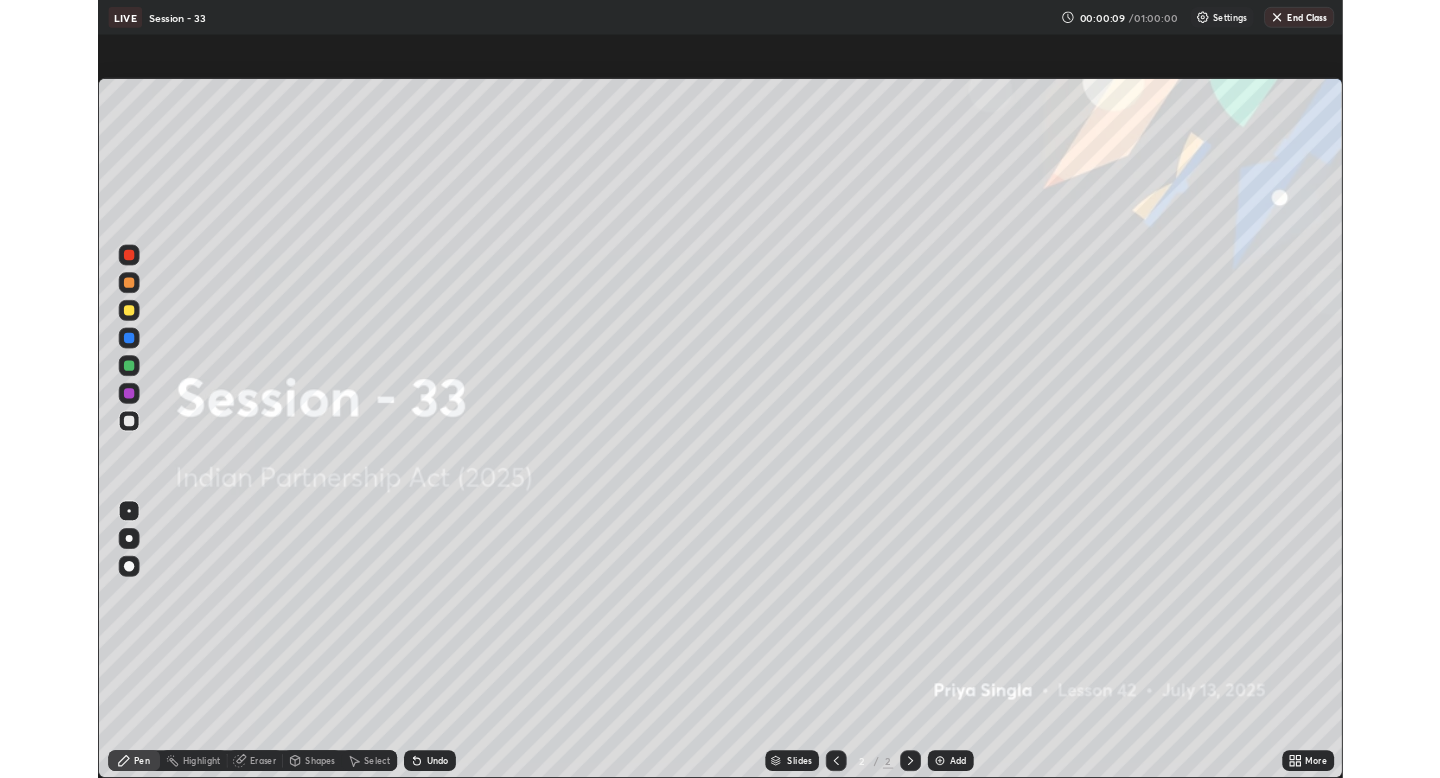 scroll, scrollTop: 778, scrollLeft: 1440, axis: both 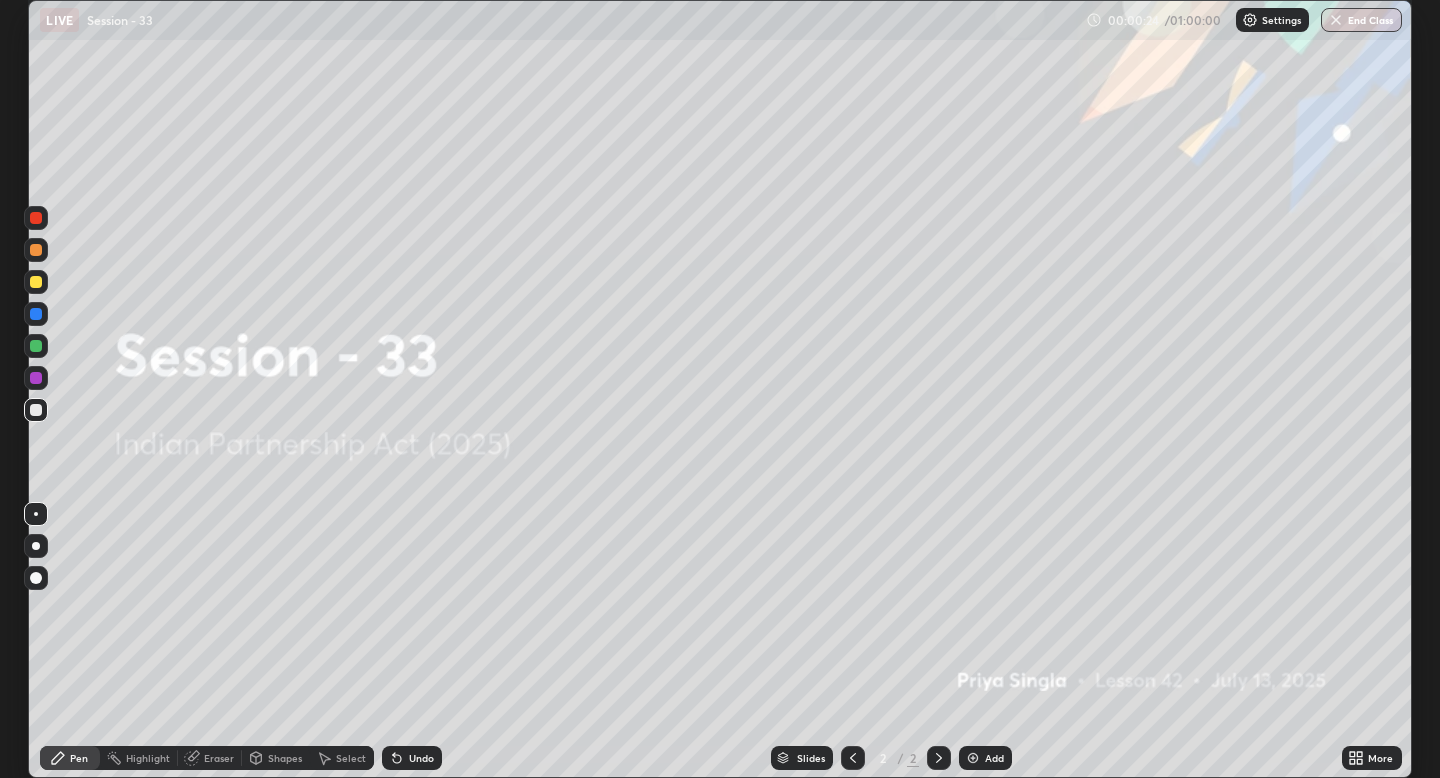 click on "Add" at bounding box center [994, 758] 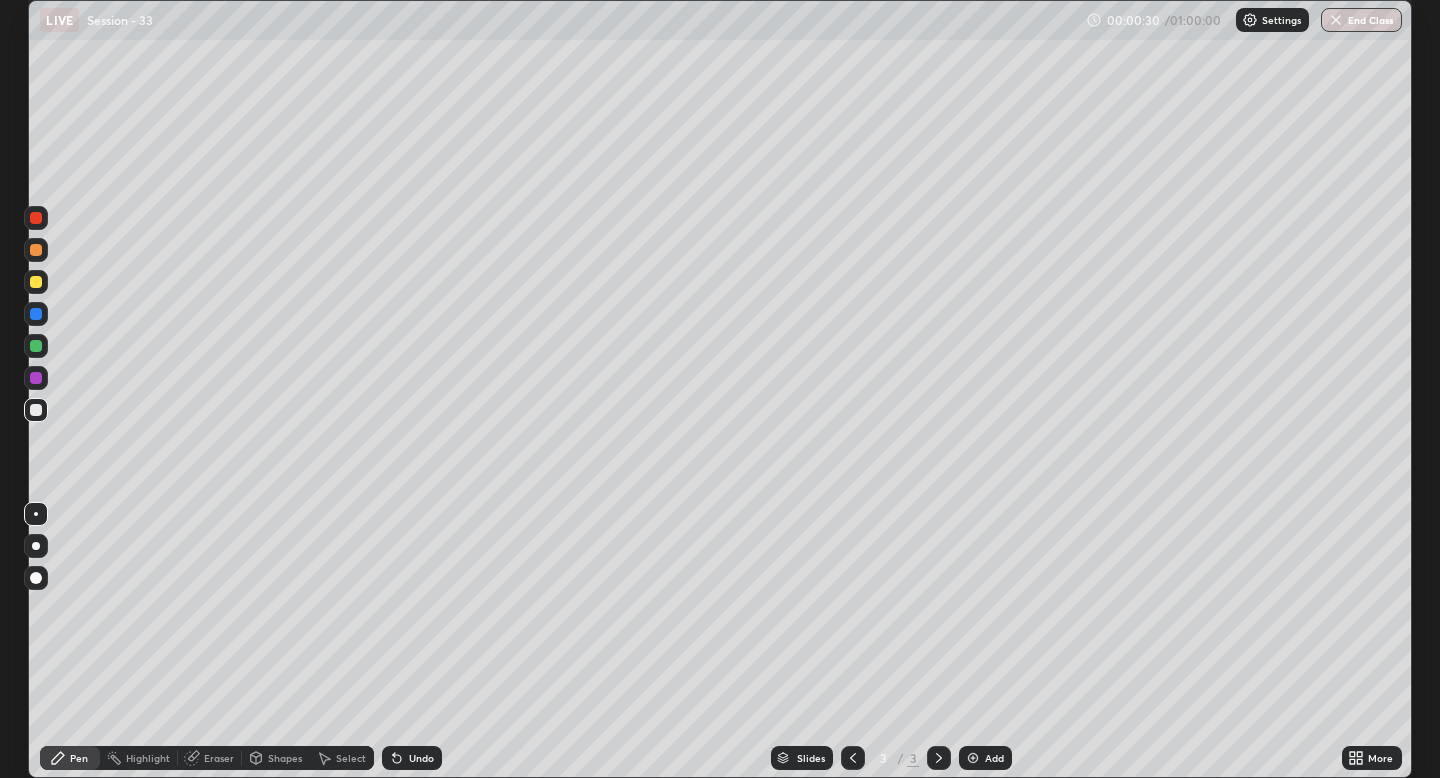 click at bounding box center (36, 282) 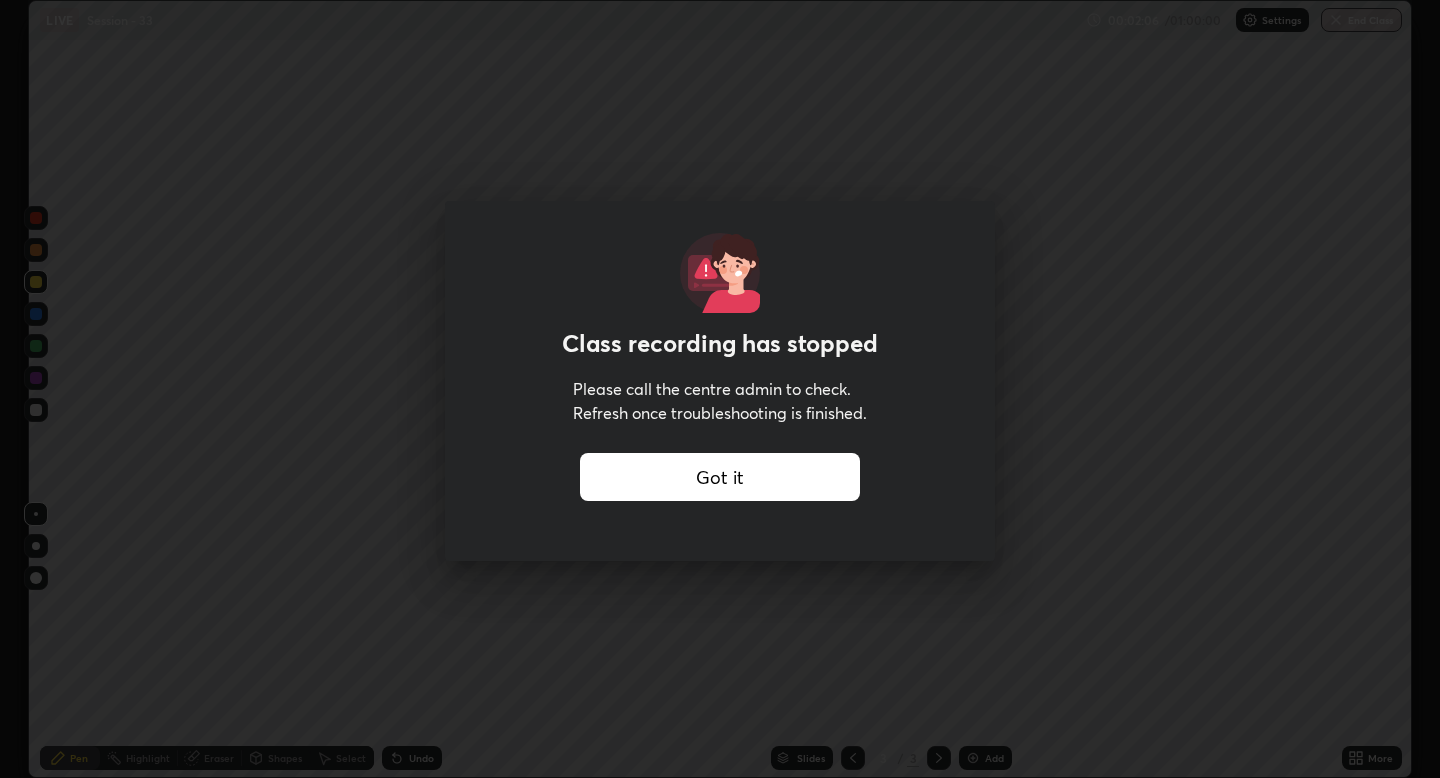 click on "Got it" at bounding box center (720, 477) 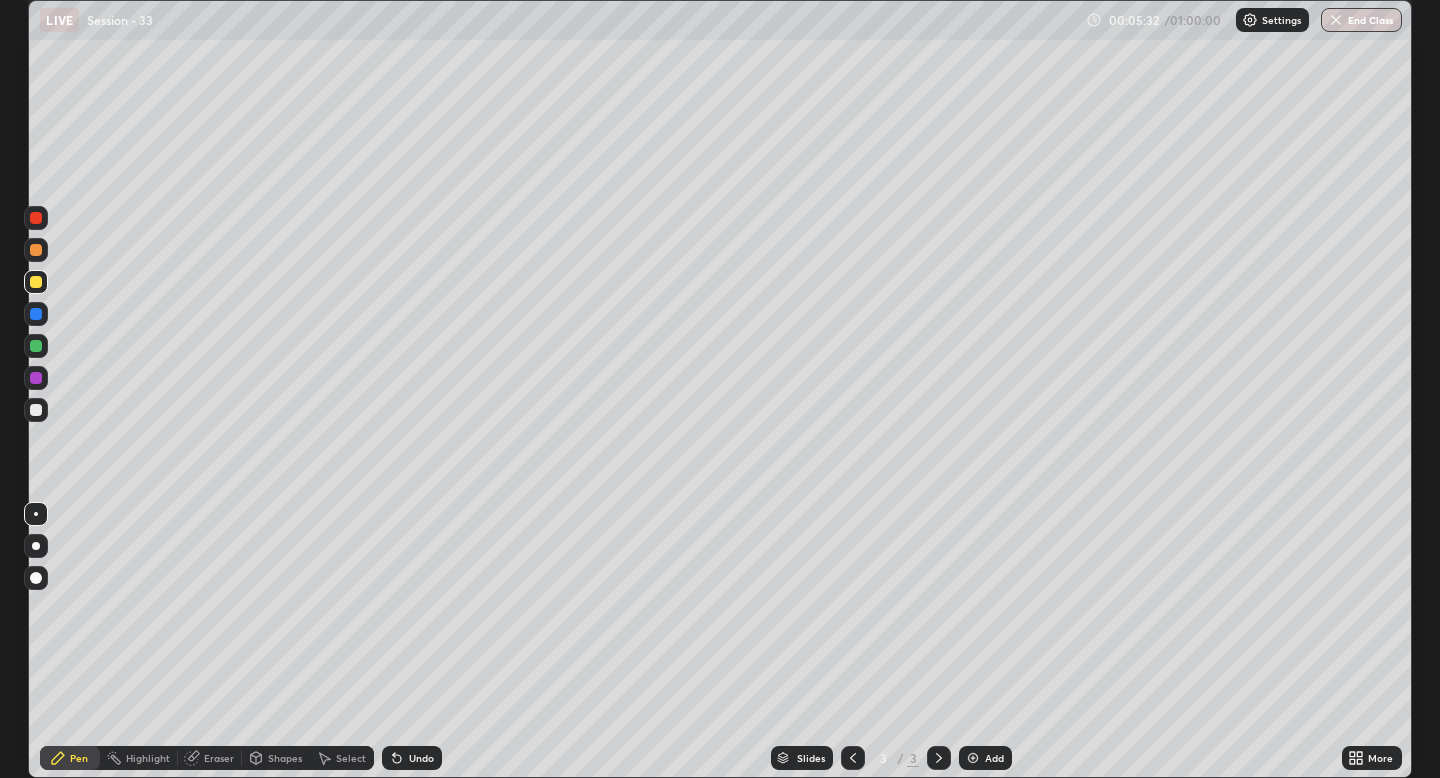 click at bounding box center [973, 758] 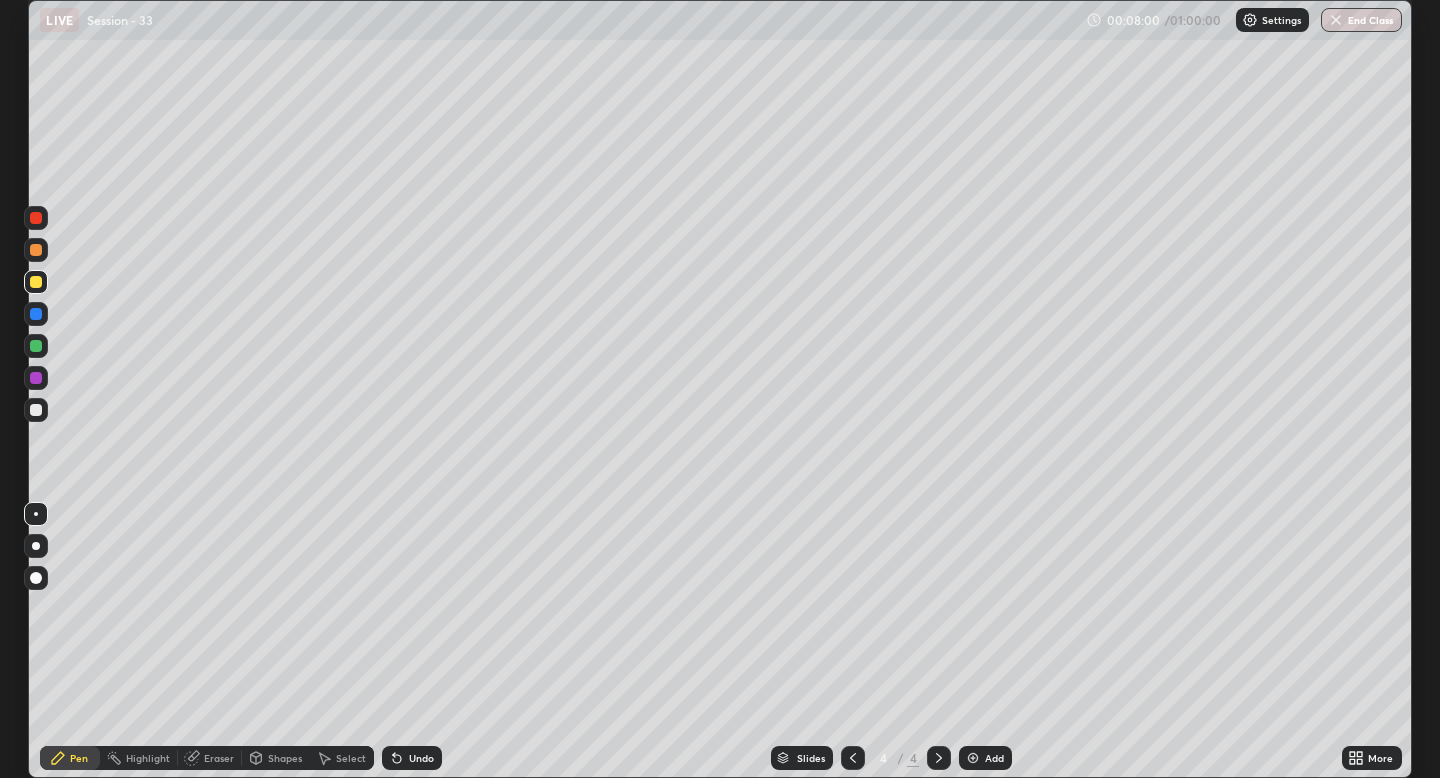 click at bounding box center [973, 758] 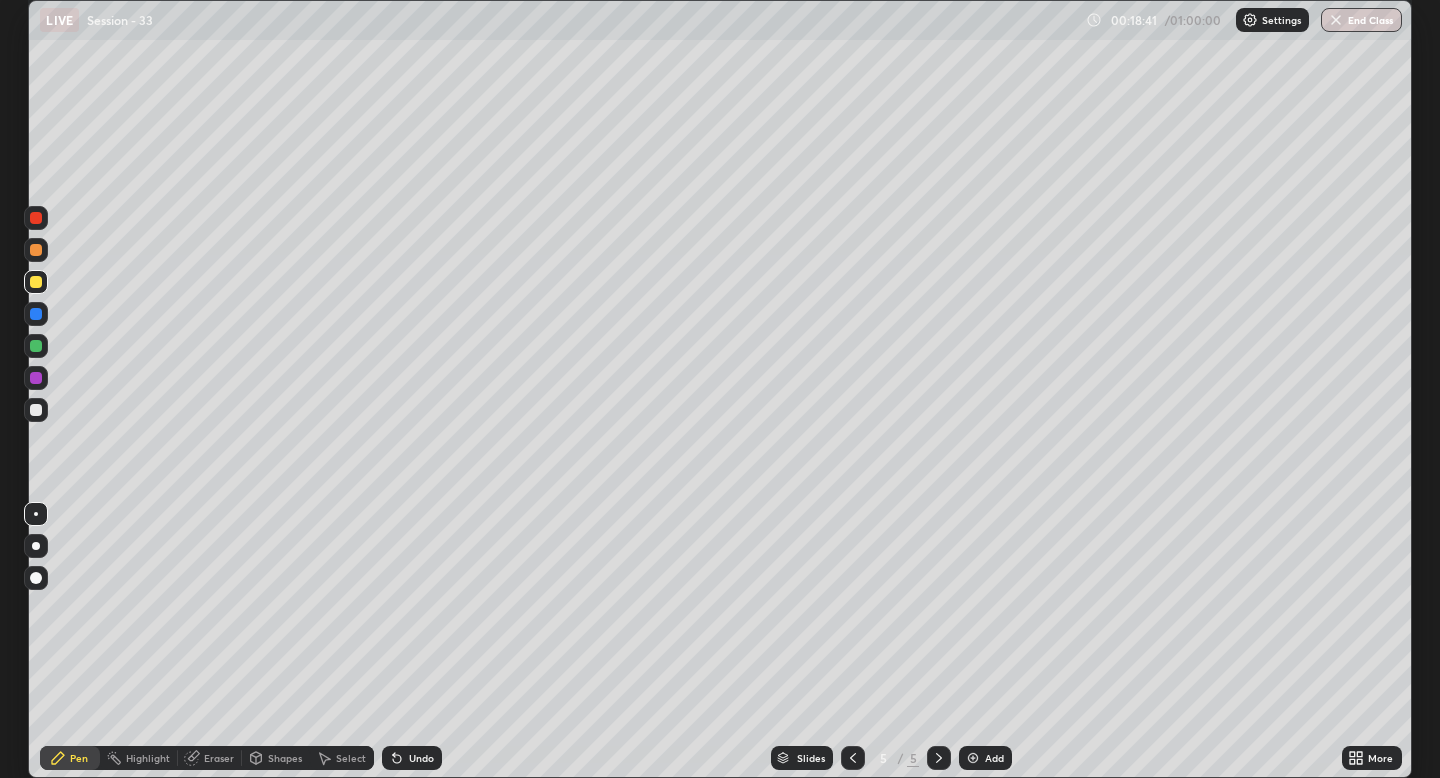 click on "Add" at bounding box center (994, 758) 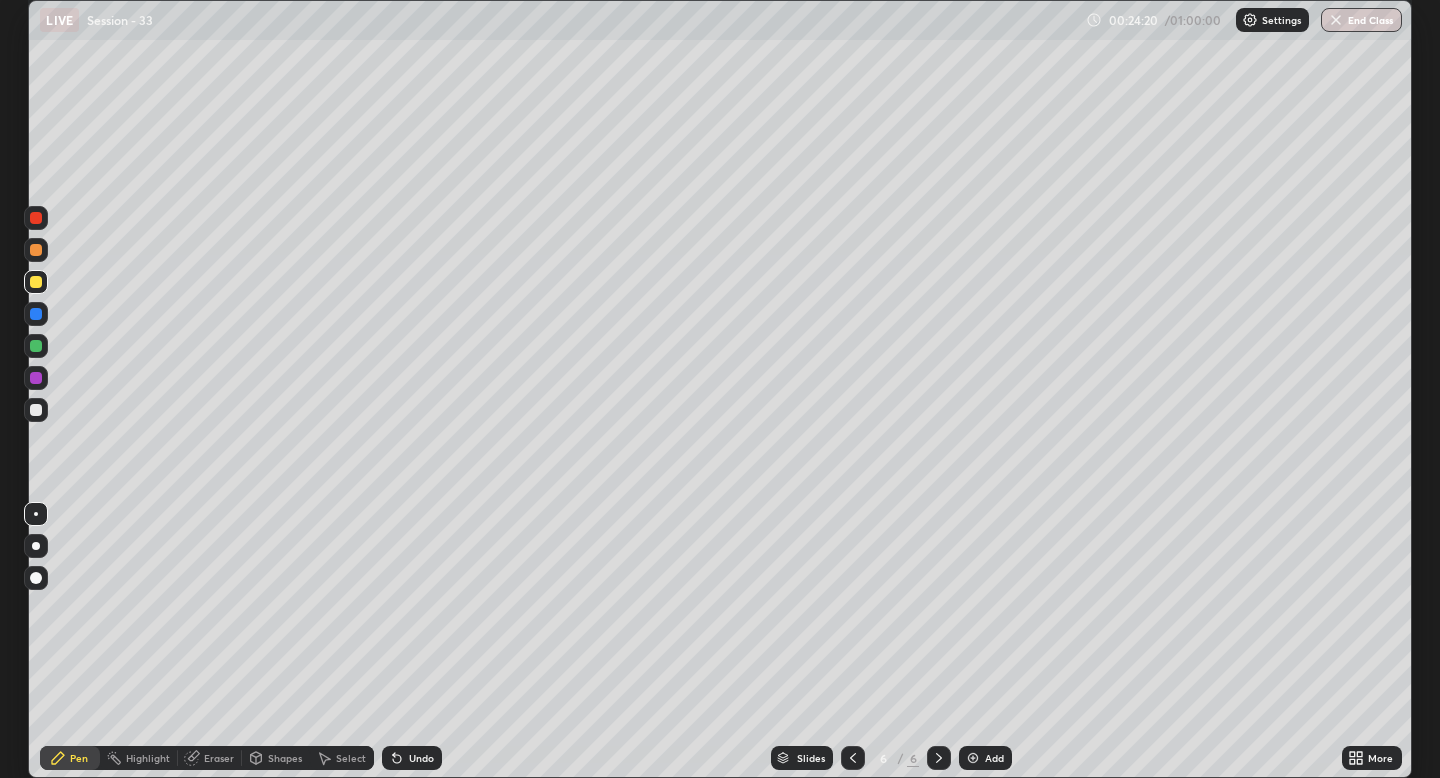 click on "Add" at bounding box center [985, 758] 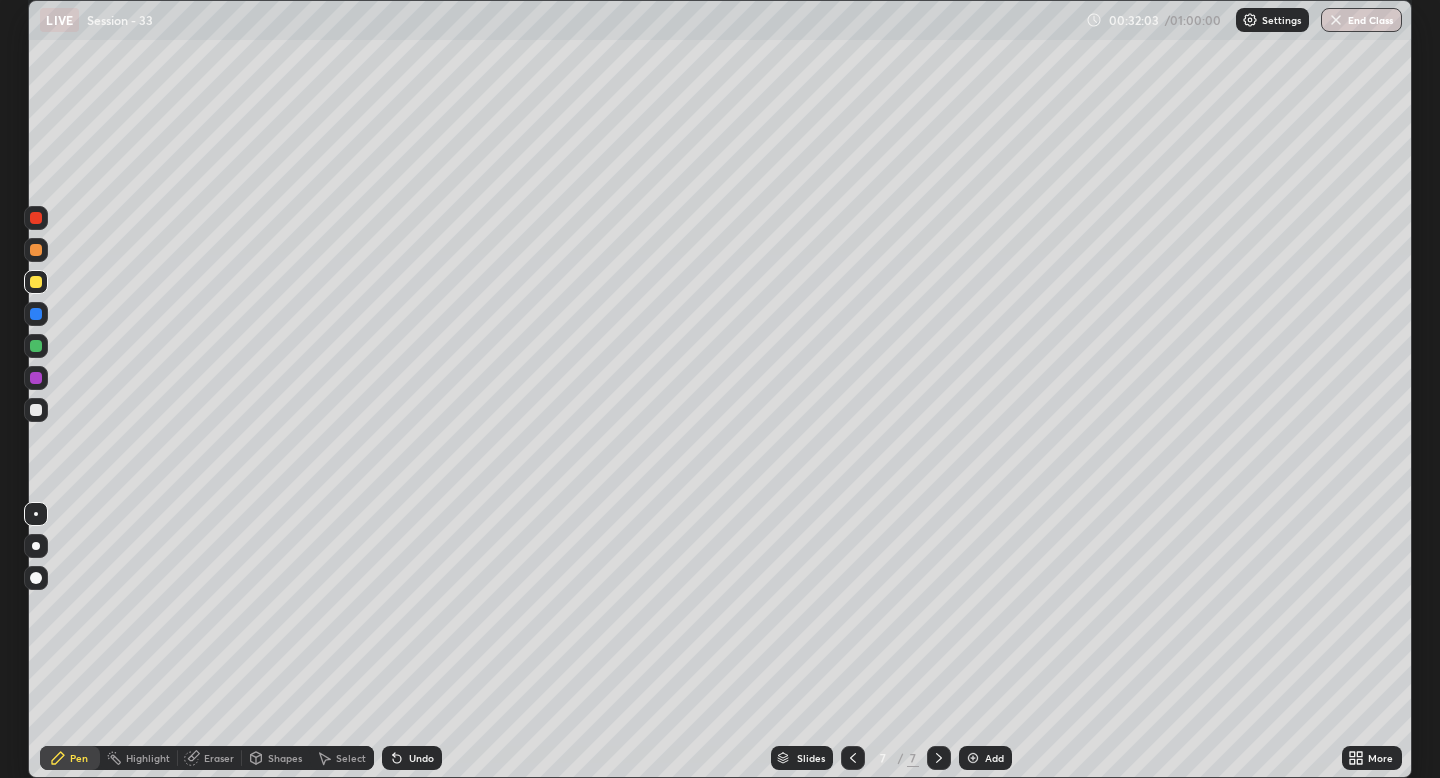 click at bounding box center (973, 758) 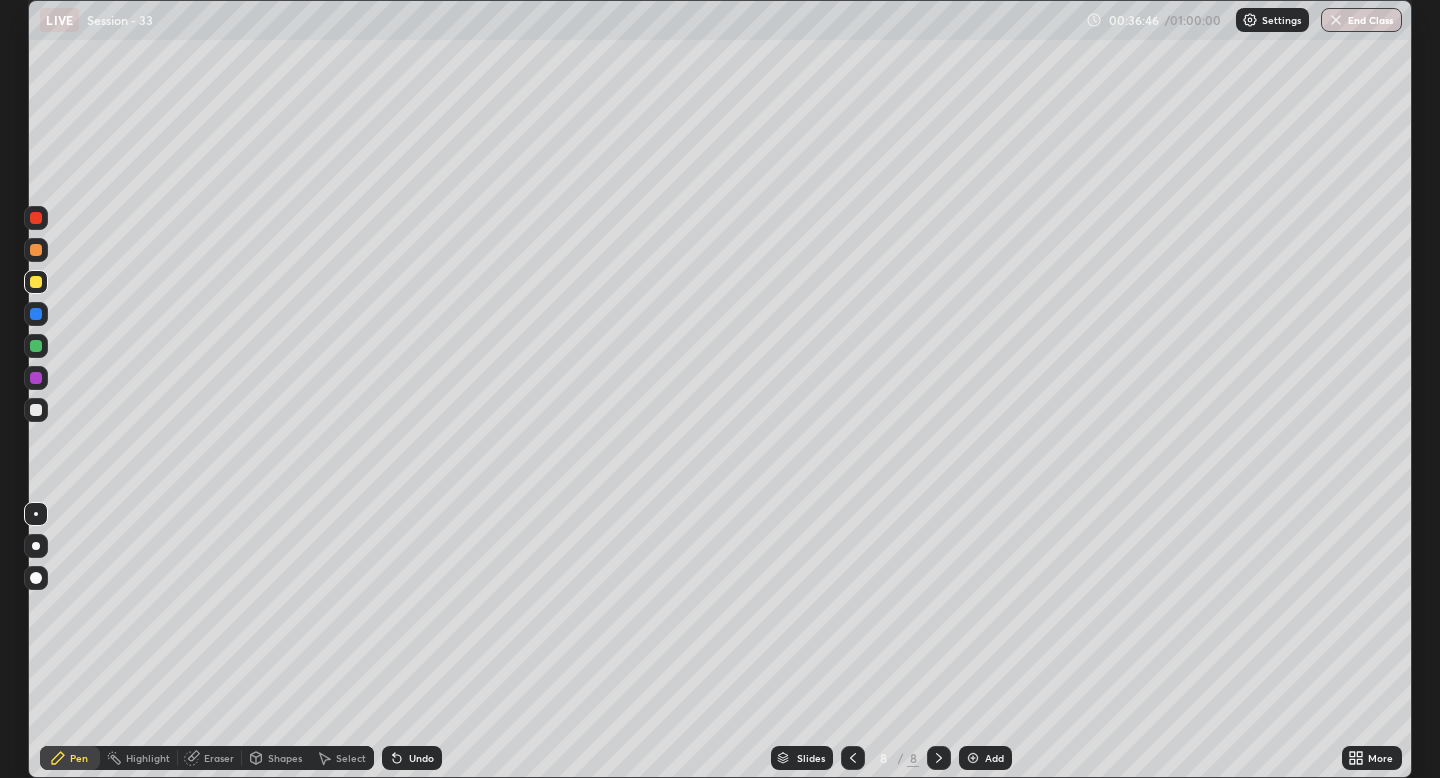 click on "LIVE Session - 33 00:36:46 /  01:00:00 Settings End Class Setting up your live class Session - 33 • L42 of Indian Partnership Act (2025) [PERSON_NAME] Pen Highlight Eraser Shapes Select Undo Slides 8 / 8 Add More Enable hand raising Enable raise hand to speak to learners. Once enabled, chat will be turned off temporarily. Enable x   No doubts shared Encourage your learners to ask a doubt for better clarity" at bounding box center (720, 389) 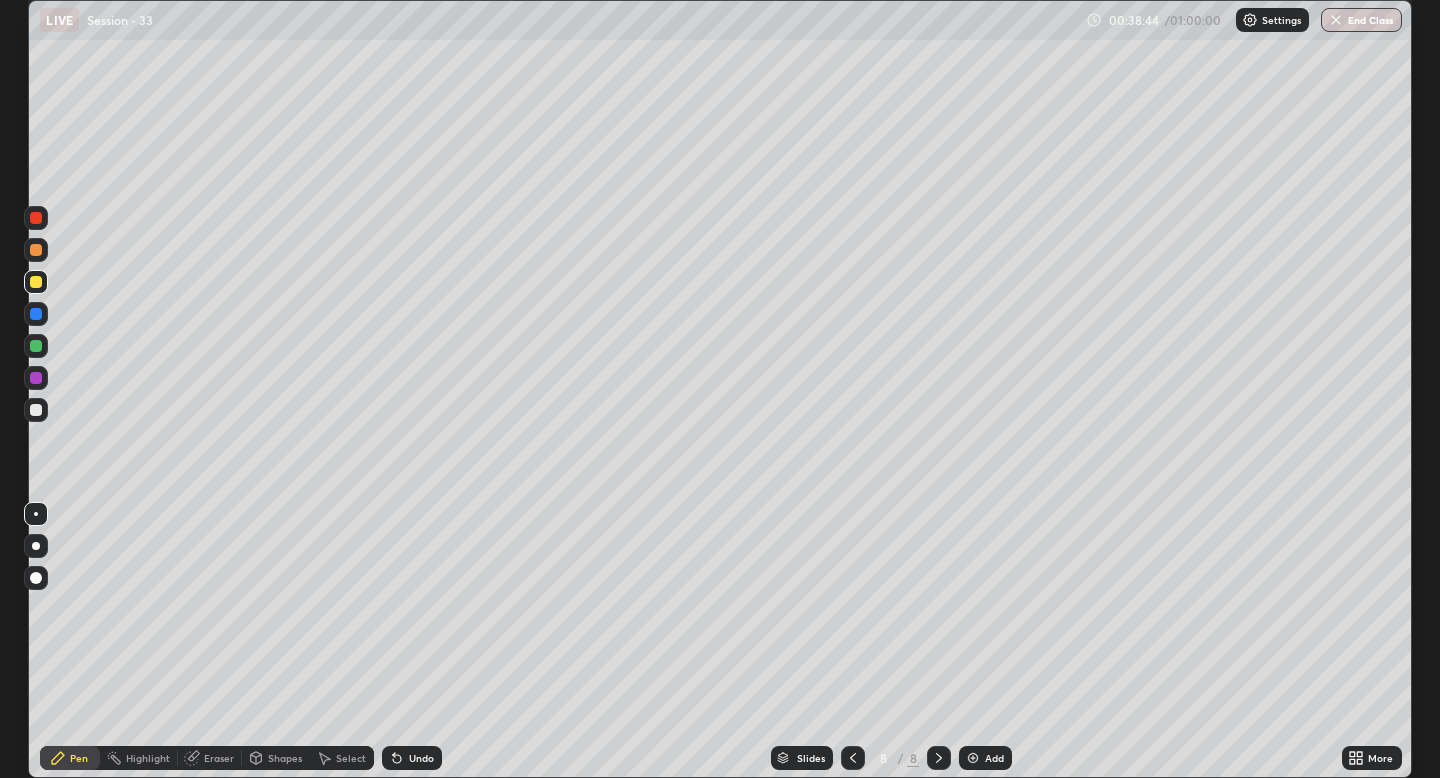 click at bounding box center [973, 758] 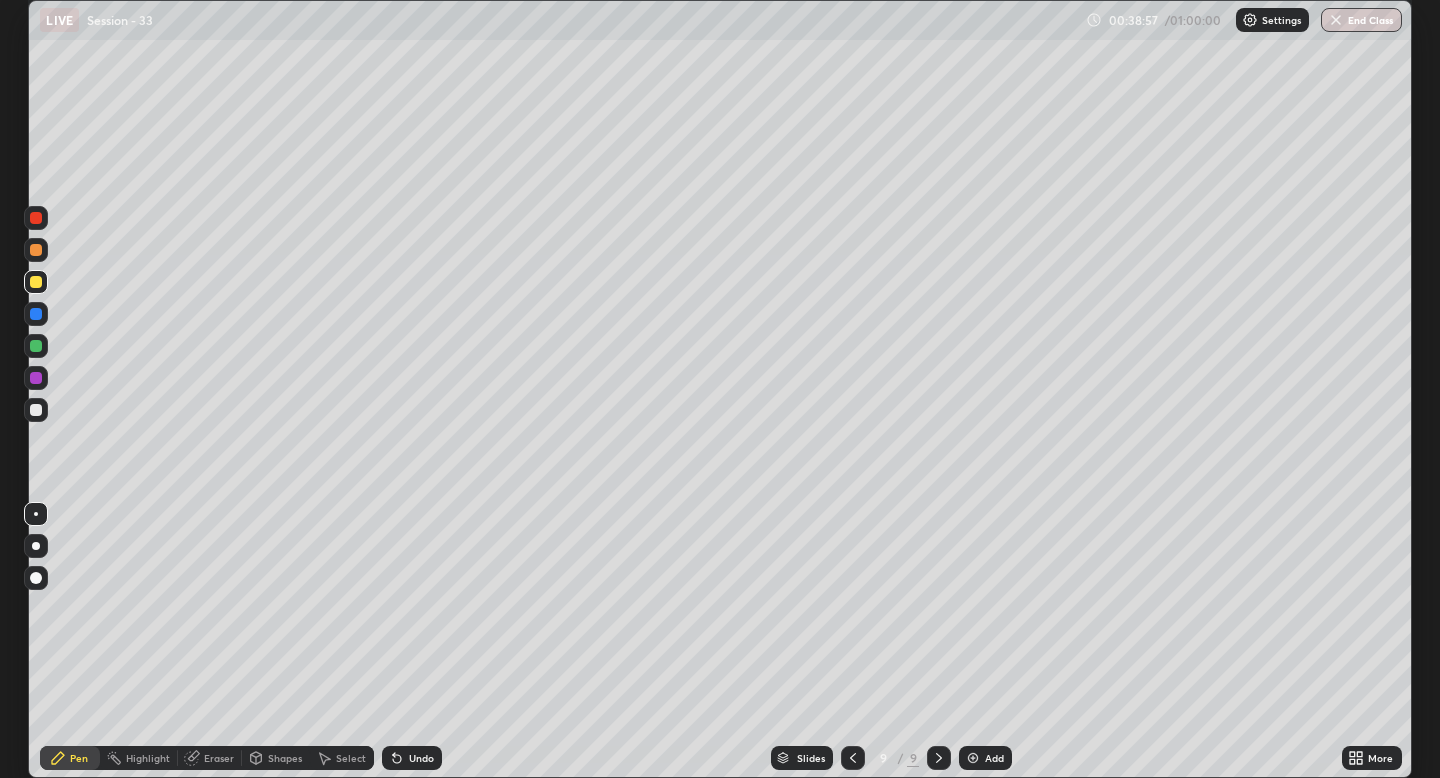 click on "LIVE Session - 33 00:38:57 /  01:00:00 Settings End Class Setting up your live class Session - 33 • L42 of Indian Partnership Act (2025) [PERSON_NAME] Pen Highlight Eraser Shapes Select Undo Slides 9 / 9 Add More Enable hand raising Enable raise hand to speak to learners. Once enabled, chat will be turned off temporarily. Enable x   No doubts shared Encourage your learners to ask a doubt for better clarity" at bounding box center [720, 389] 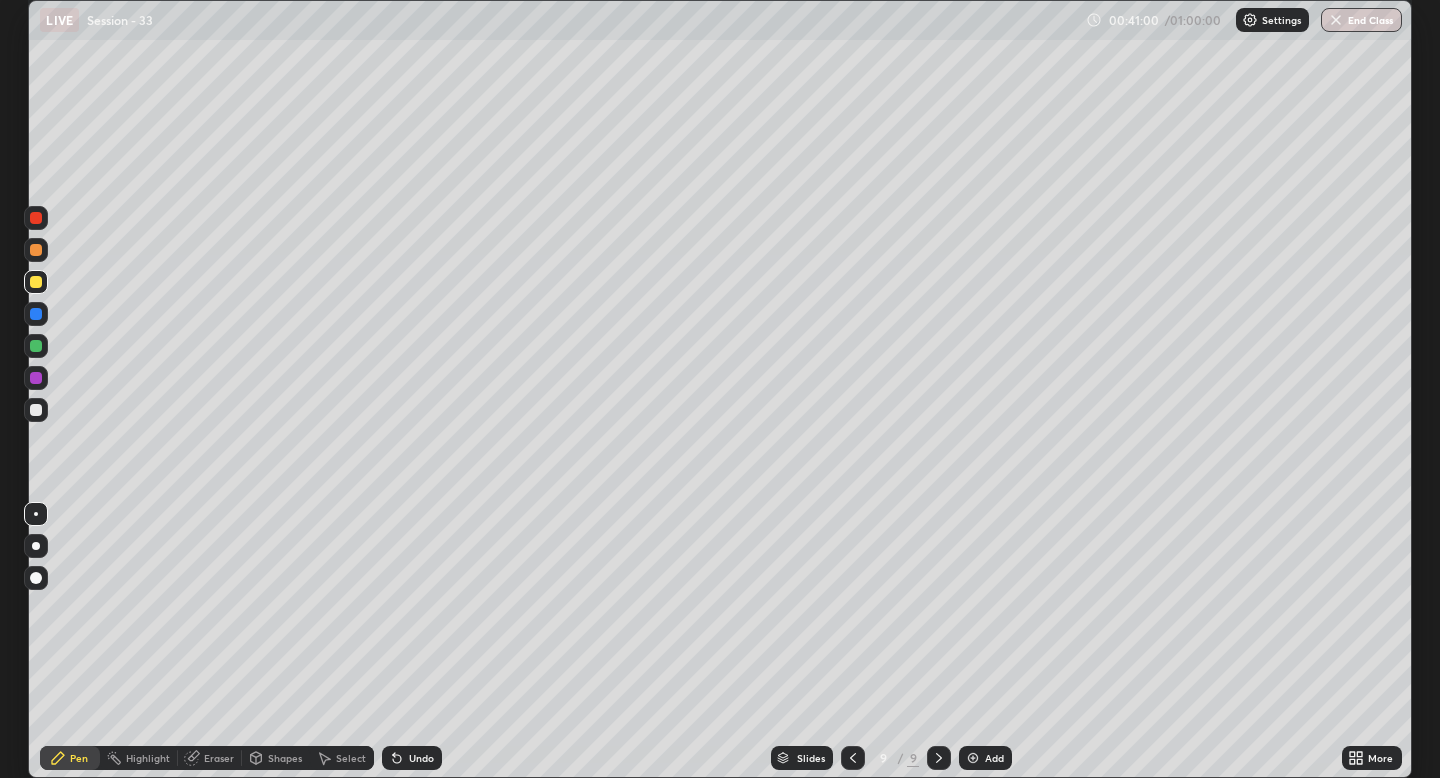 click on "Slides 9 / 9 Add" at bounding box center (891, 758) 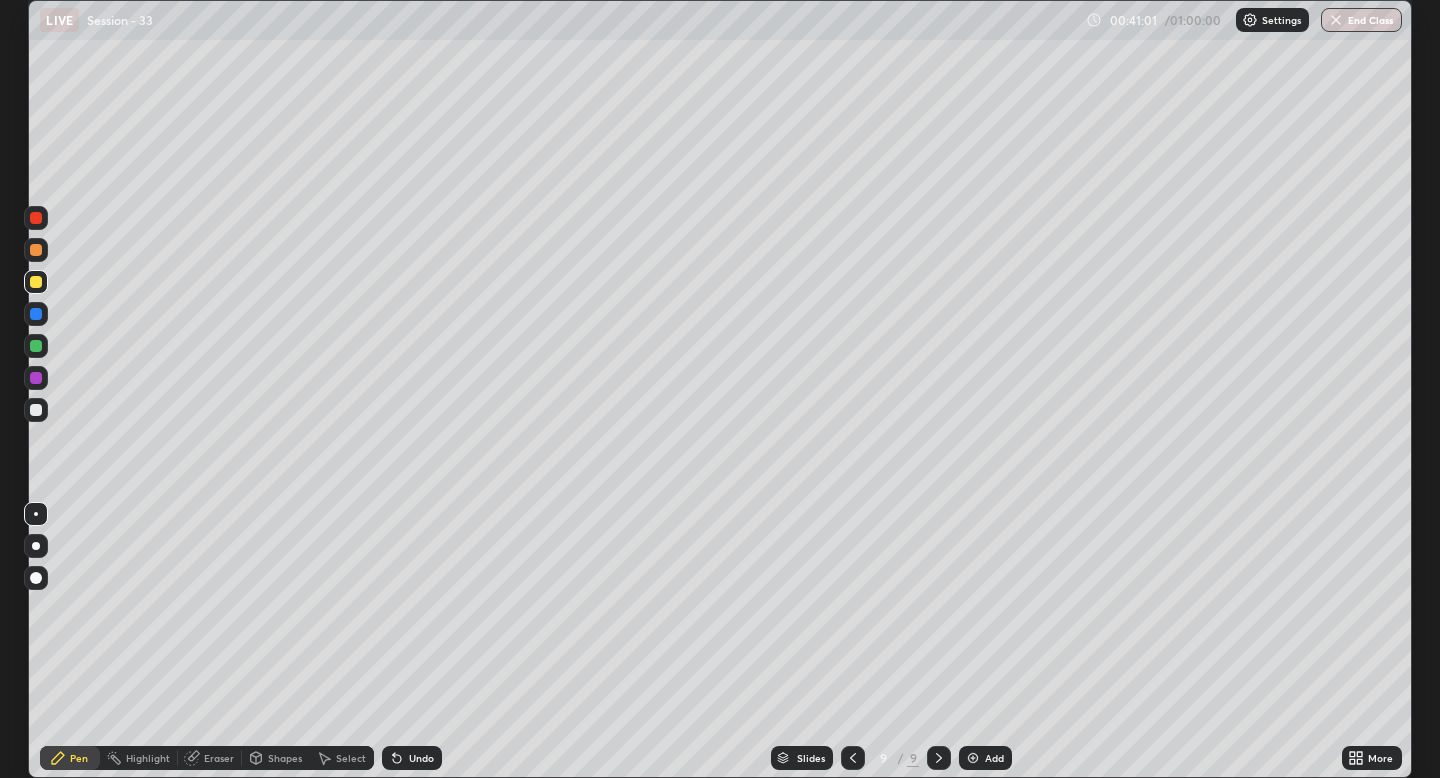 click on "Add" at bounding box center [994, 758] 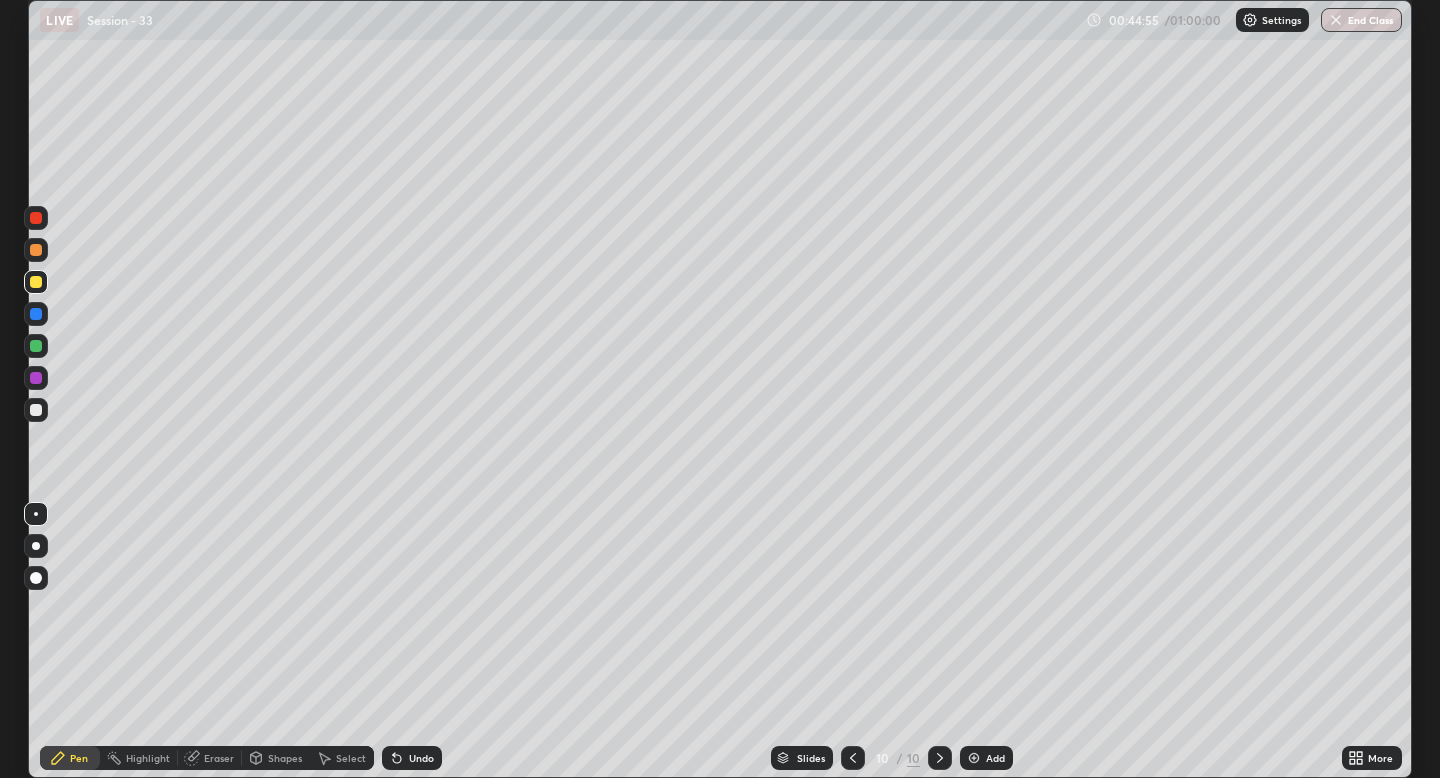 click on "Setting up your live class" at bounding box center (720, 389) 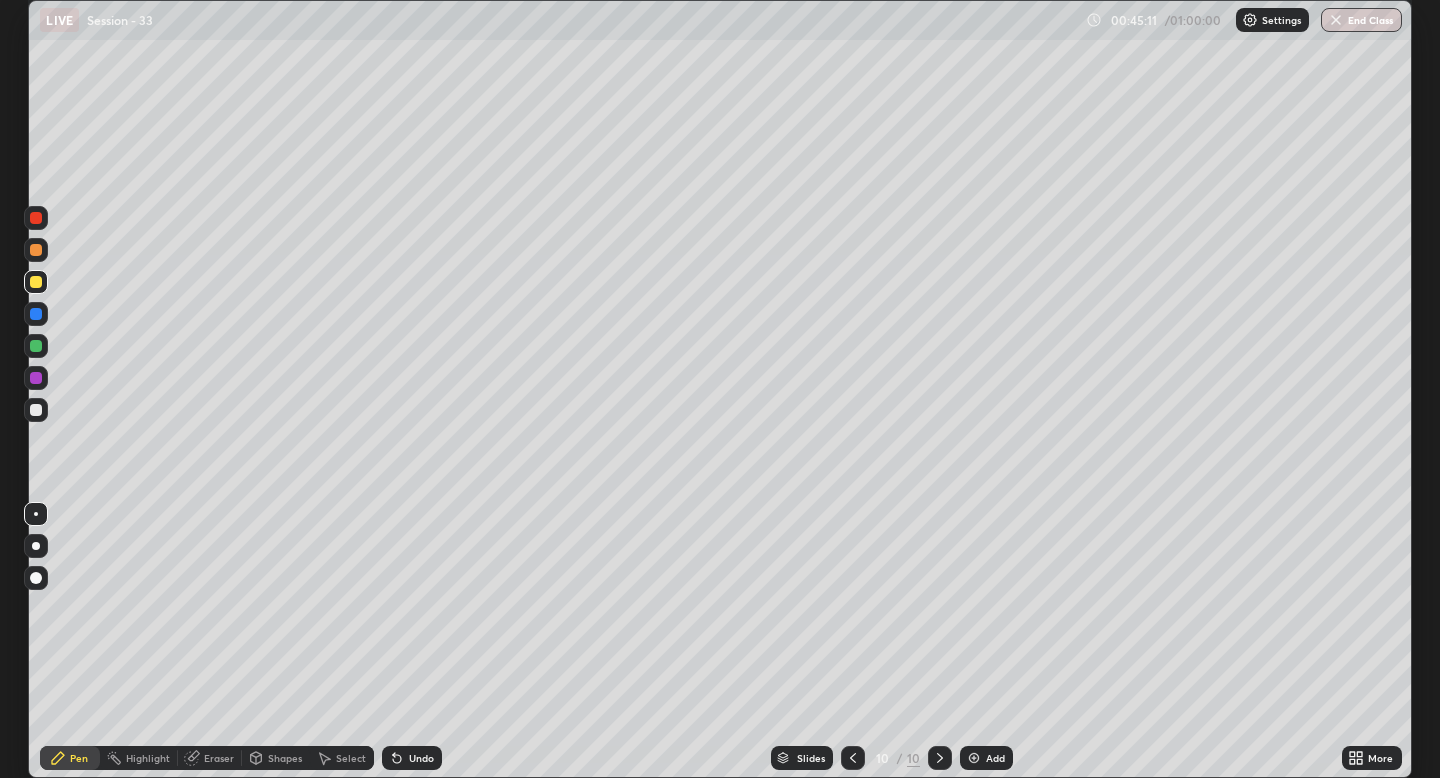 click on "Setting up your live class" at bounding box center (720, 389) 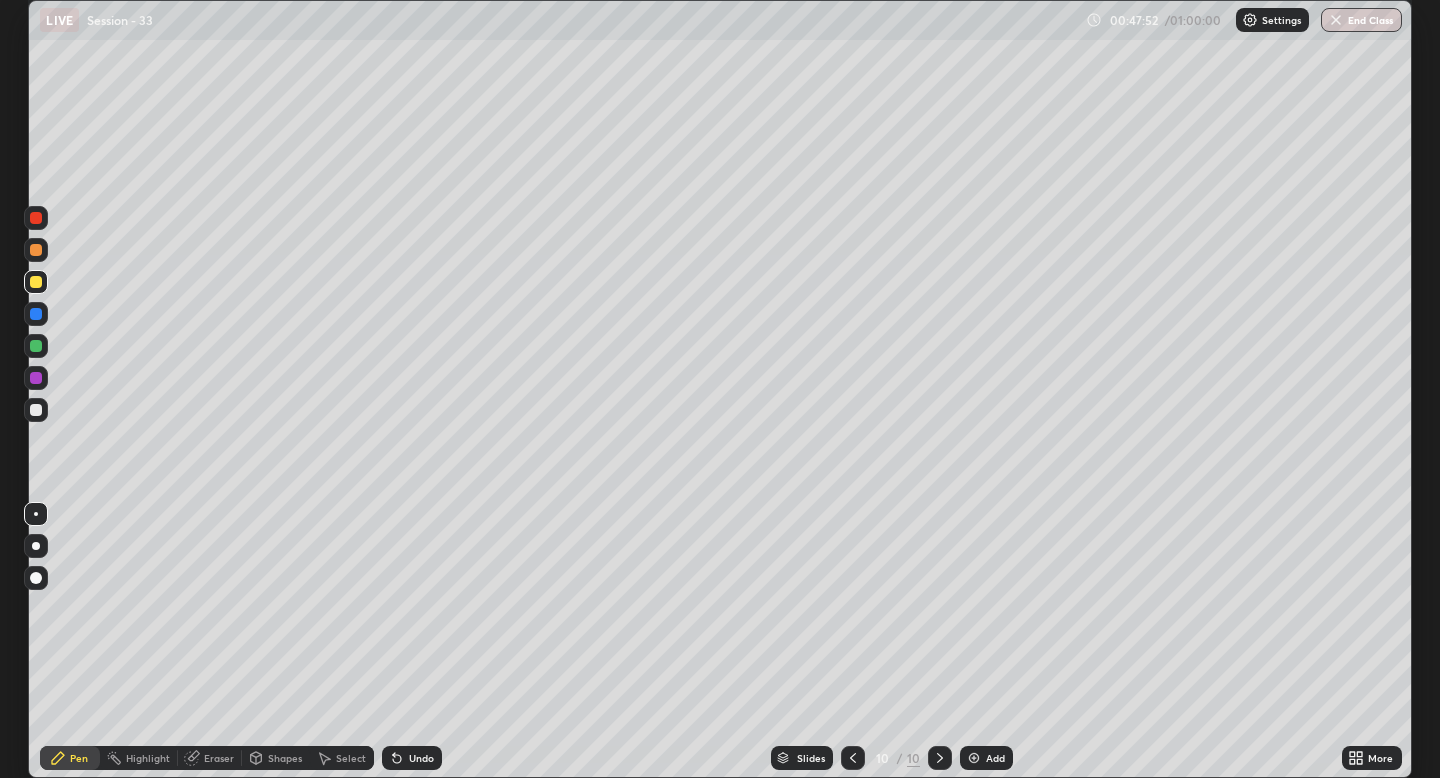 click on "Add" at bounding box center [986, 758] 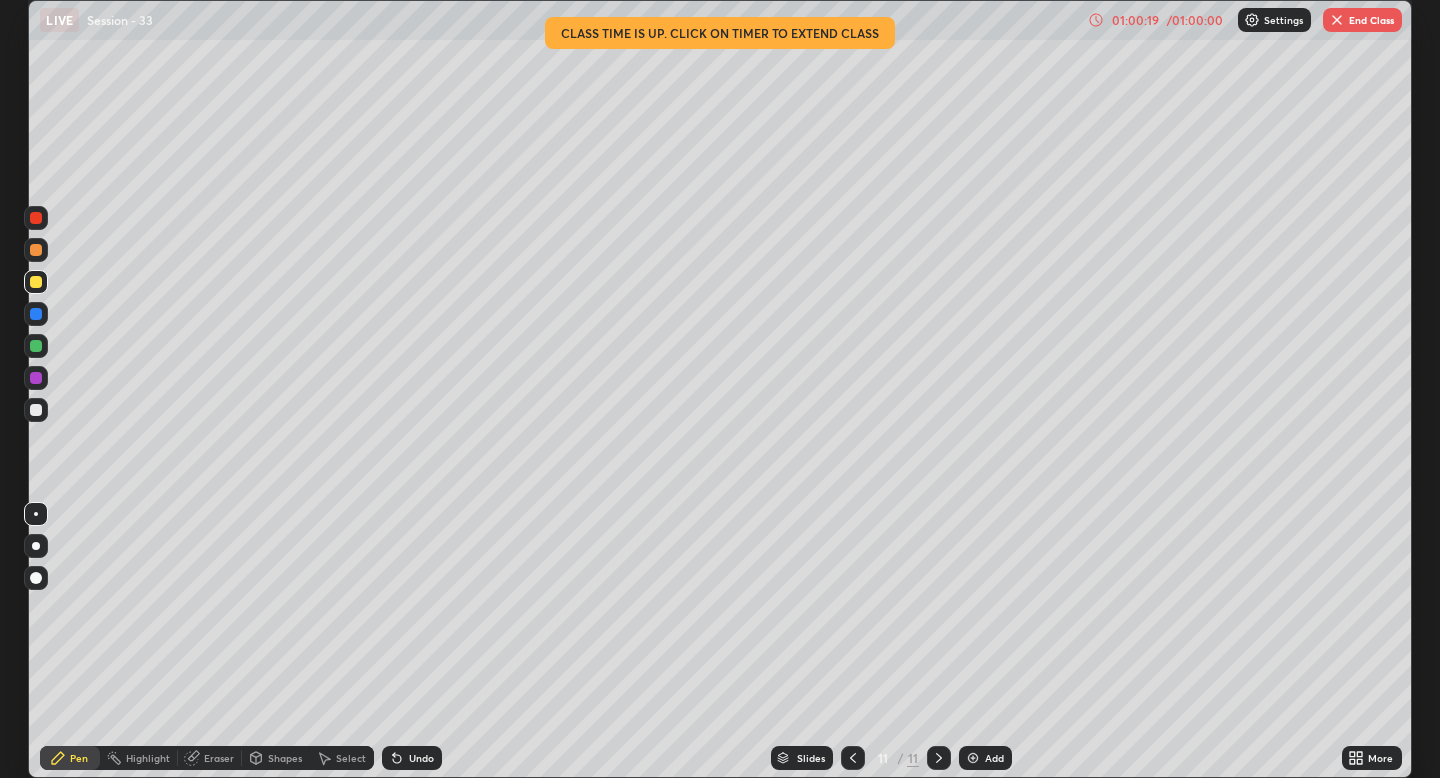 click on "End Class" at bounding box center (1362, 20) 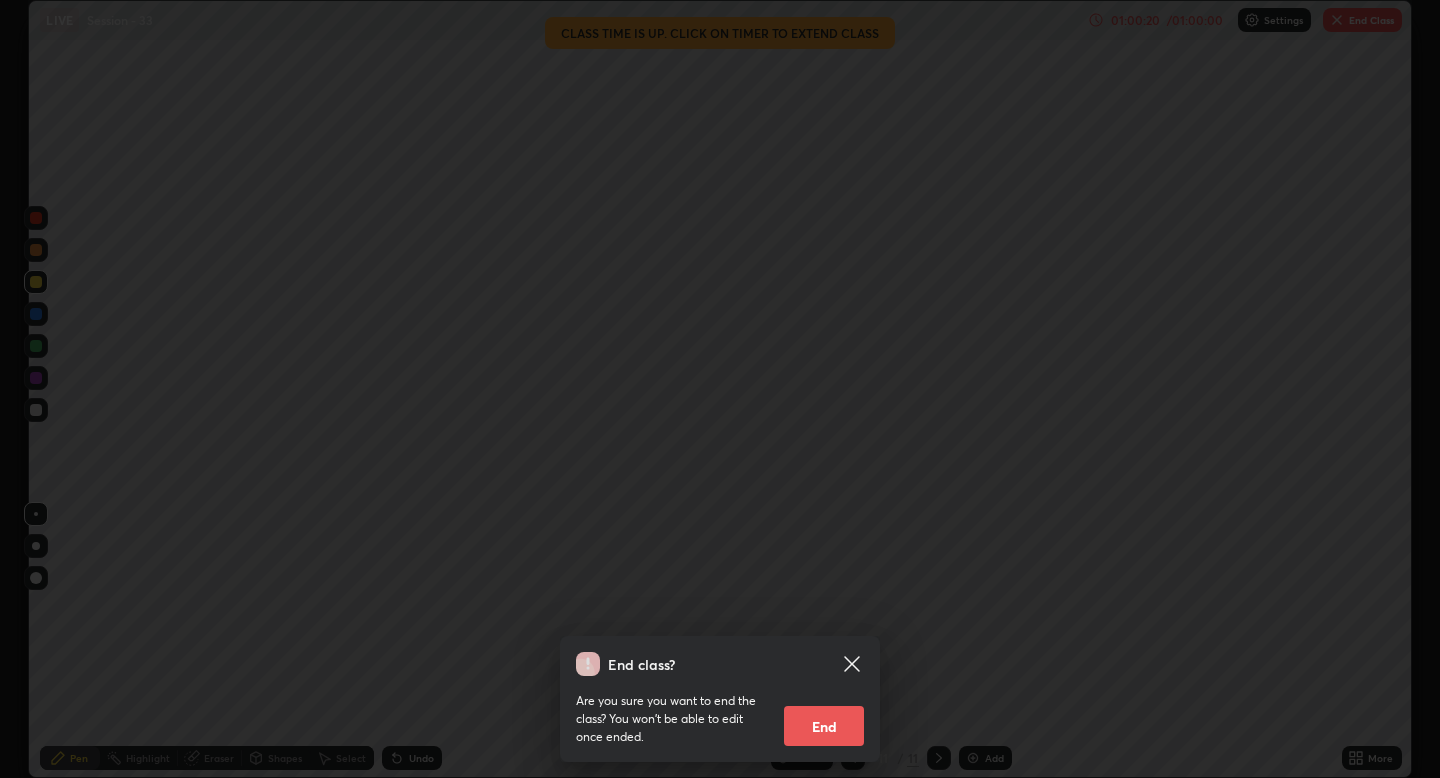 click on "End" at bounding box center (824, 726) 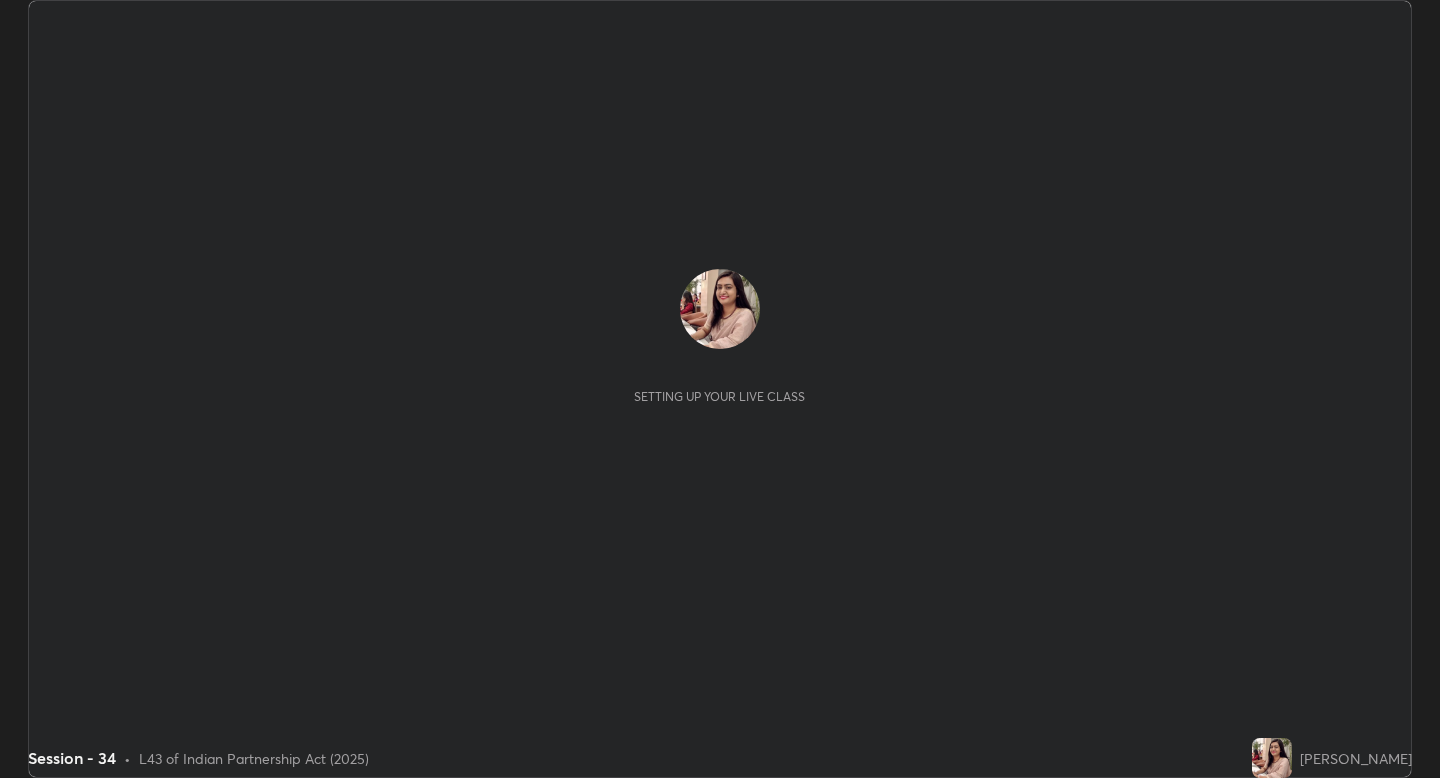 scroll, scrollTop: 0, scrollLeft: 0, axis: both 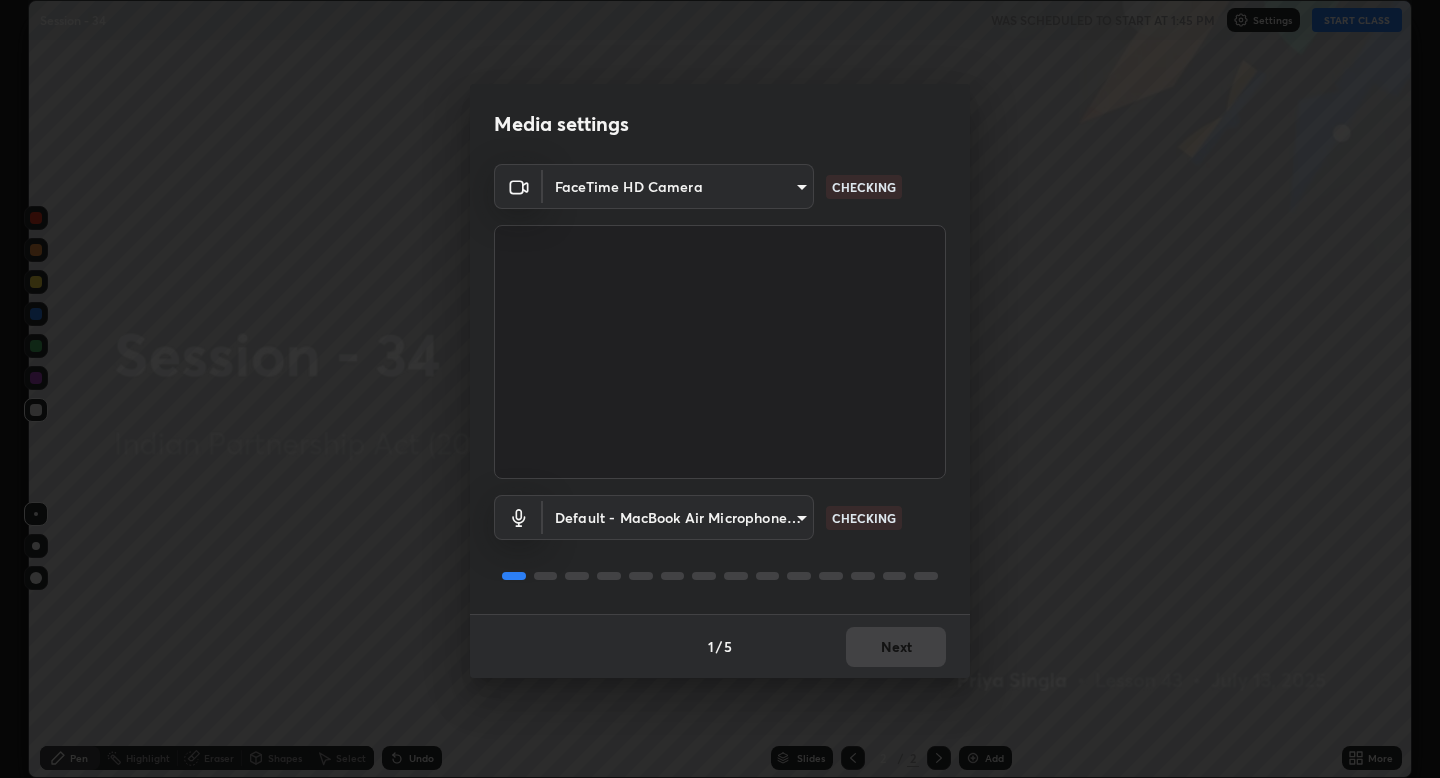 click at bounding box center [720, 352] 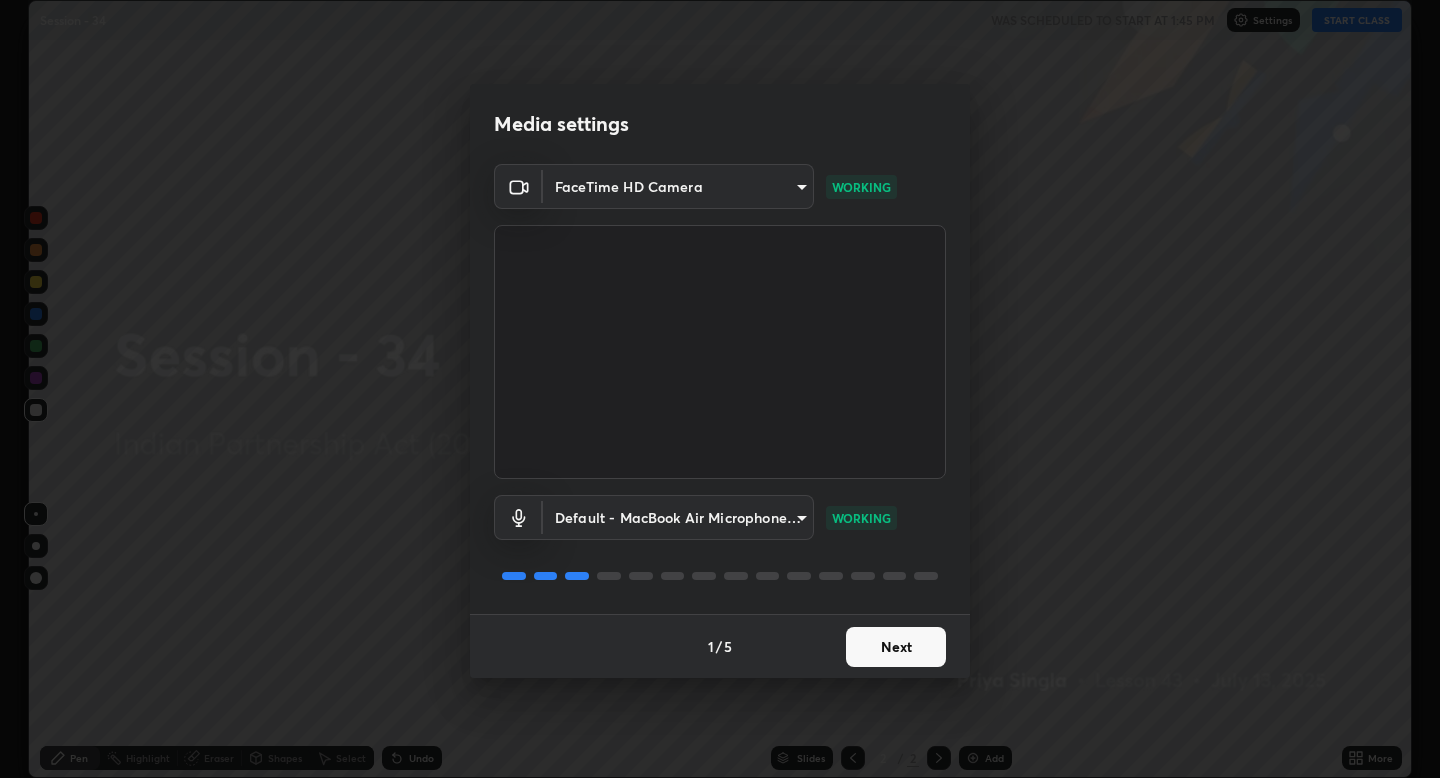 click on "Next" at bounding box center [896, 647] 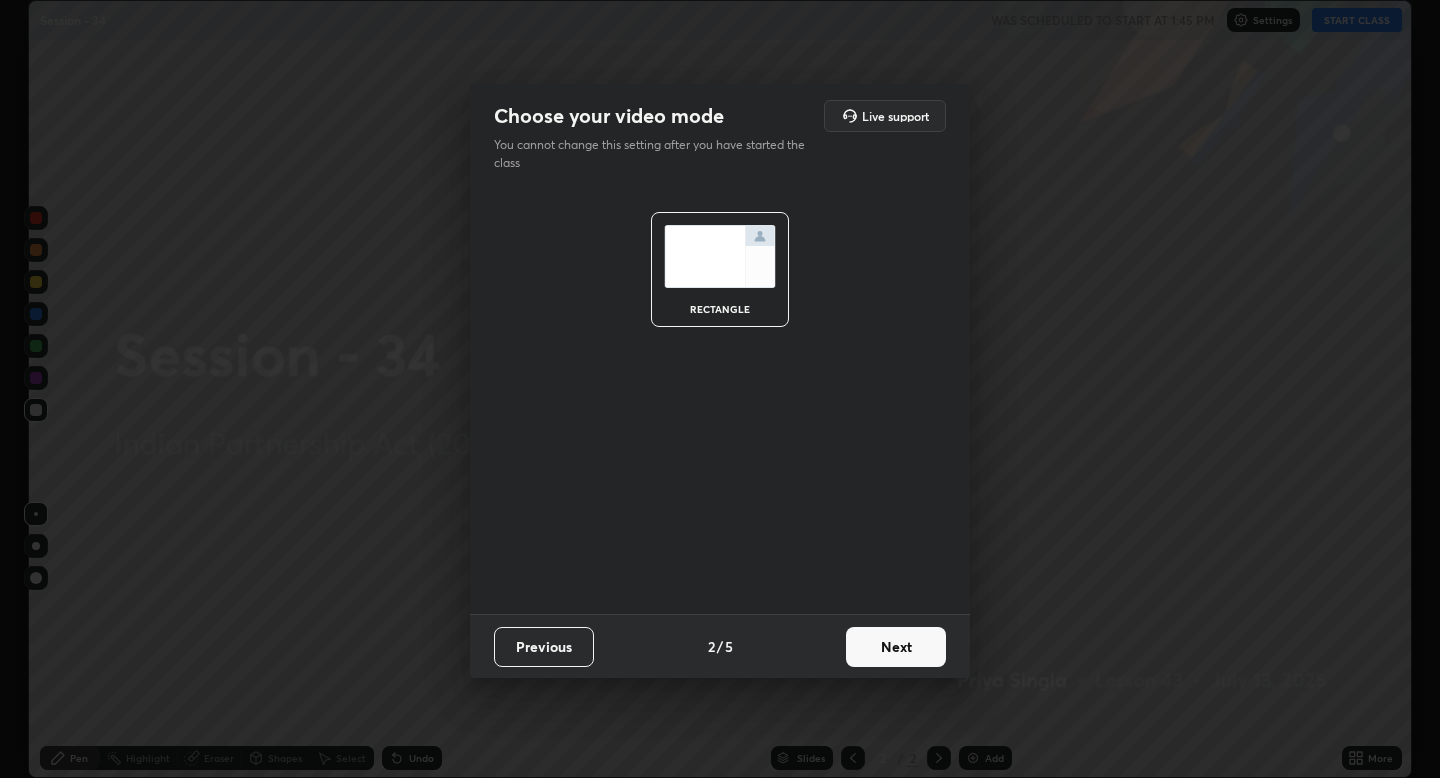 click on "Next" at bounding box center (896, 647) 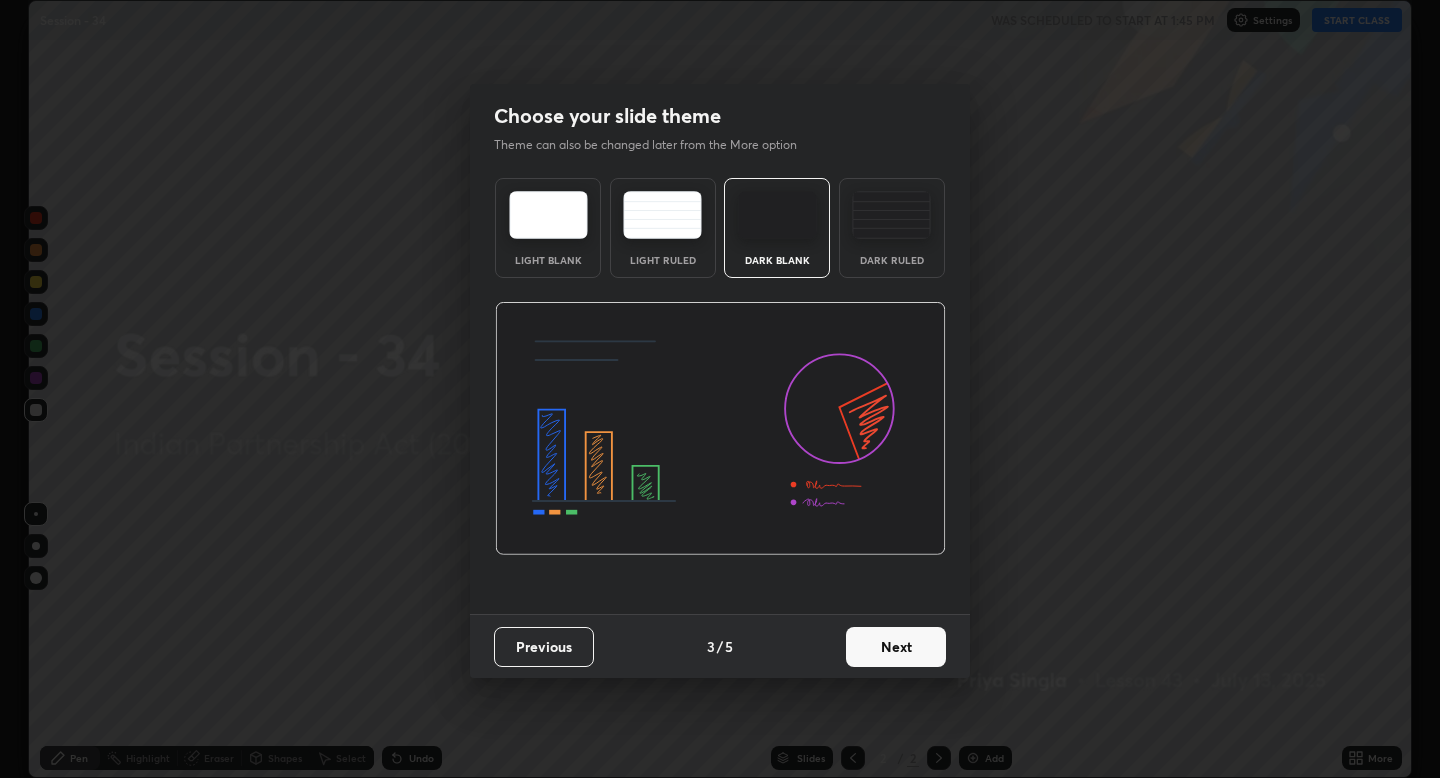 click on "Next" at bounding box center [896, 647] 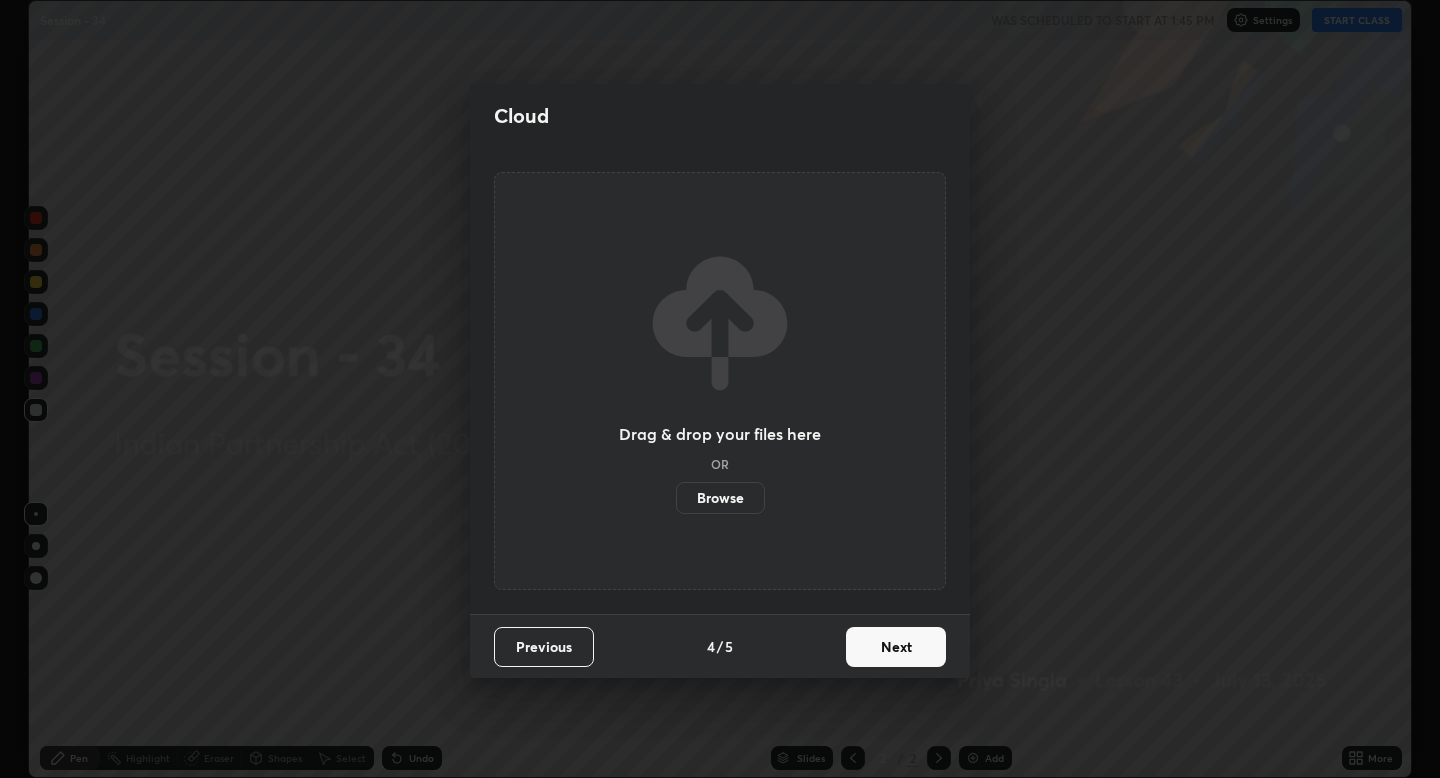click on "Next" at bounding box center (896, 647) 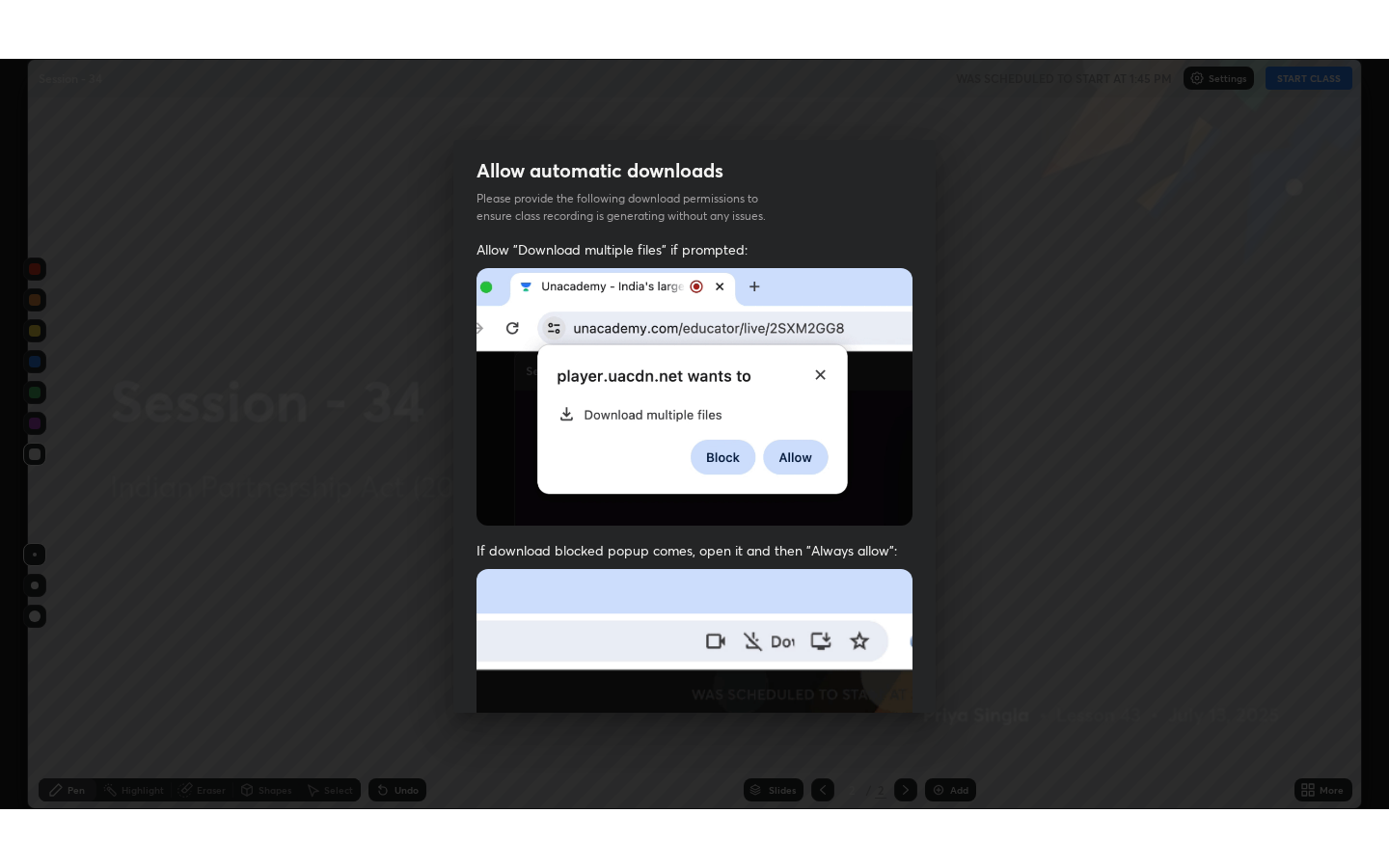 scroll, scrollTop: 392, scrollLeft: 0, axis: vertical 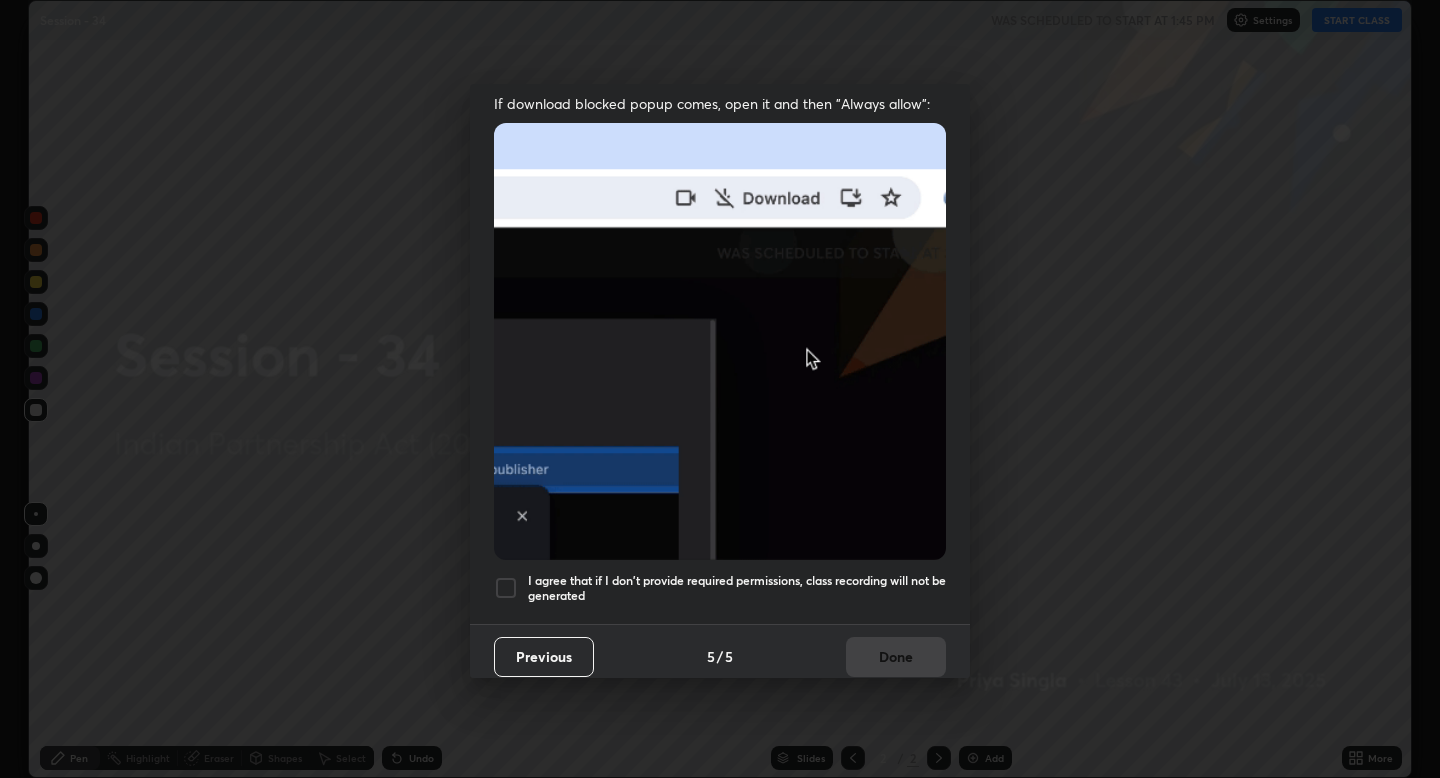 click at bounding box center [506, 588] 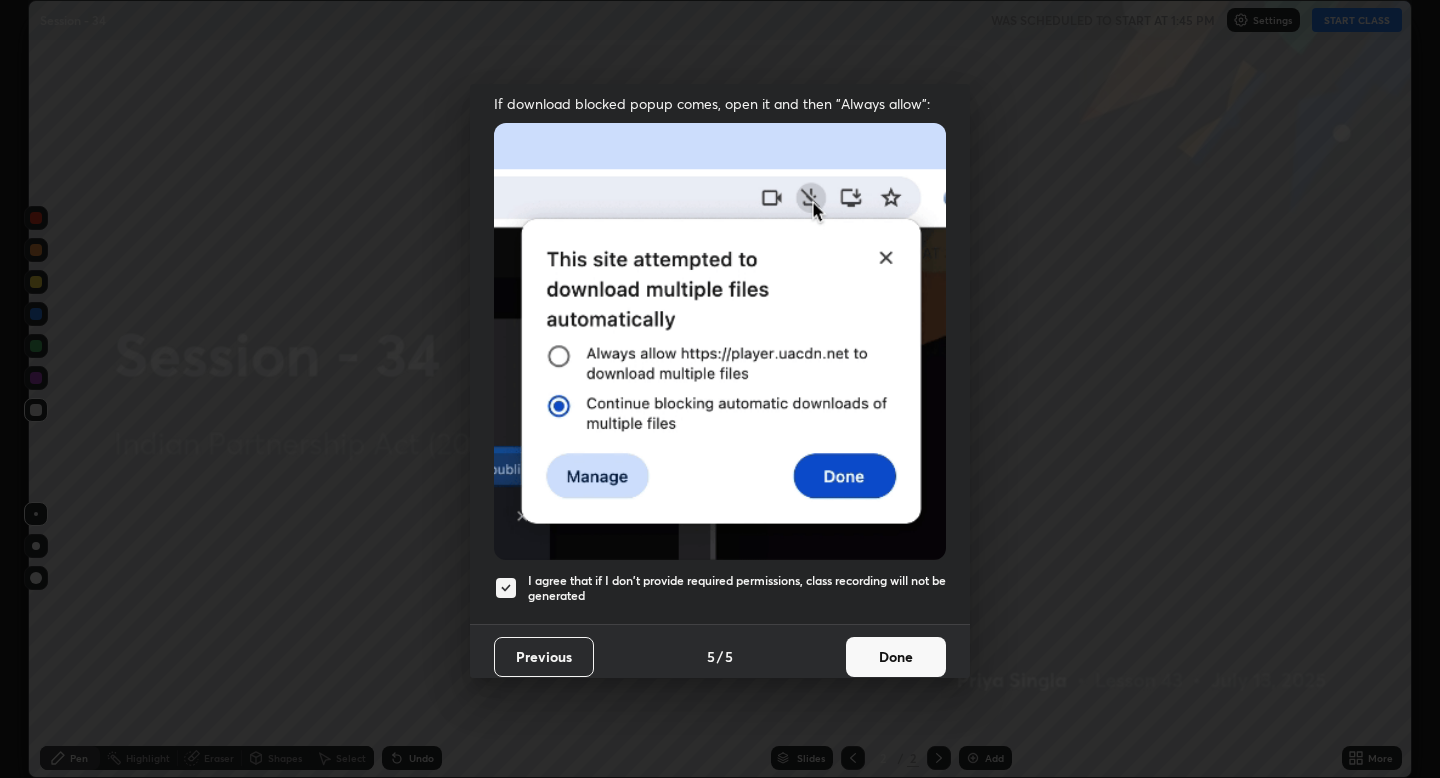 click on "Done" at bounding box center [896, 657] 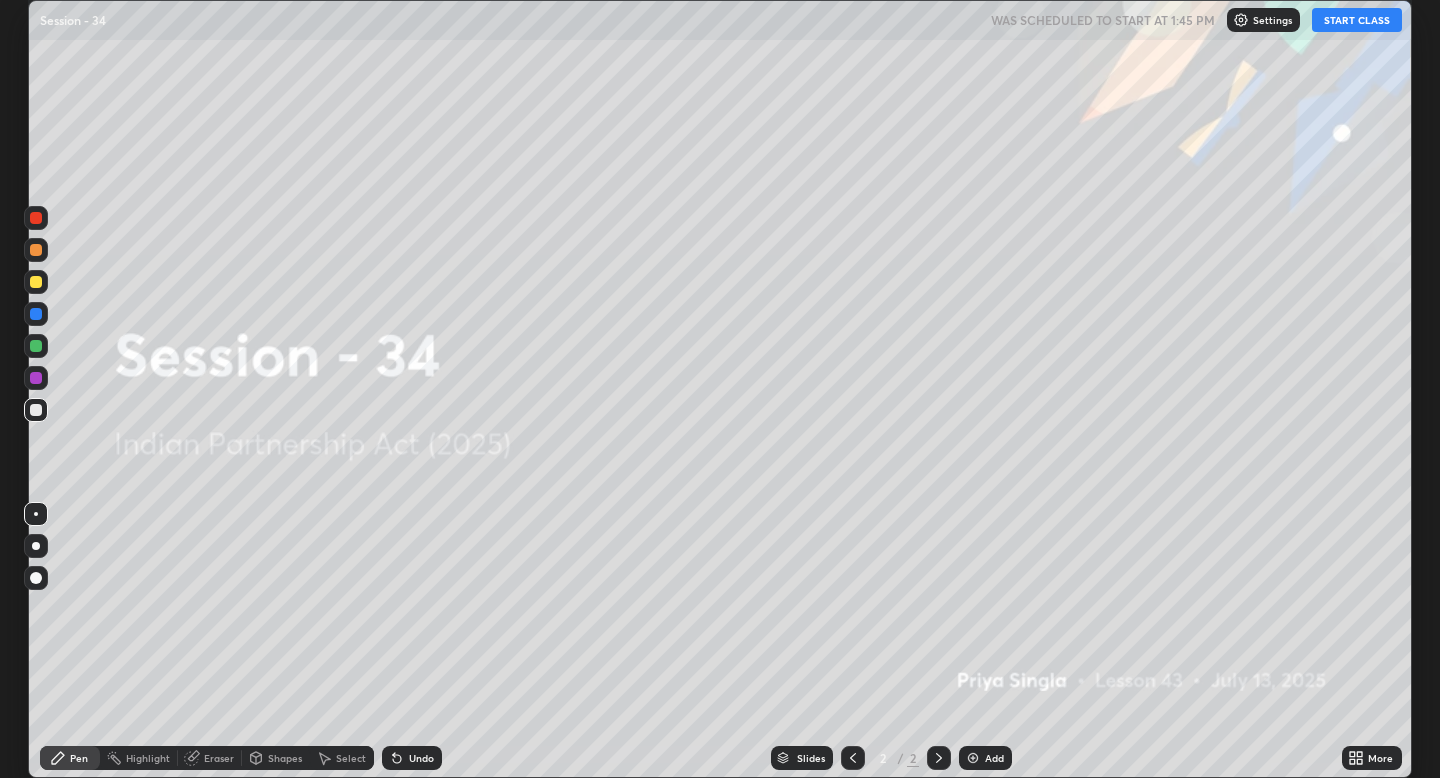 click on "START CLASS" at bounding box center [1357, 20] 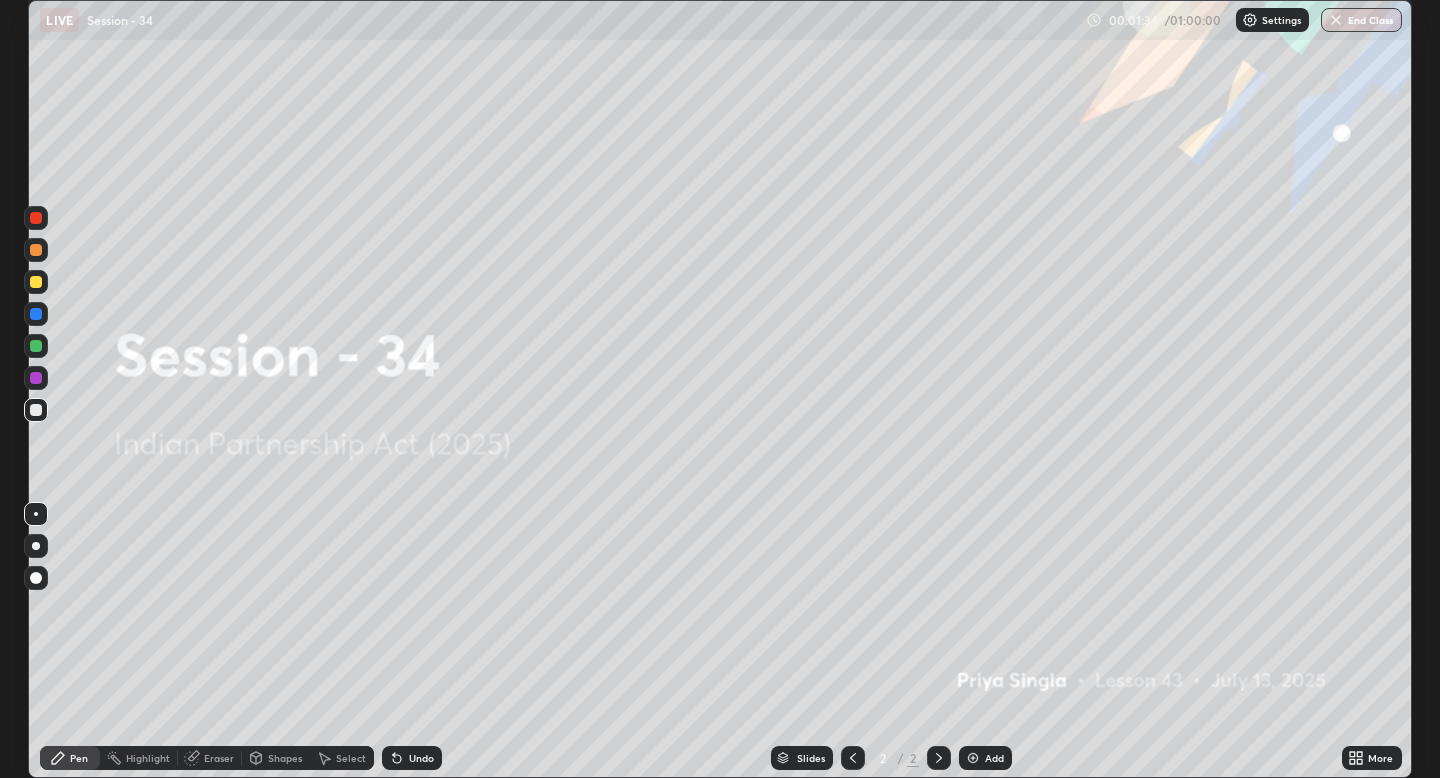 click at bounding box center (36, 282) 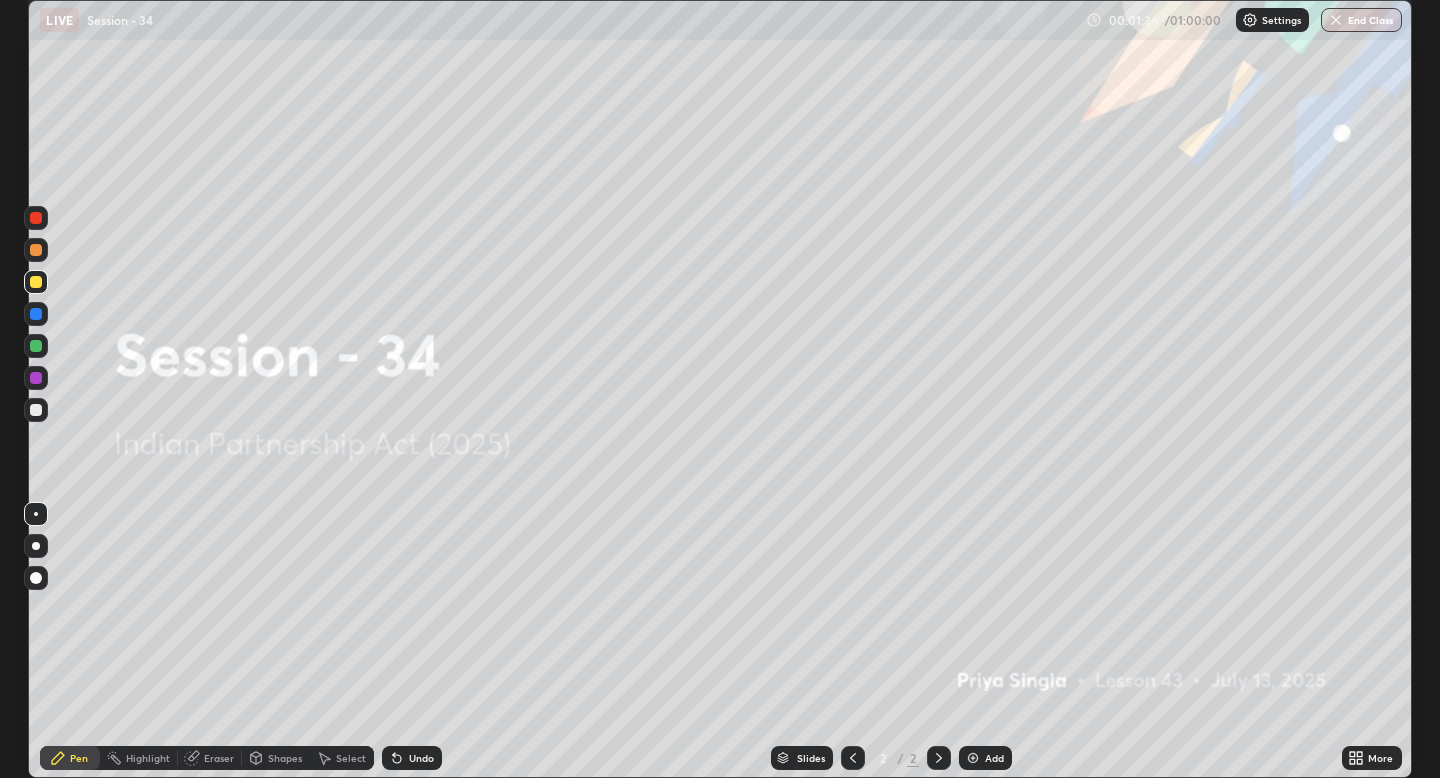 click at bounding box center [973, 758] 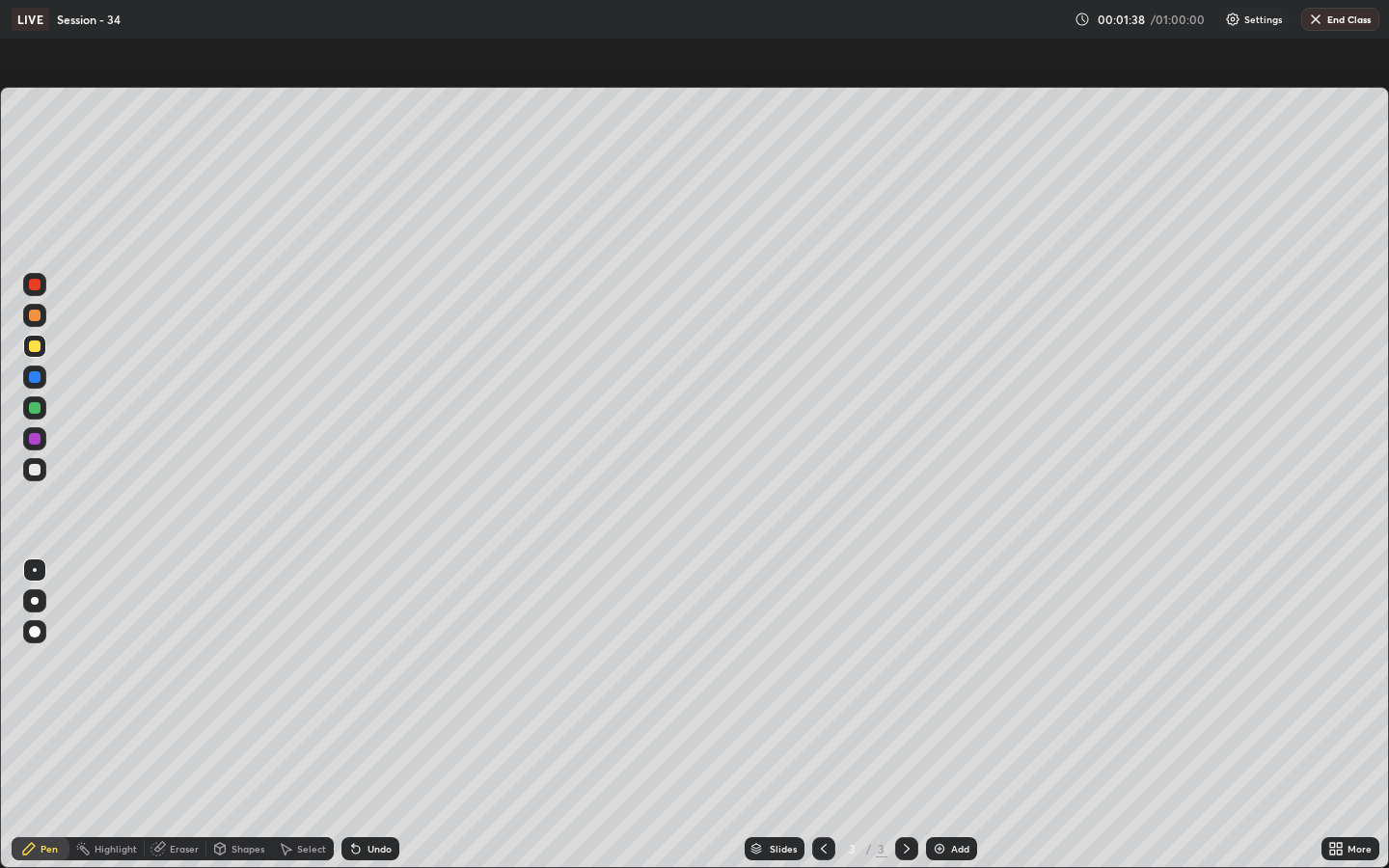 scroll, scrollTop: 95576, scrollLeft: 95069, axis: both 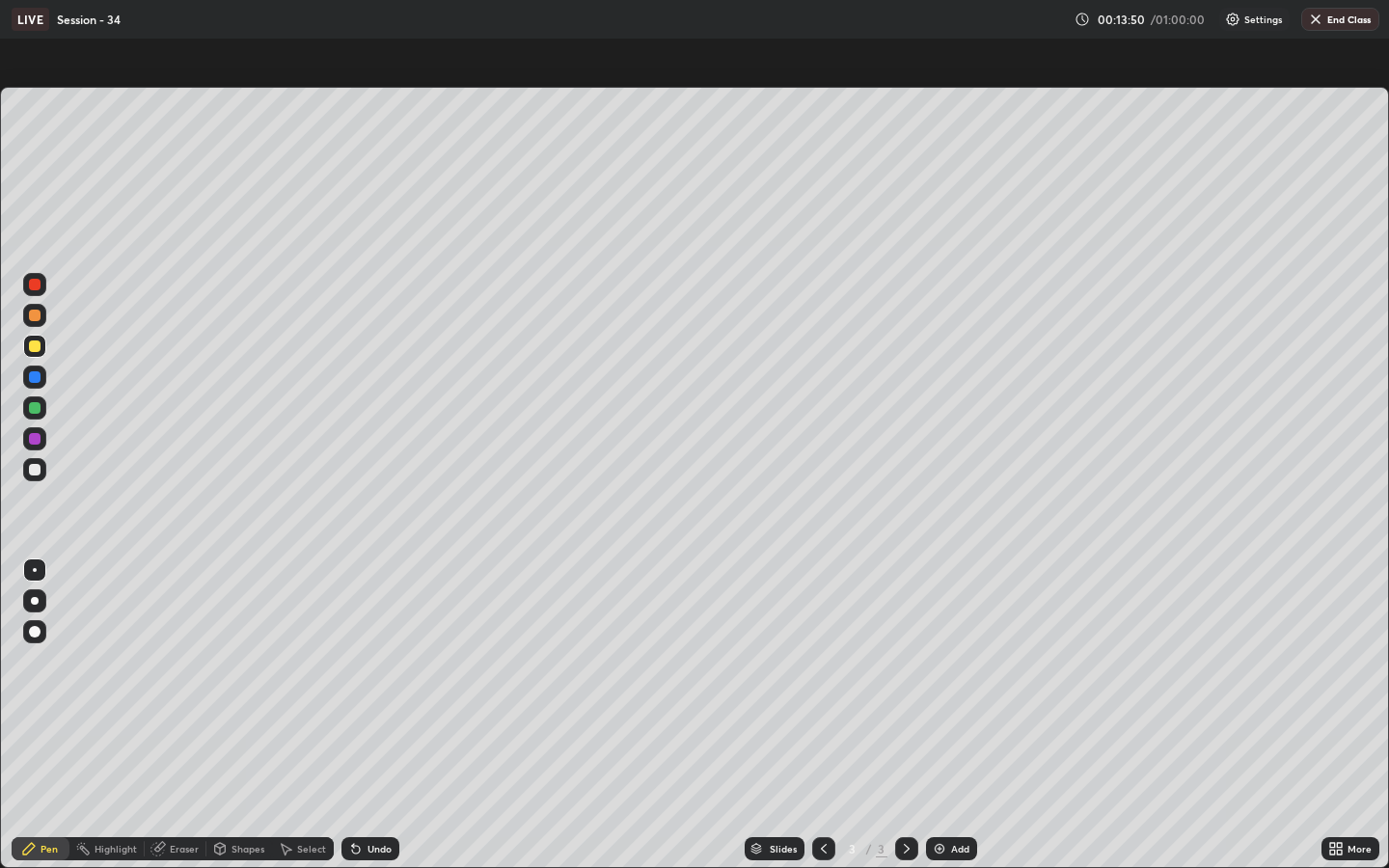 click on "Add" at bounding box center [951, 849] 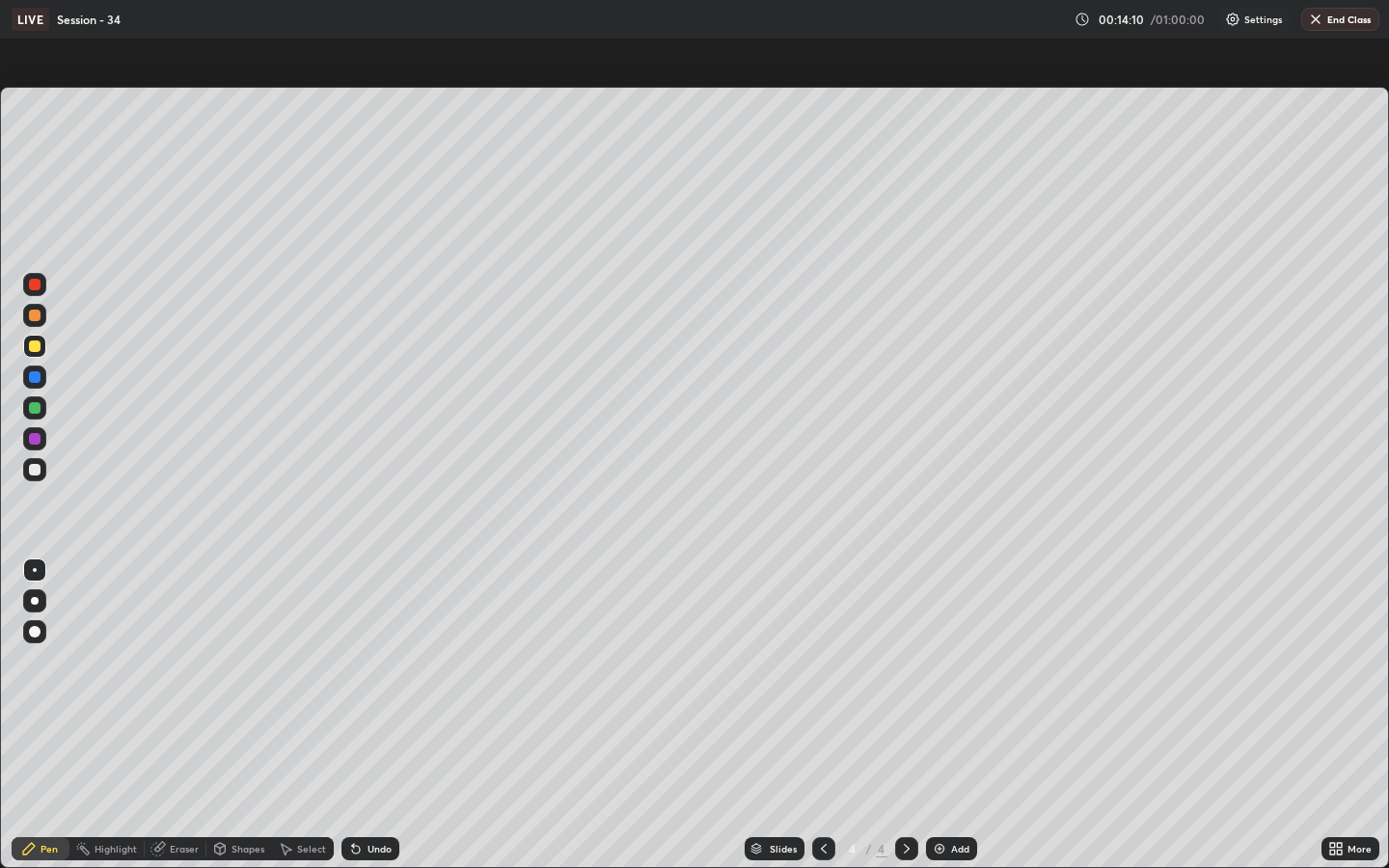 click at bounding box center (940, 849) 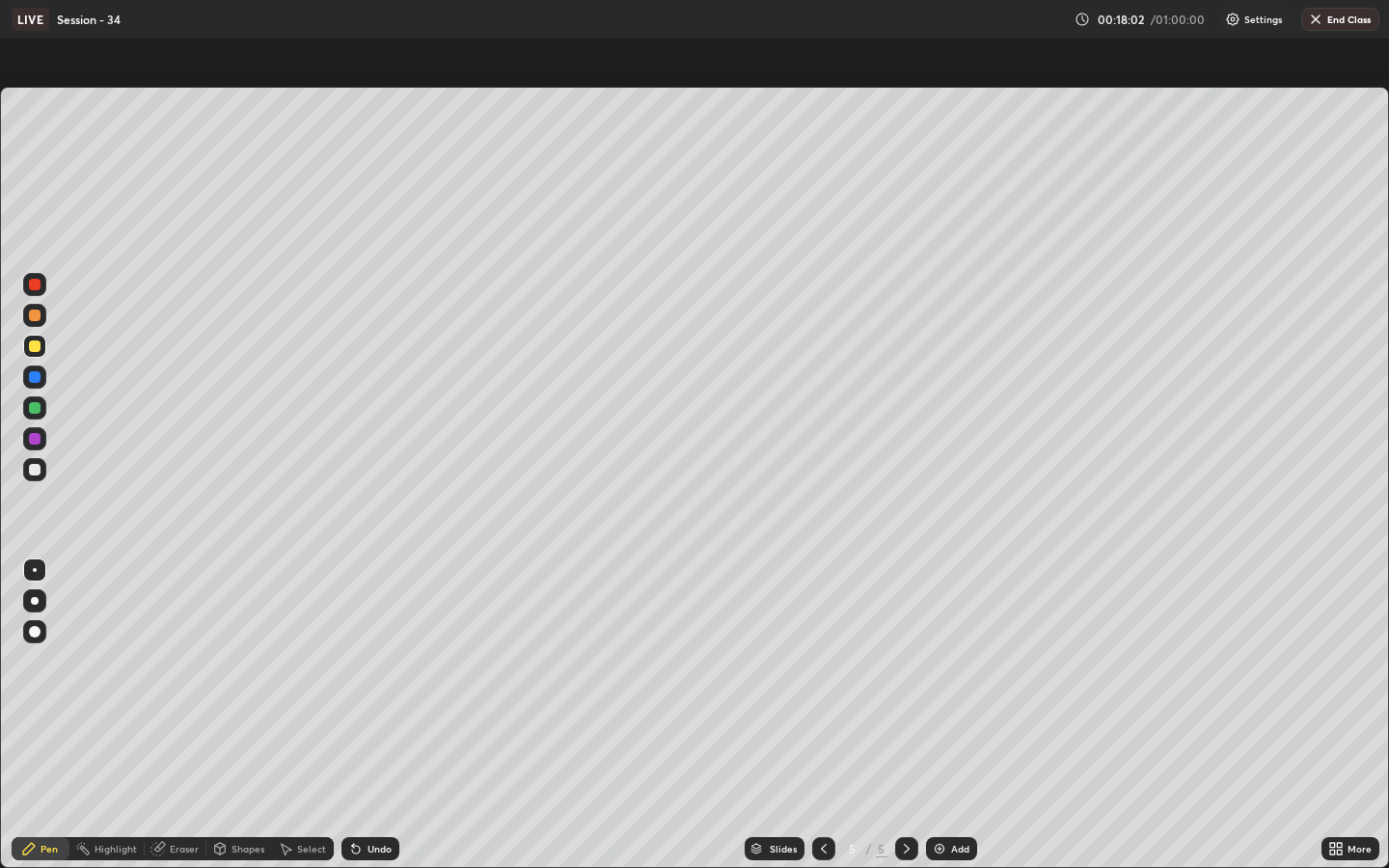 click at bounding box center (940, 849) 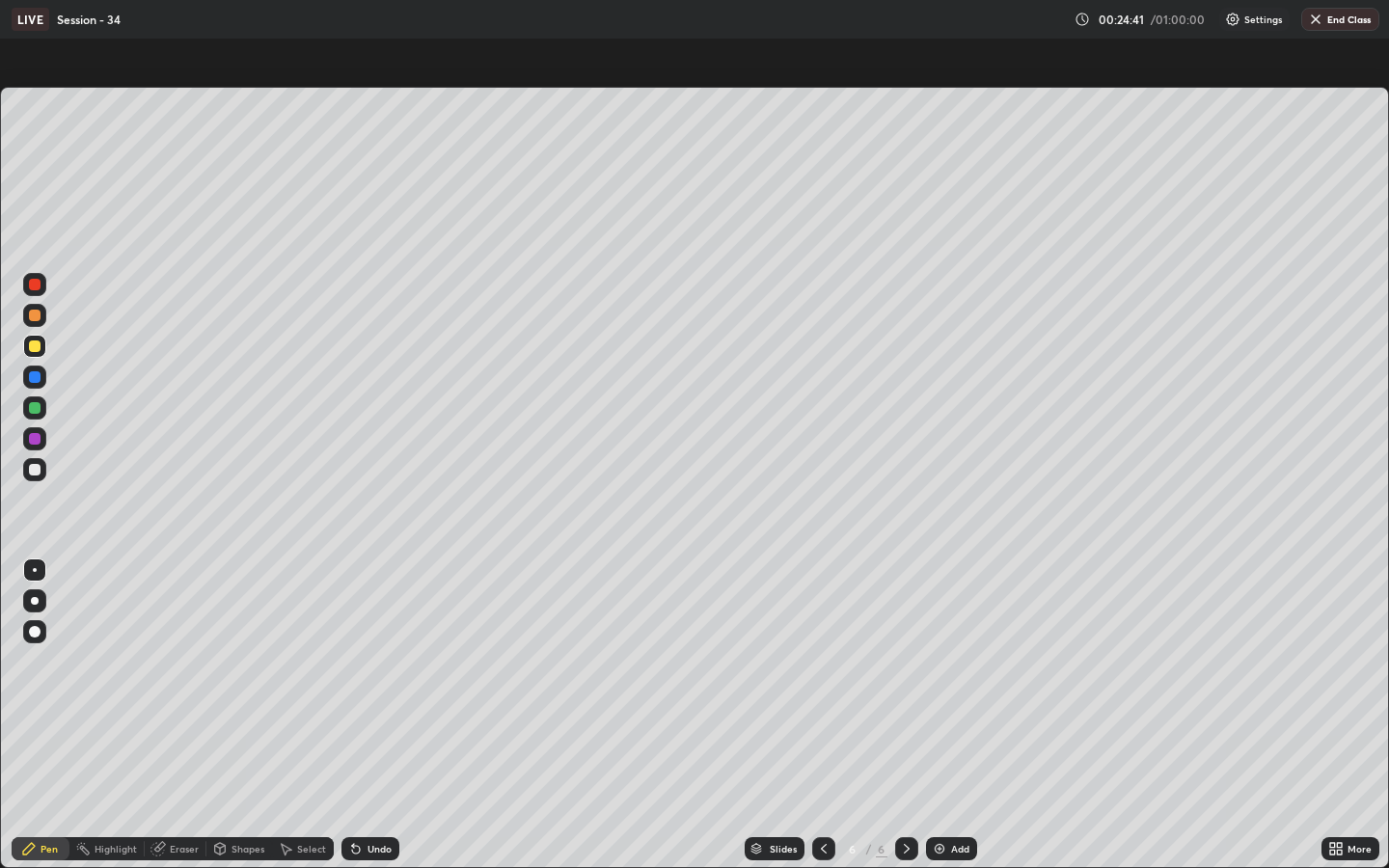 click on "Add" at bounding box center (960, 849) 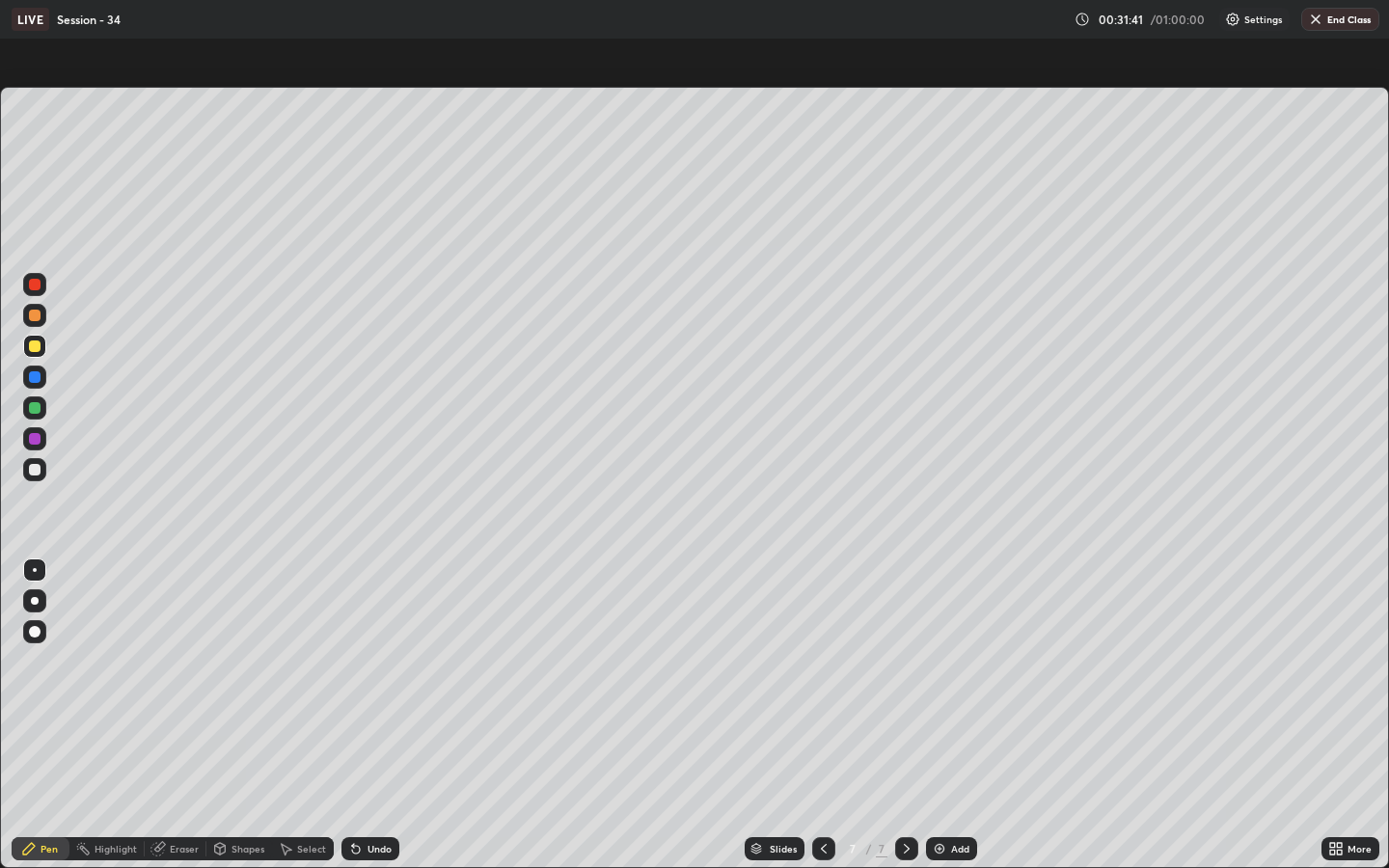 click on "Add" at bounding box center [951, 849] 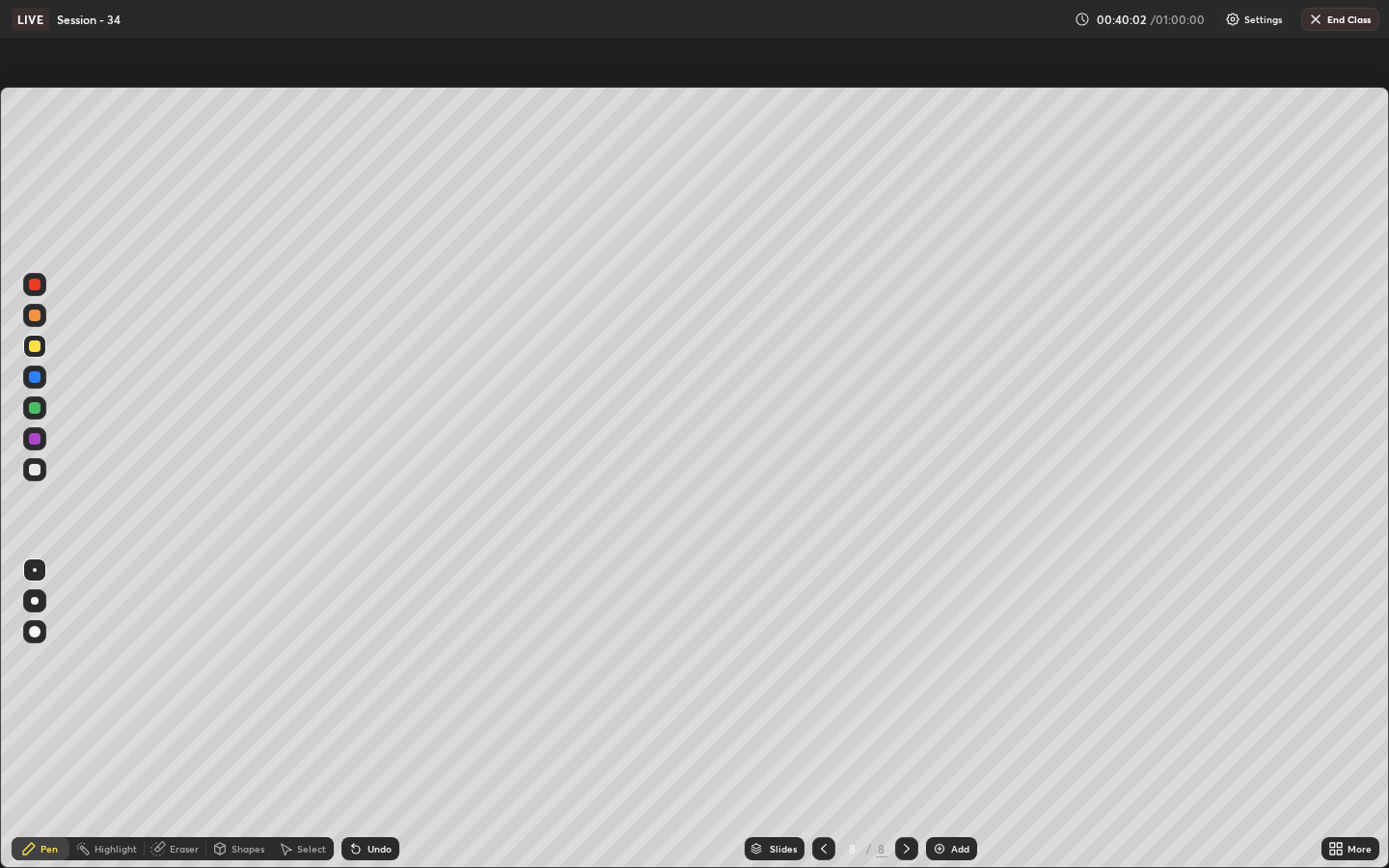 click on "Add" at bounding box center (951, 849) 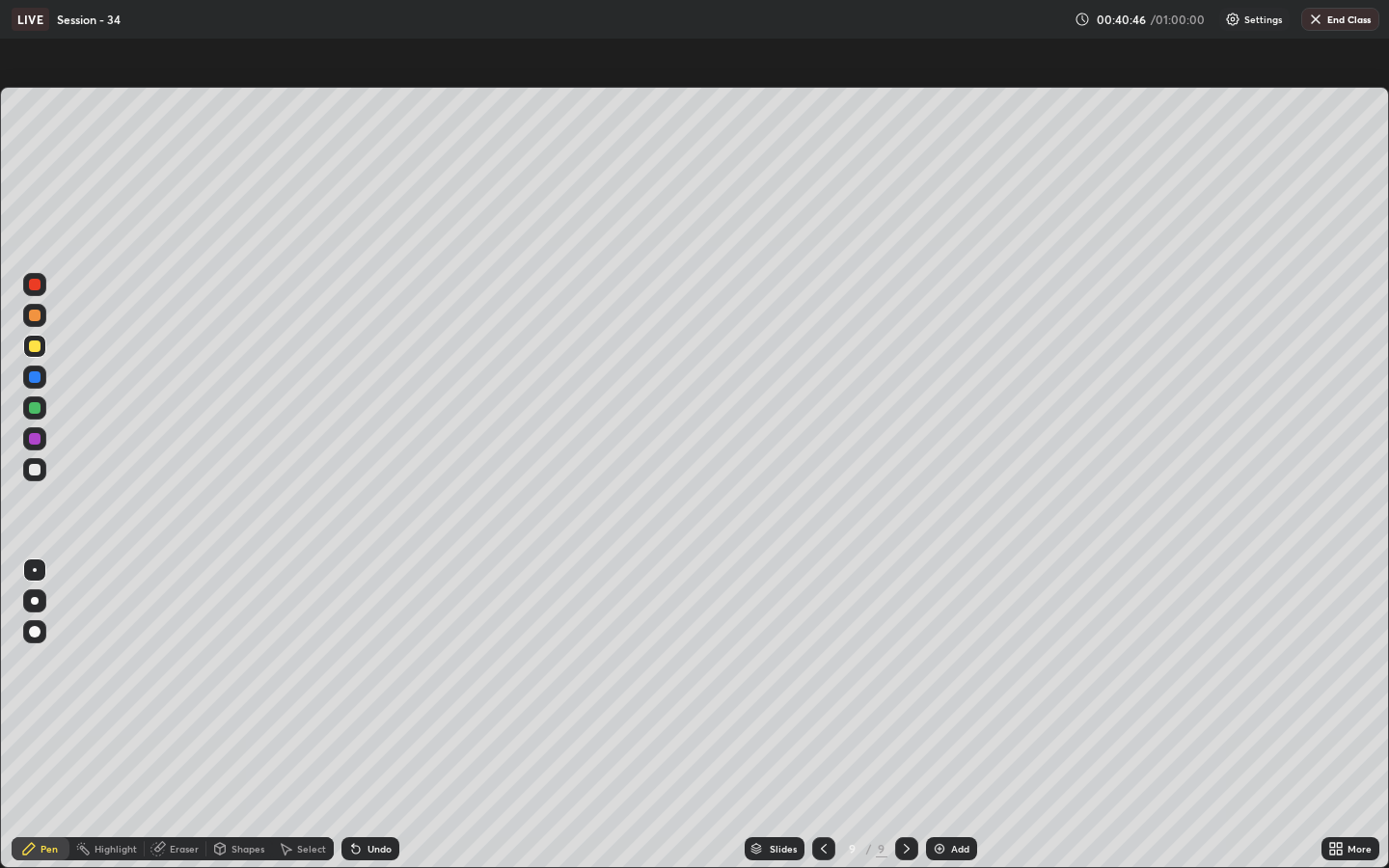 click on "Setting up your live class" at bounding box center (694, 434) 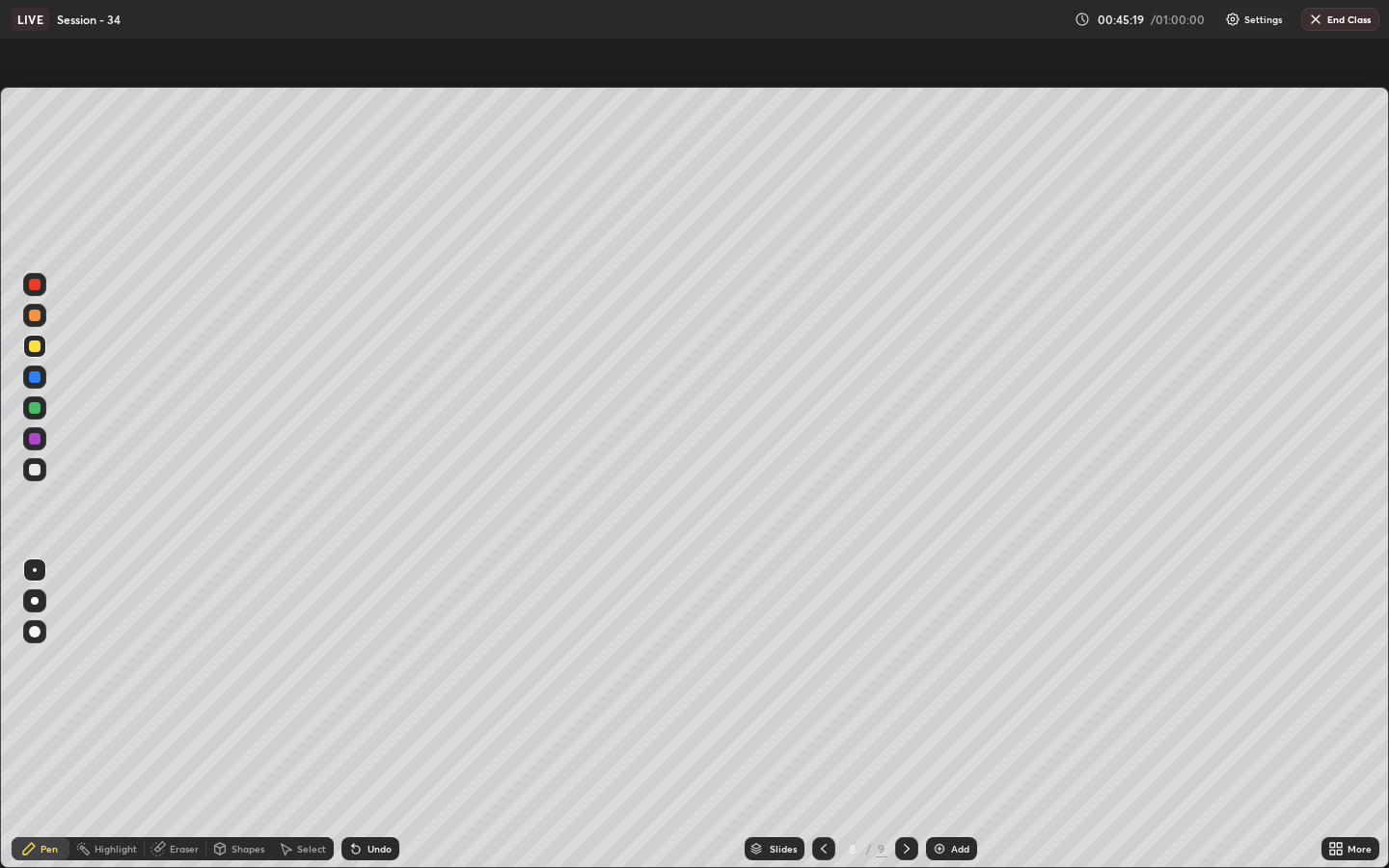 click on "Add" at bounding box center [960, 849] 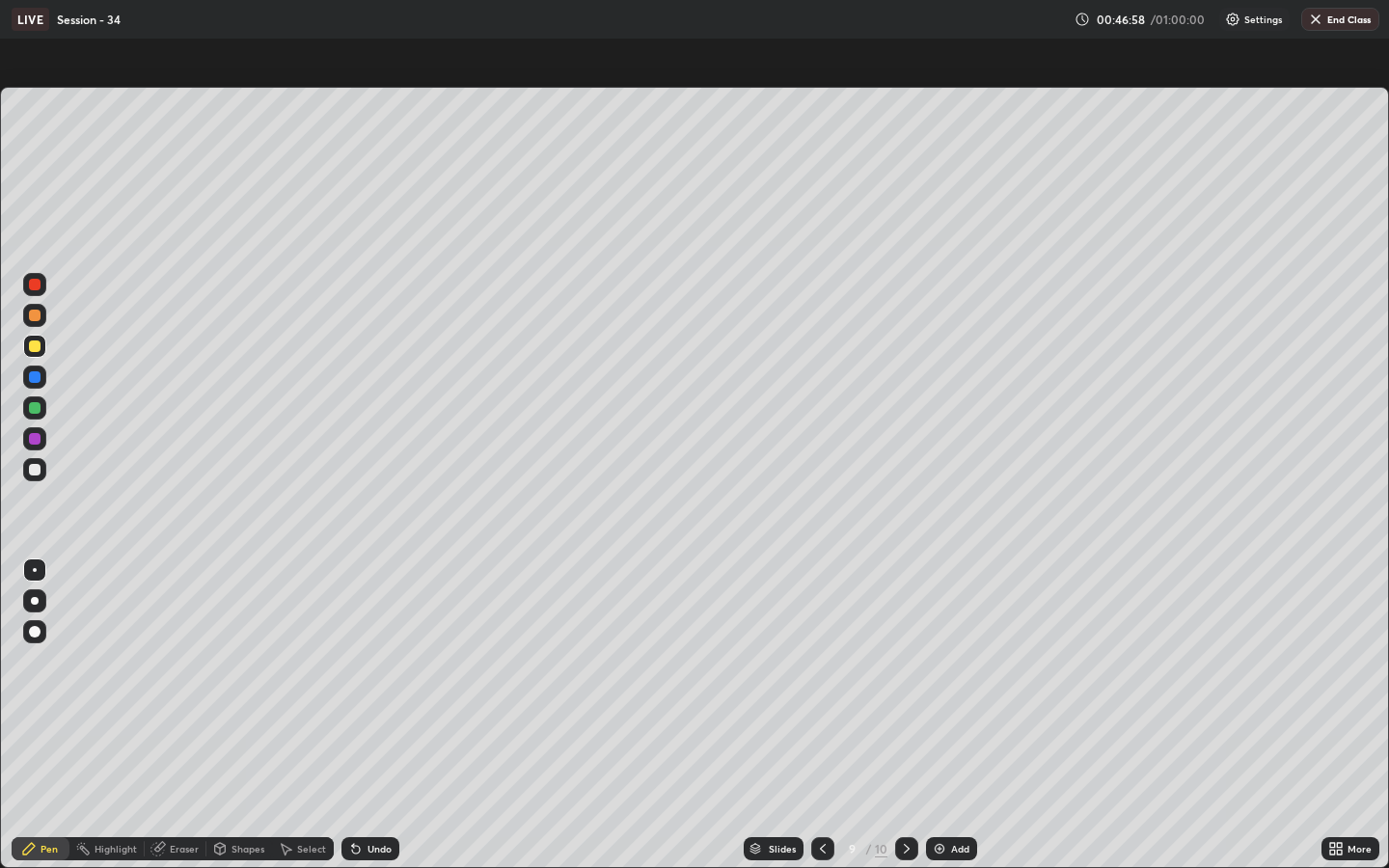click on "Add" at bounding box center [960, 849] 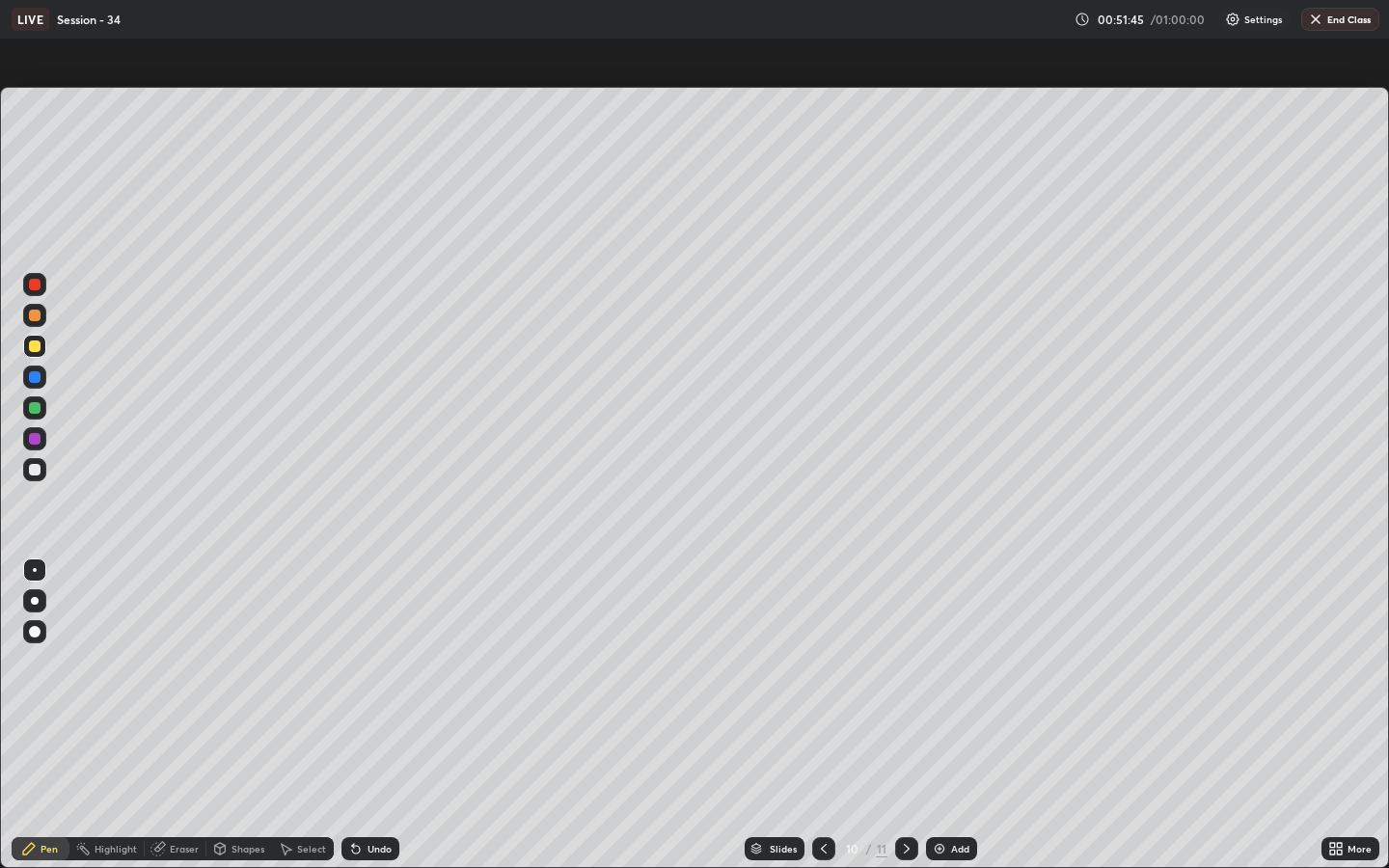 click on "Add" at bounding box center (960, 849) 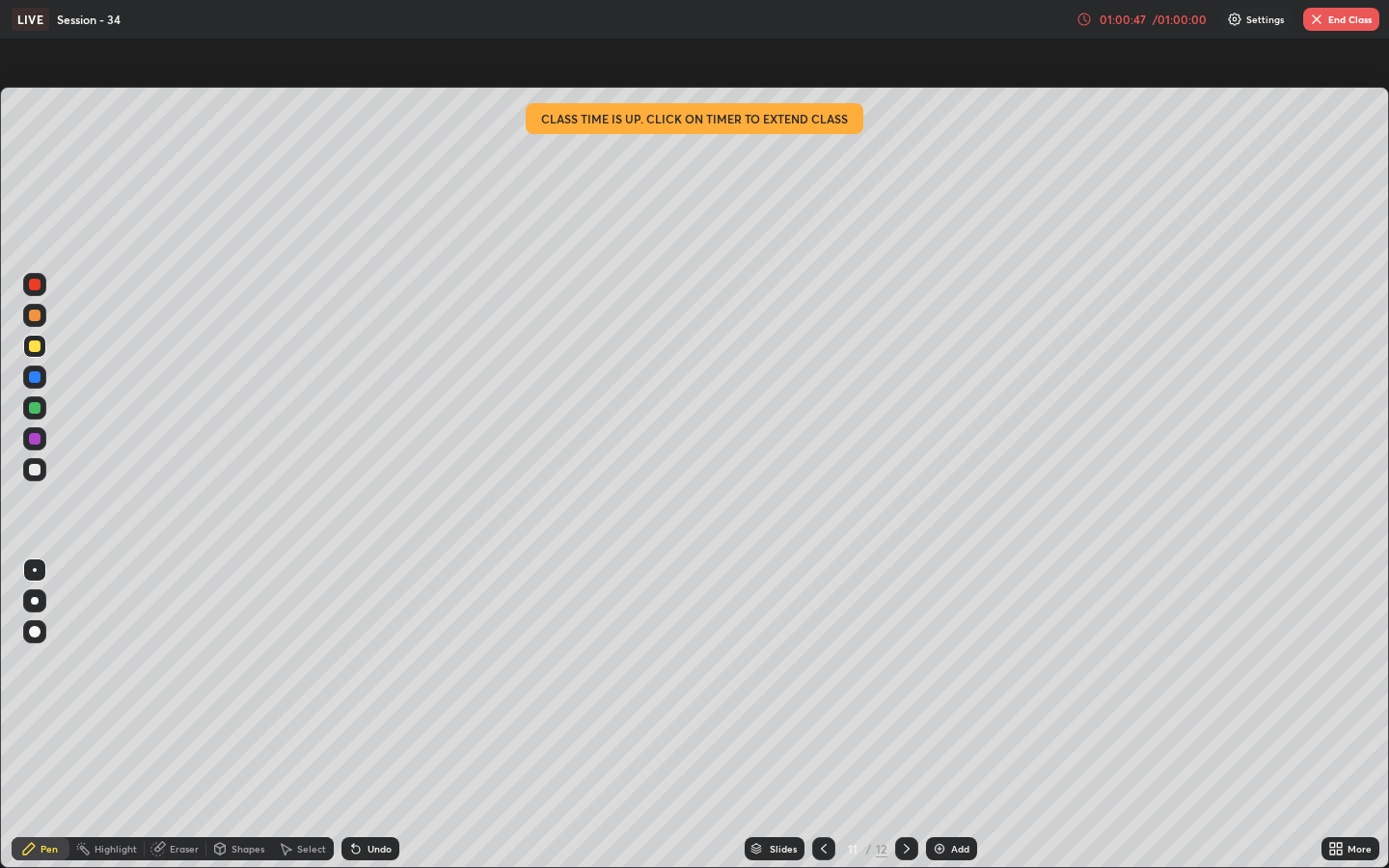 click on "End Class" at bounding box center (1341, 19) 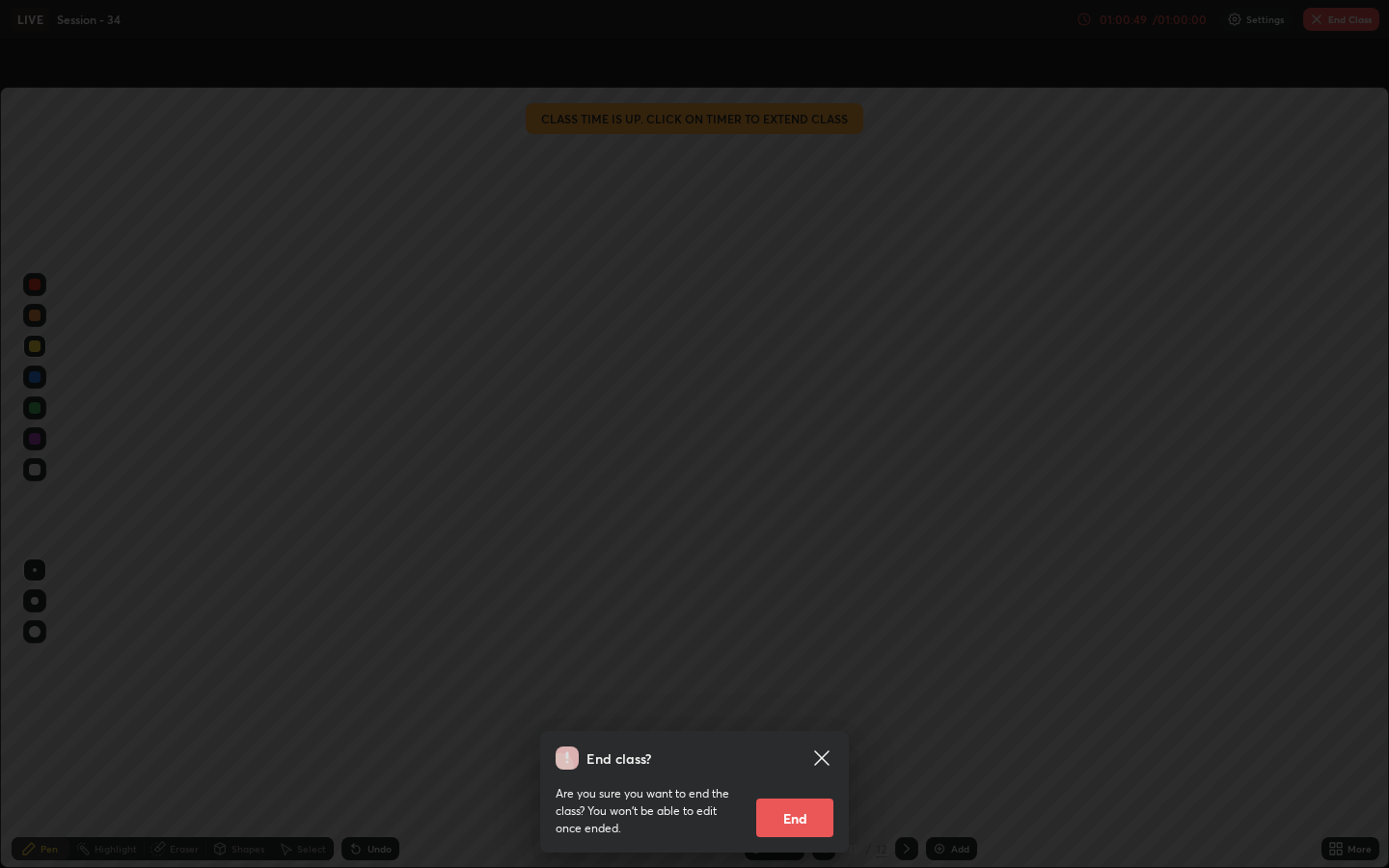 click on "End" at bounding box center [795, 818] 